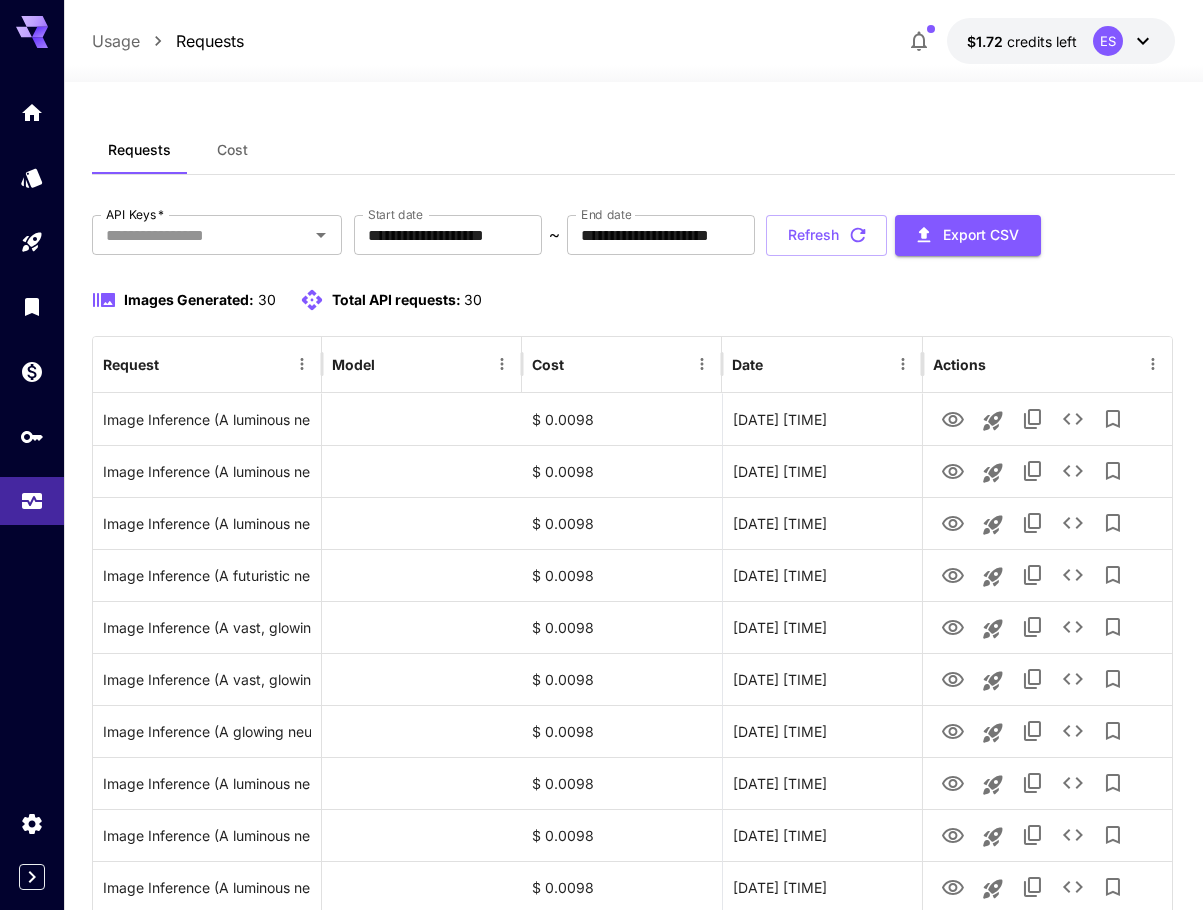 scroll, scrollTop: 1157, scrollLeft: 0, axis: vertical 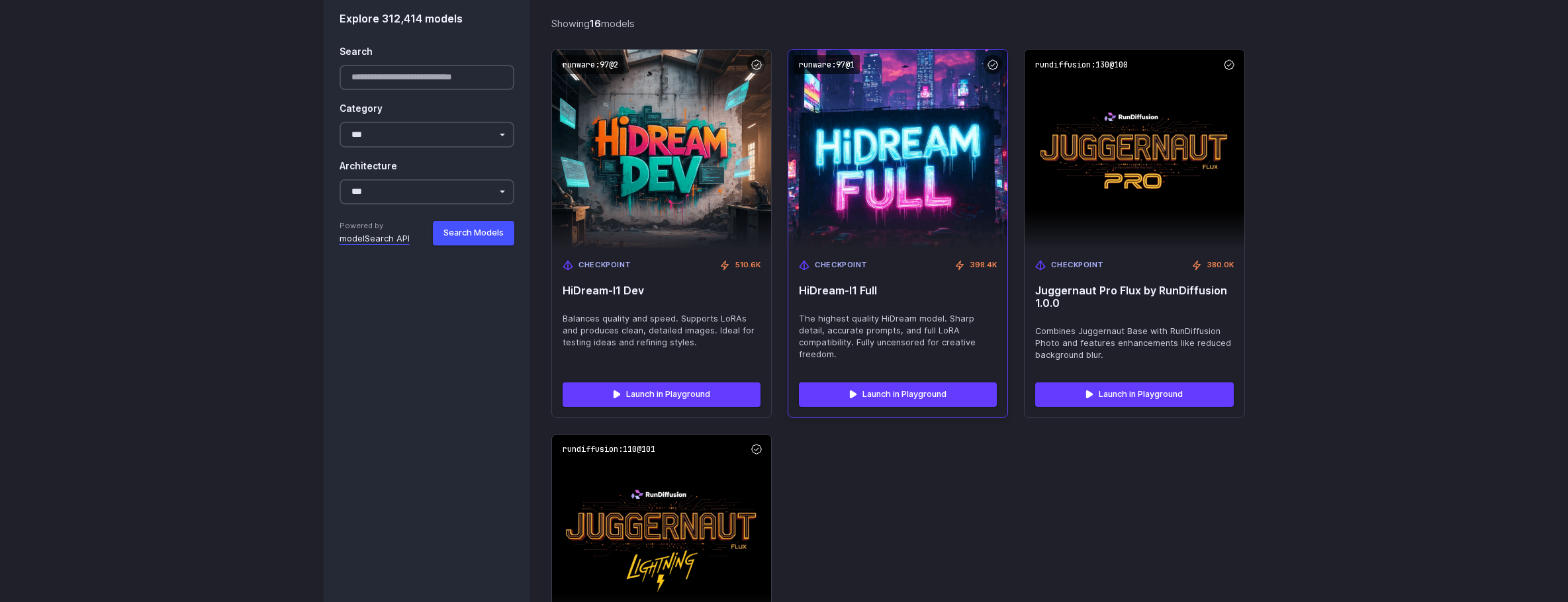 click at bounding box center (898, 149) 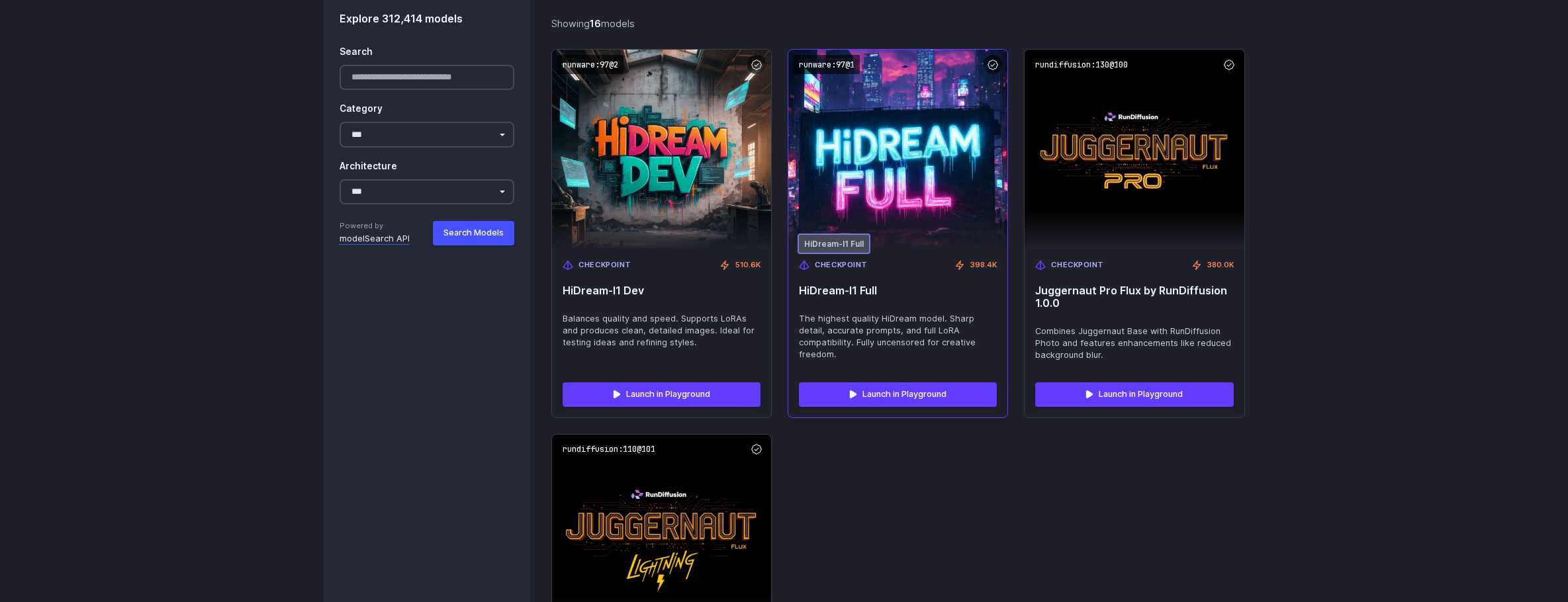 click on "Checkpoint" at bounding box center [841, 265] 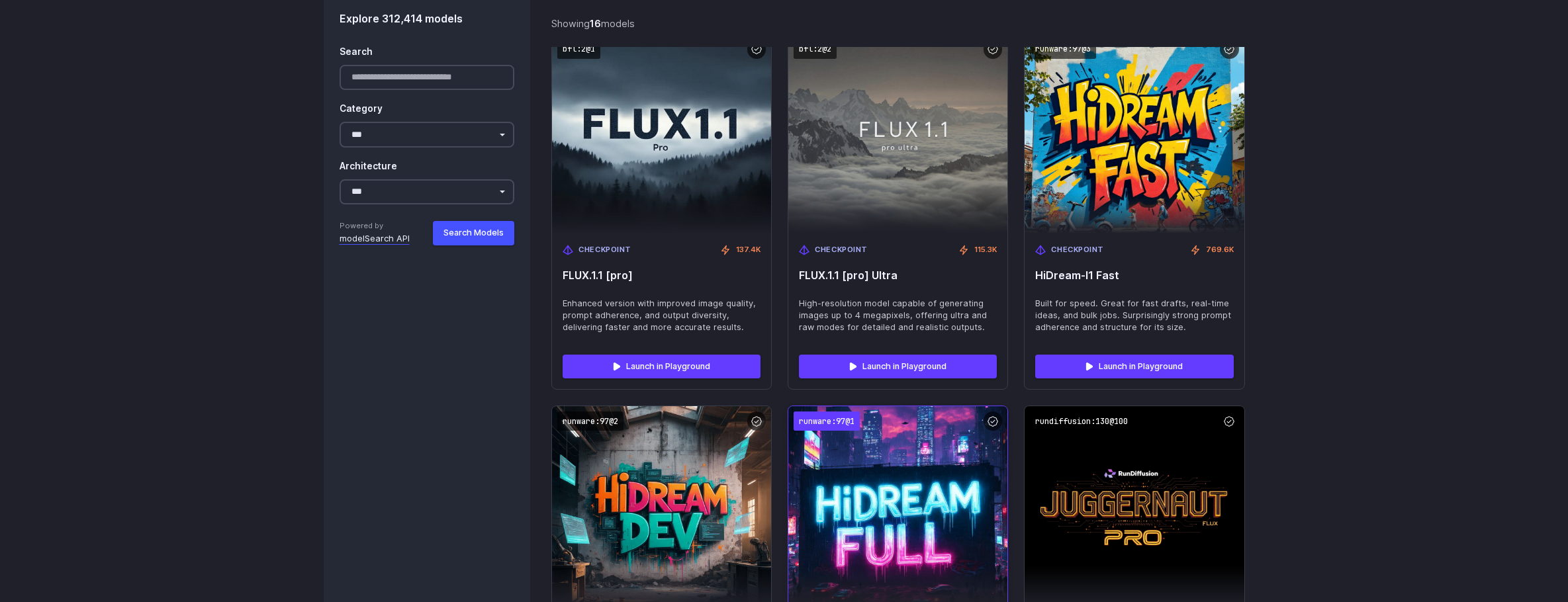scroll, scrollTop: 1886, scrollLeft: 0, axis: vertical 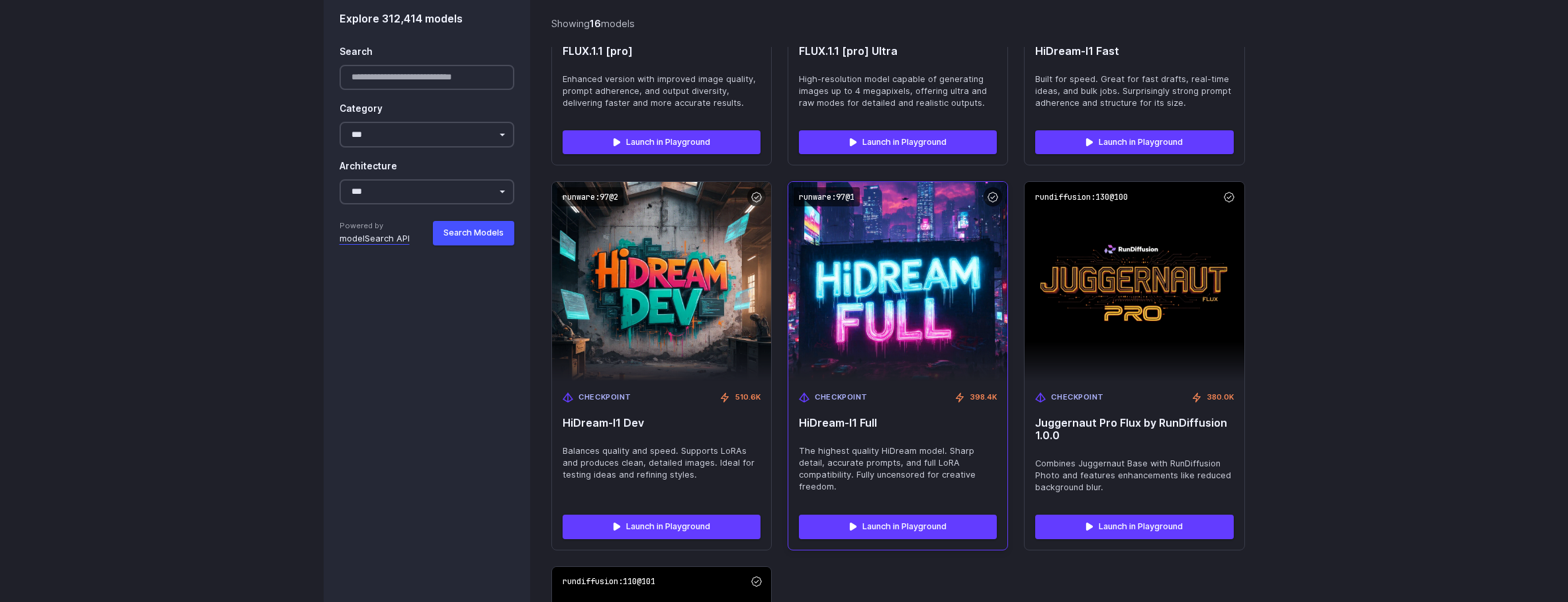 click at bounding box center (898, 281) 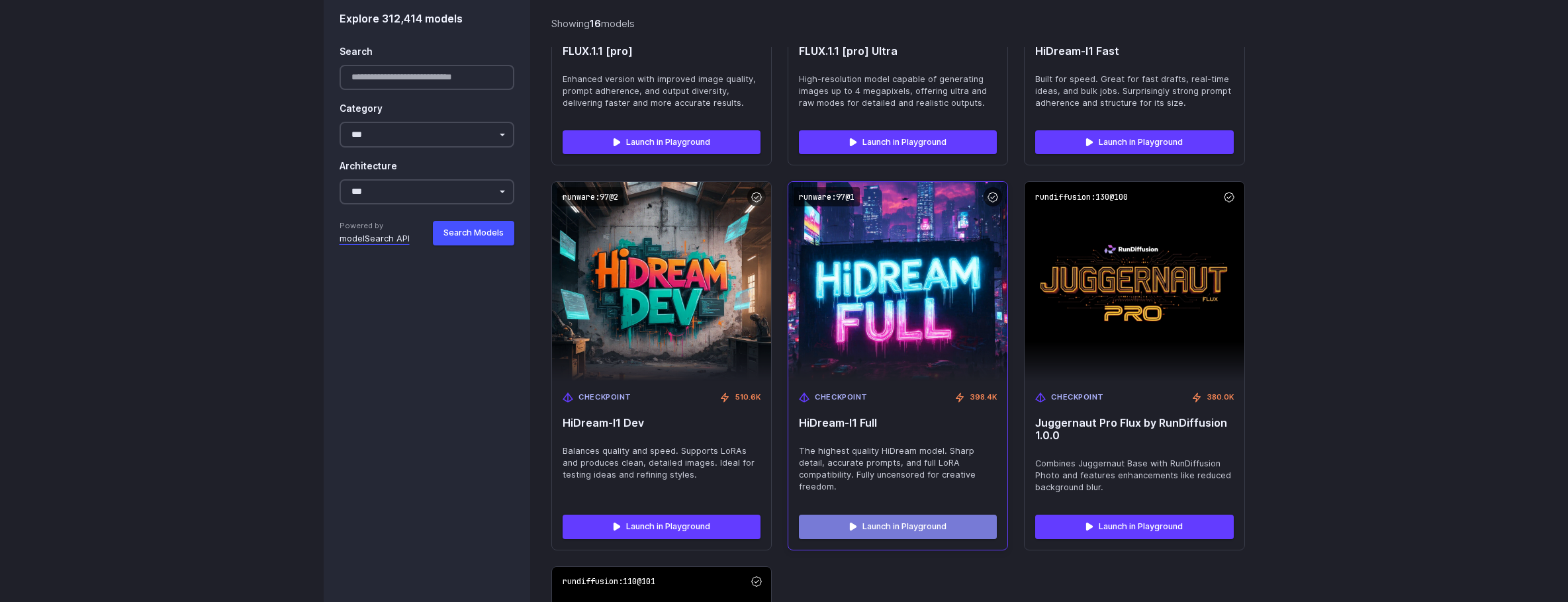 click on "Launch in Playground" at bounding box center [898, 527] 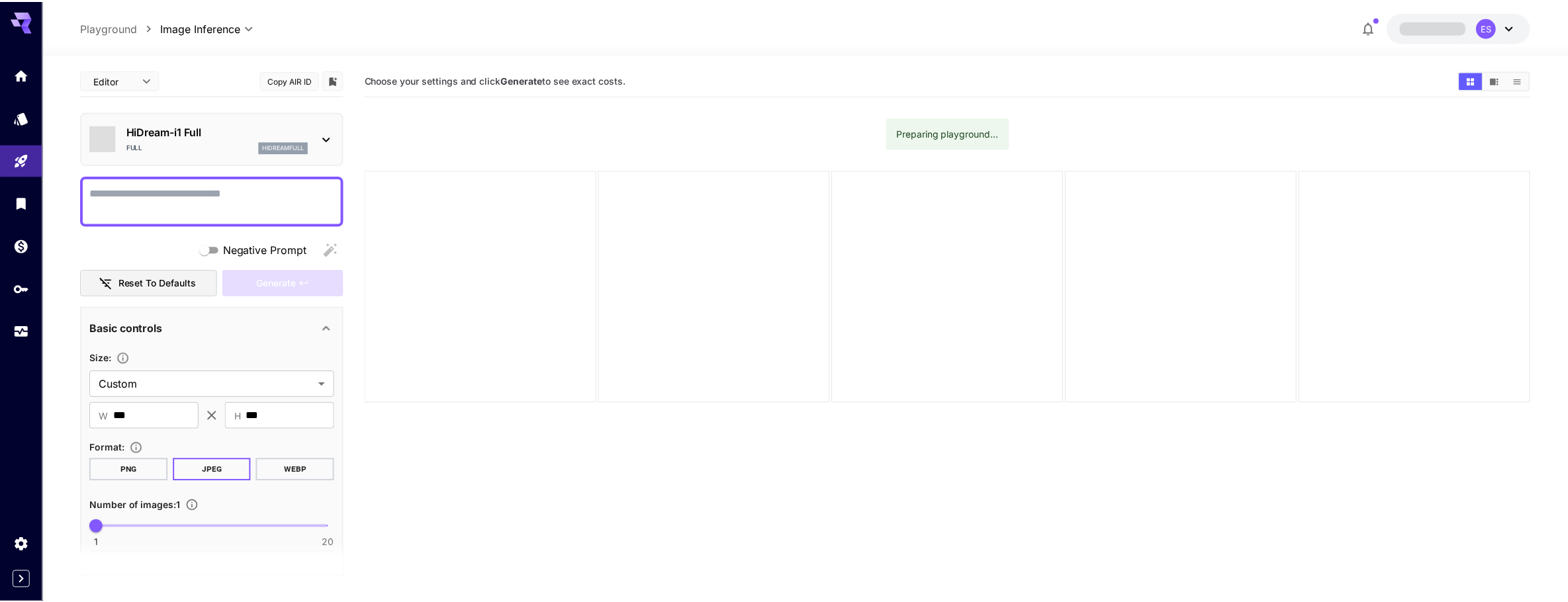 scroll, scrollTop: 0, scrollLeft: 0, axis: both 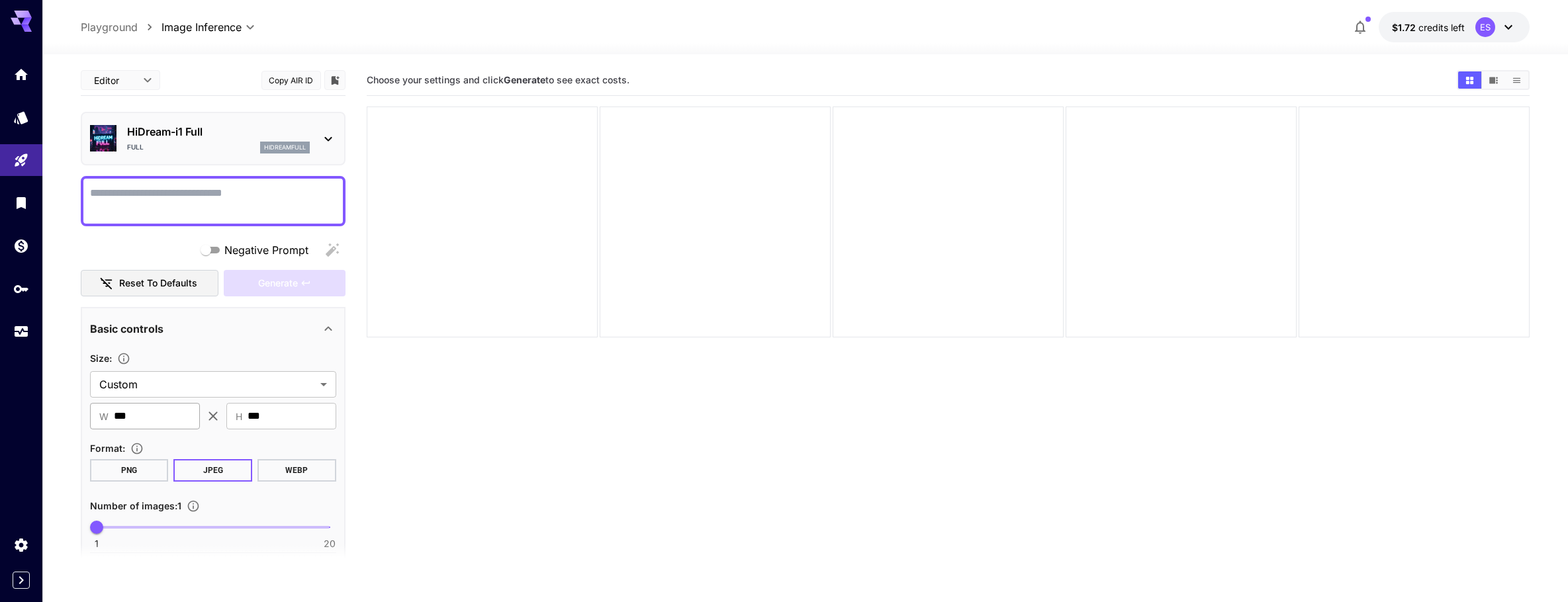 click on "***" at bounding box center (157, 416) 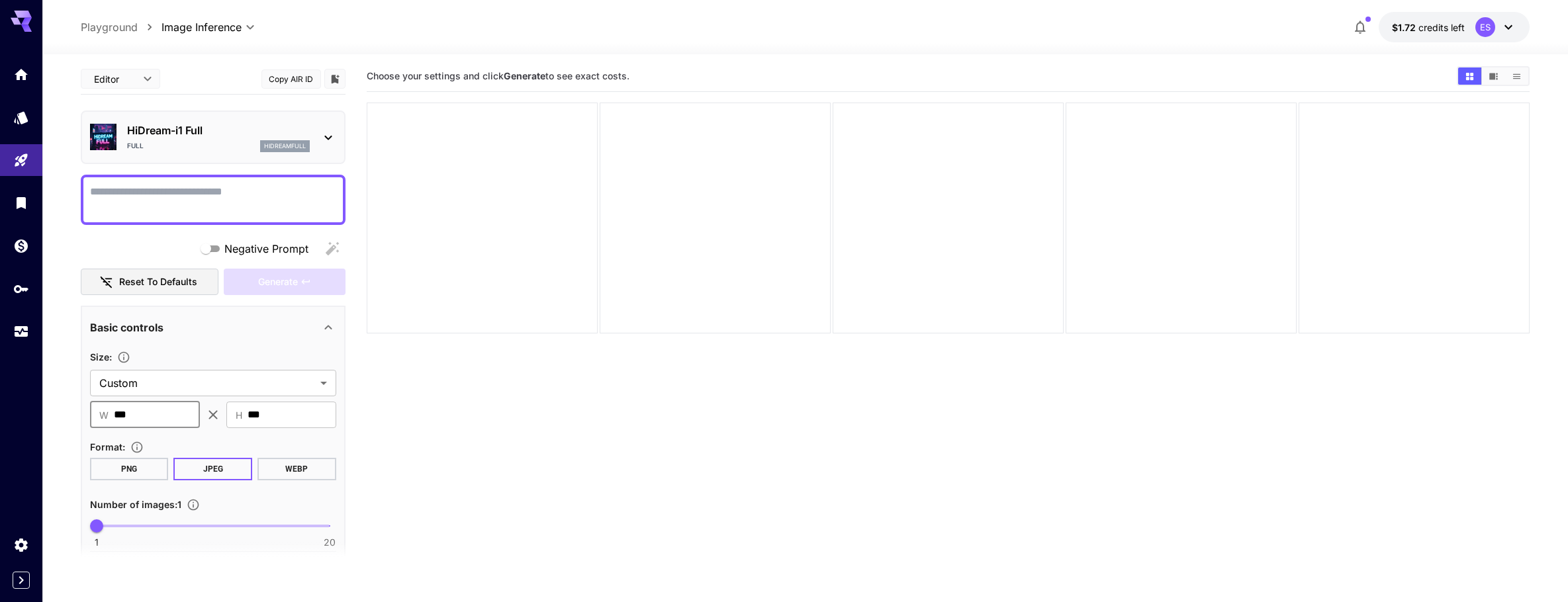 scroll, scrollTop: 0, scrollLeft: 0, axis: both 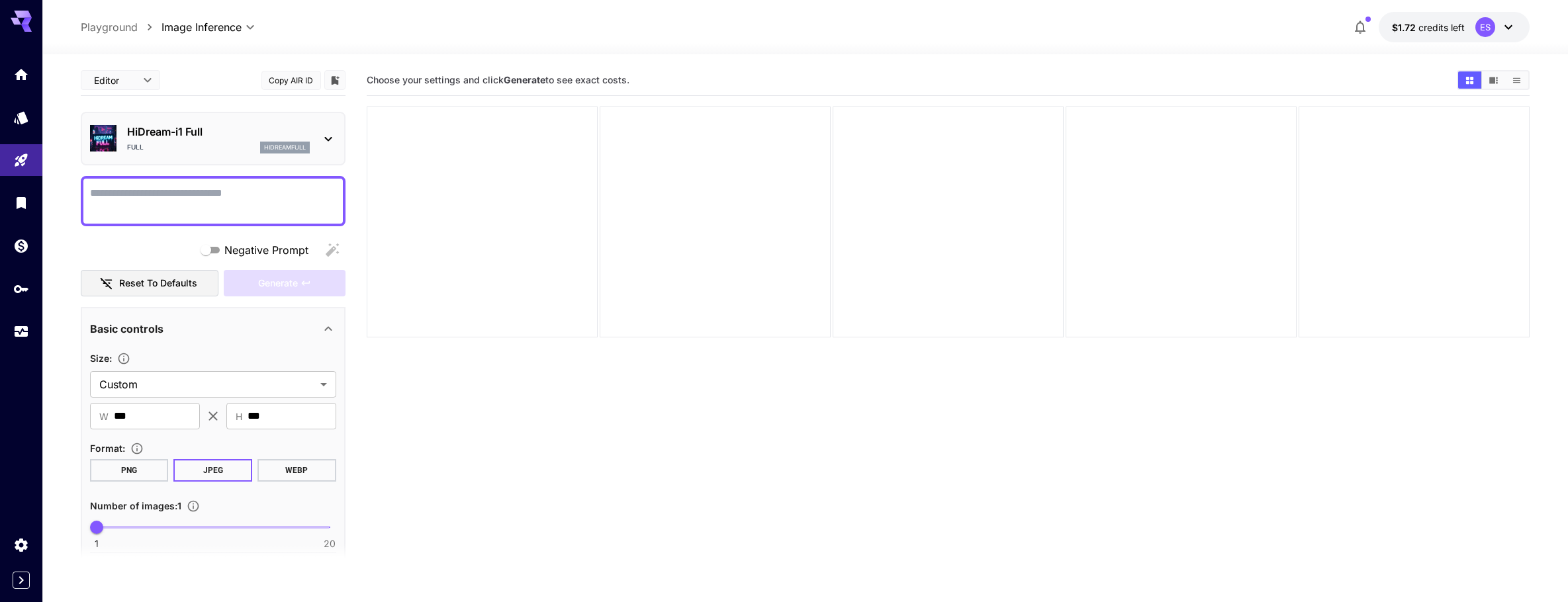 click on "HiDream-i1 Full" at bounding box center (218, 132) 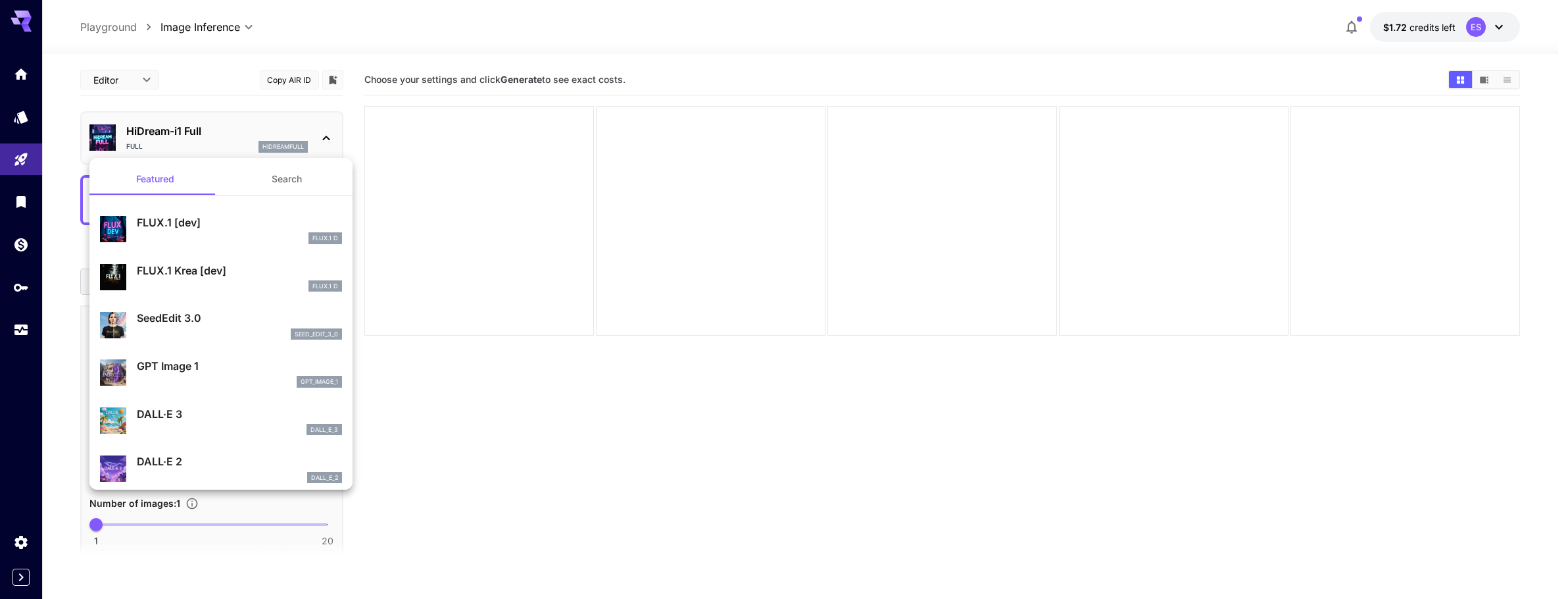 click on "SeedEdit 3.0" at bounding box center (239, 318) 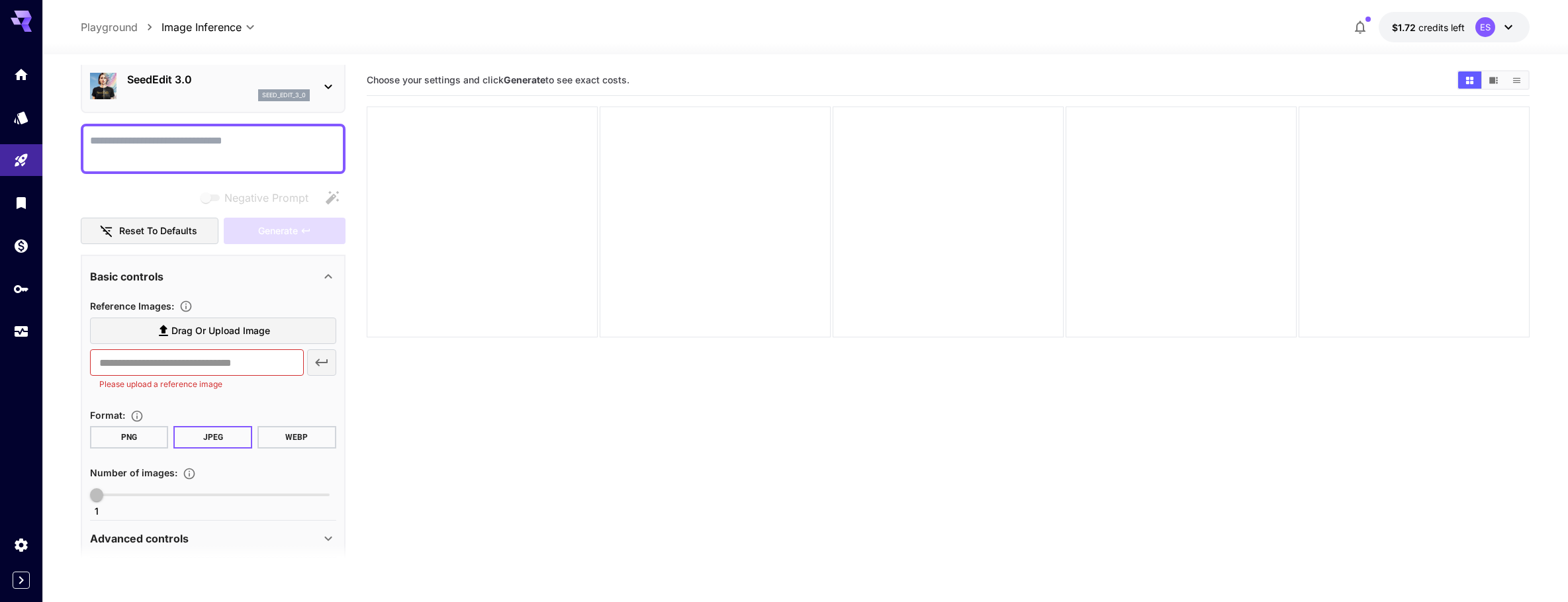 scroll, scrollTop: 103, scrollLeft: 0, axis: vertical 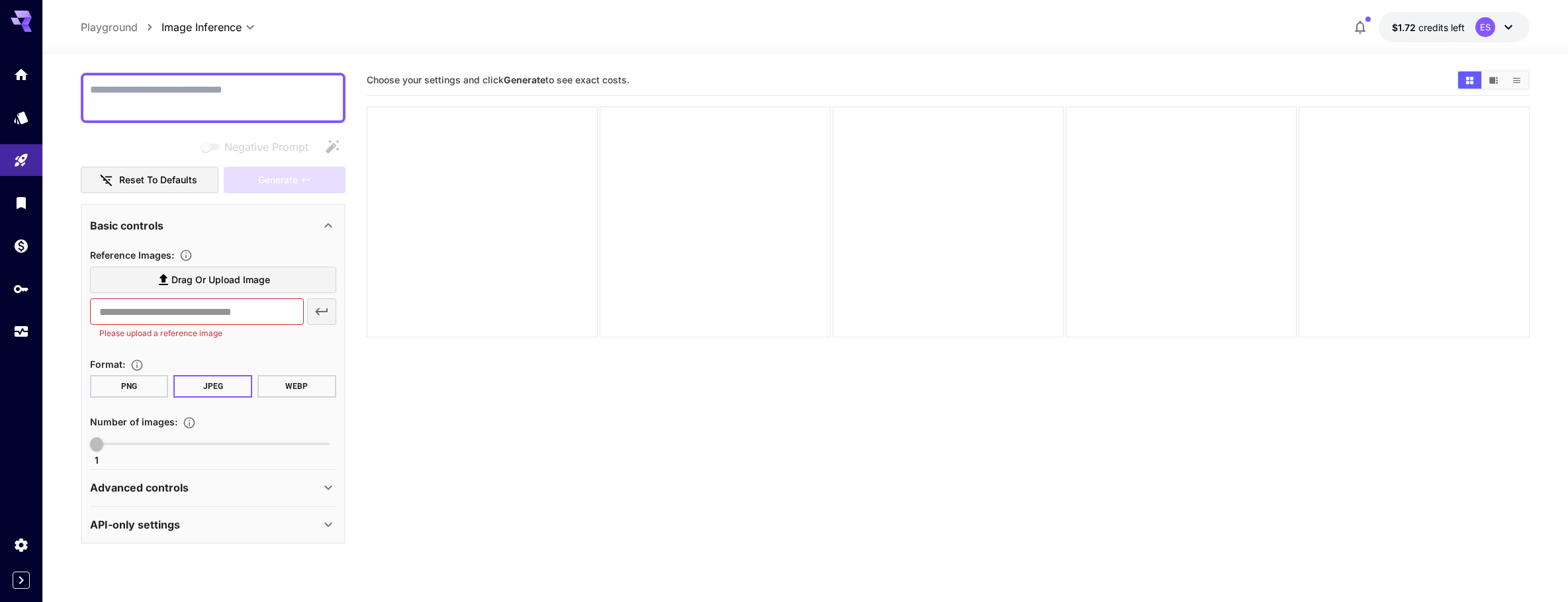 click on "API-only settings" at bounding box center (135, 525) 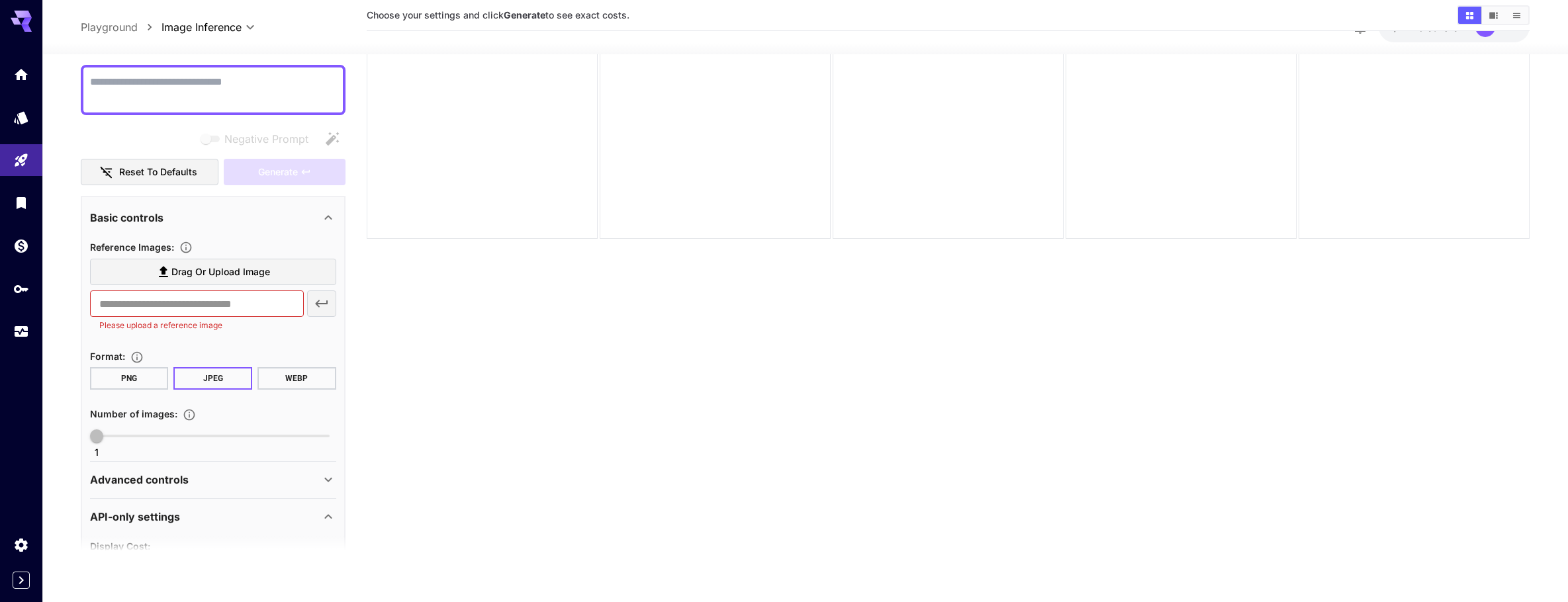 scroll, scrollTop: 105, scrollLeft: 0, axis: vertical 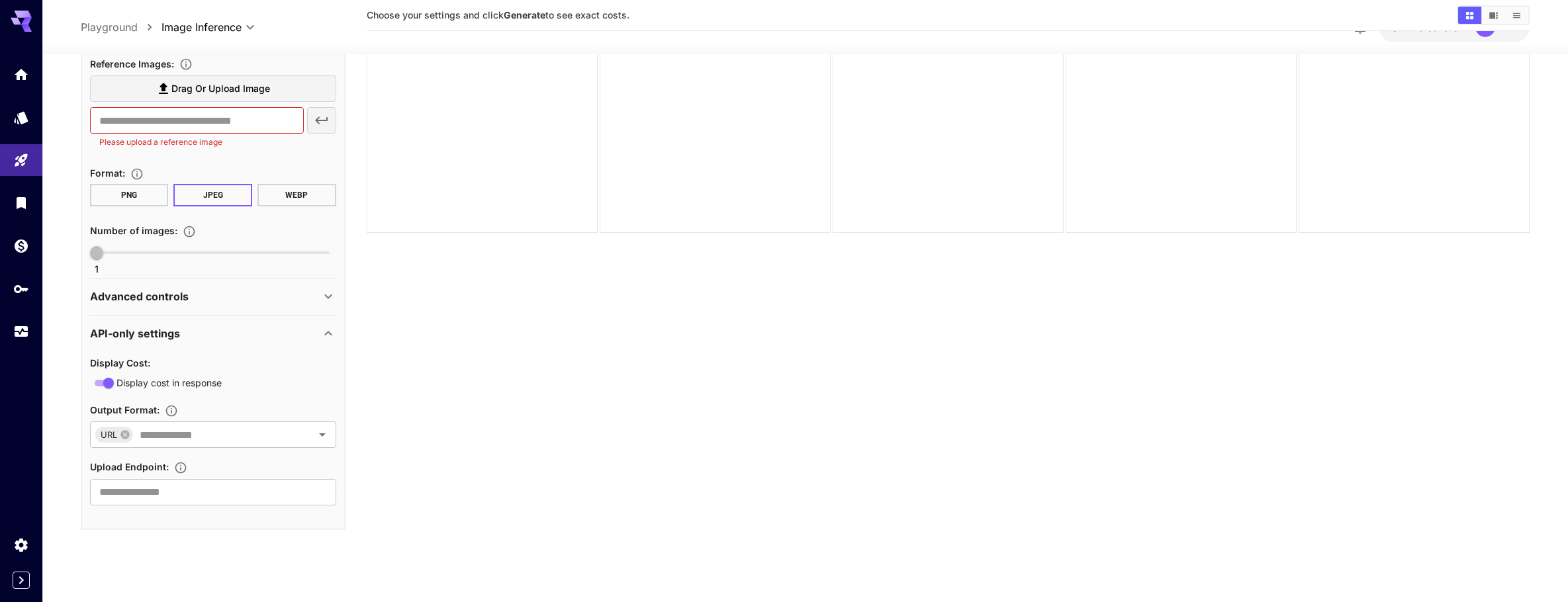click on "Advanced controls" at bounding box center [213, 296] 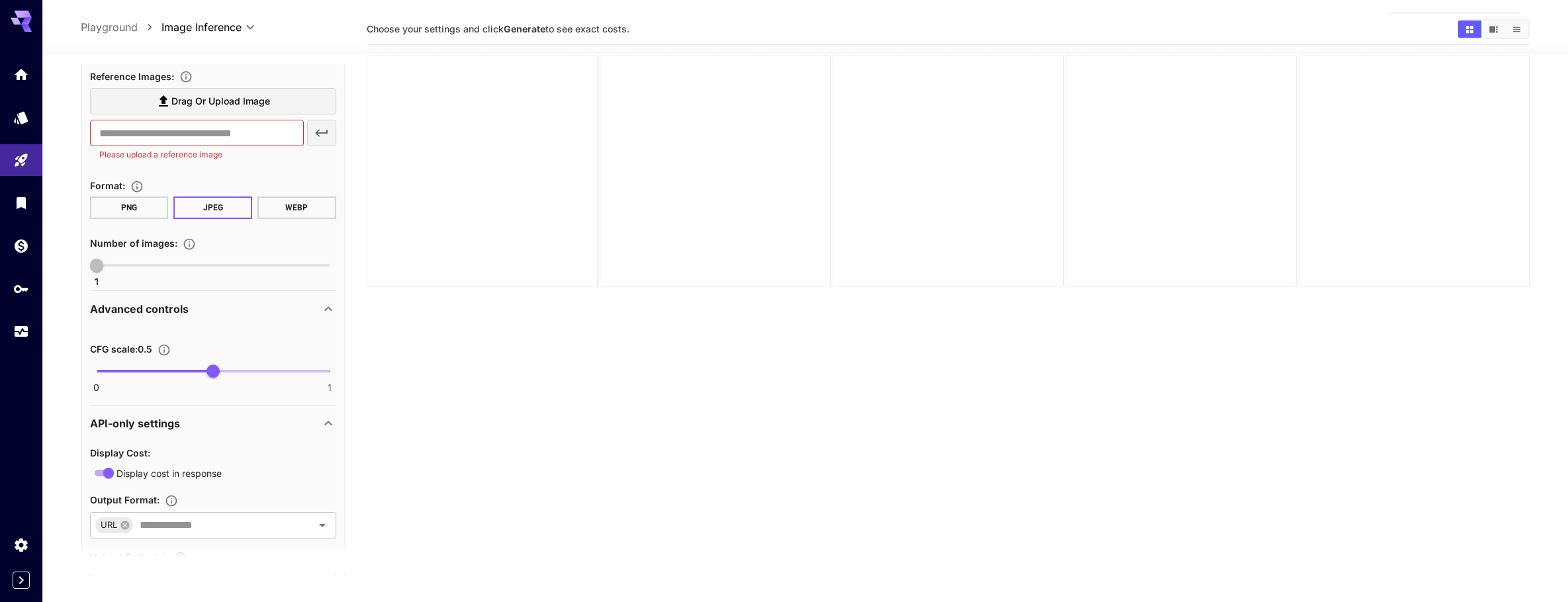scroll, scrollTop: 0, scrollLeft: 0, axis: both 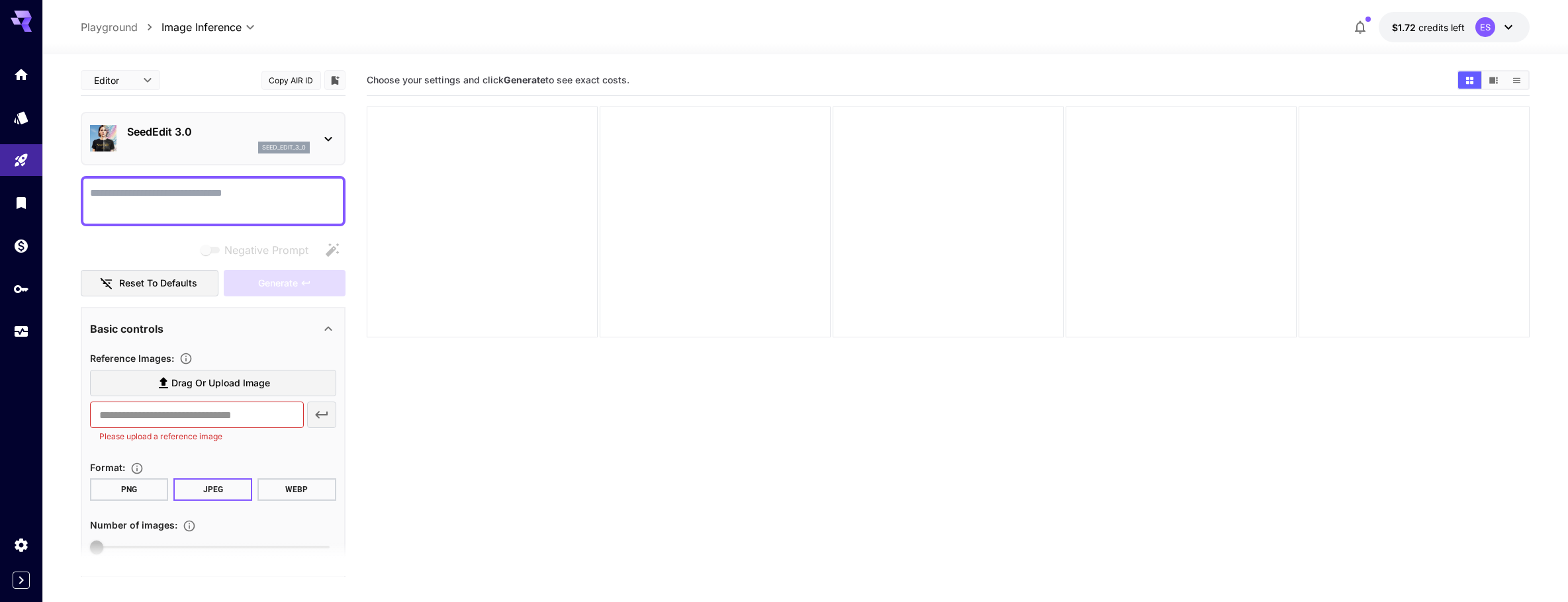 click on "**********" at bounding box center (806, 27) 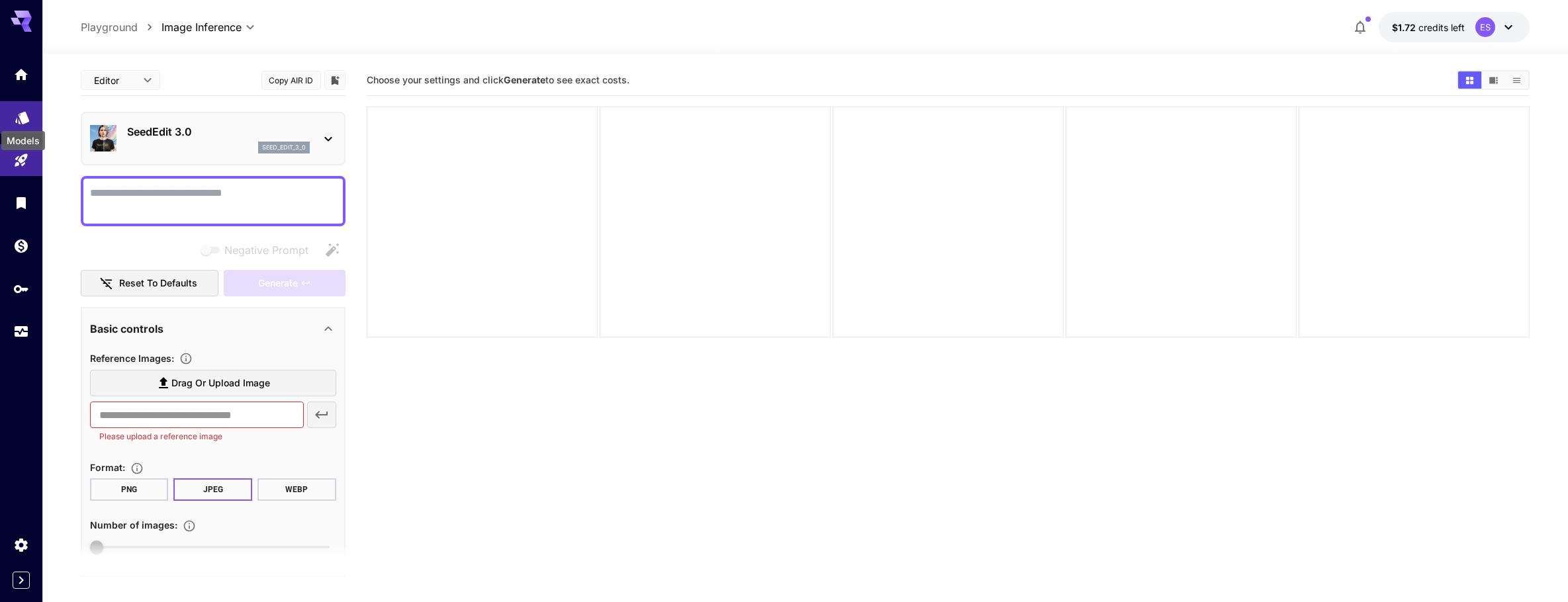 click 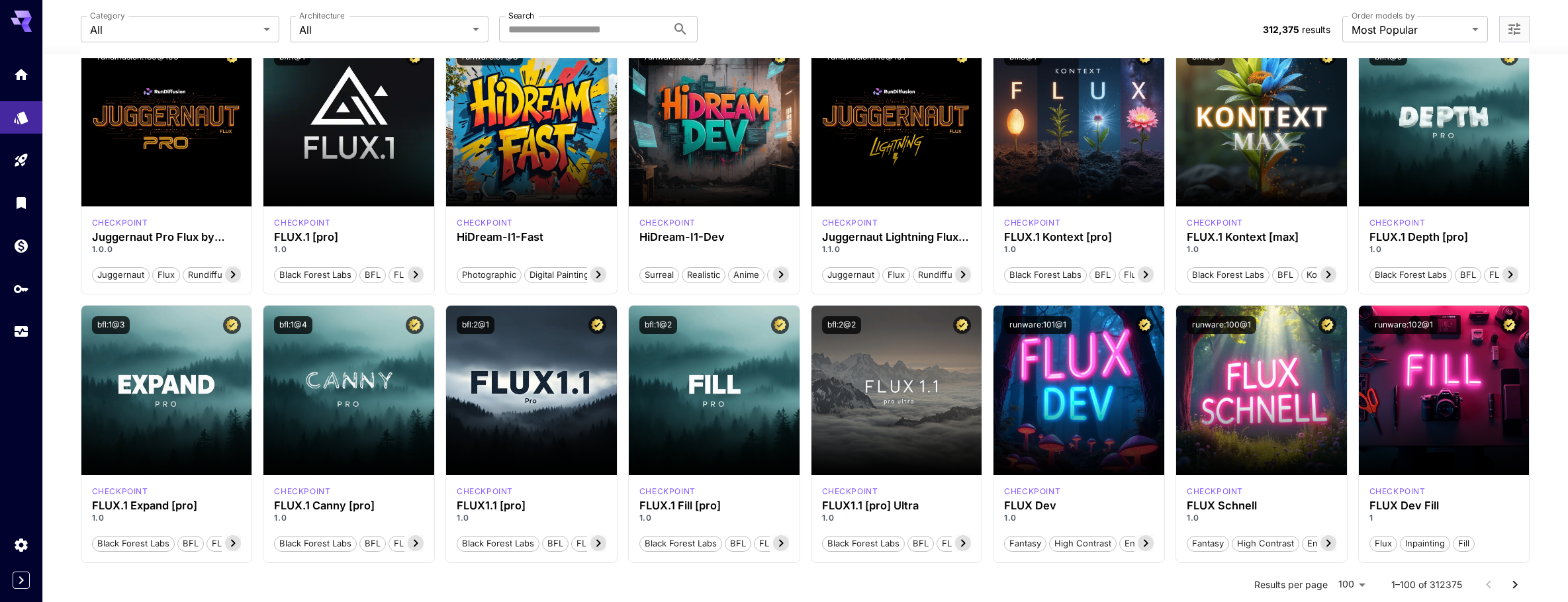 scroll, scrollTop: 397, scrollLeft: 0, axis: vertical 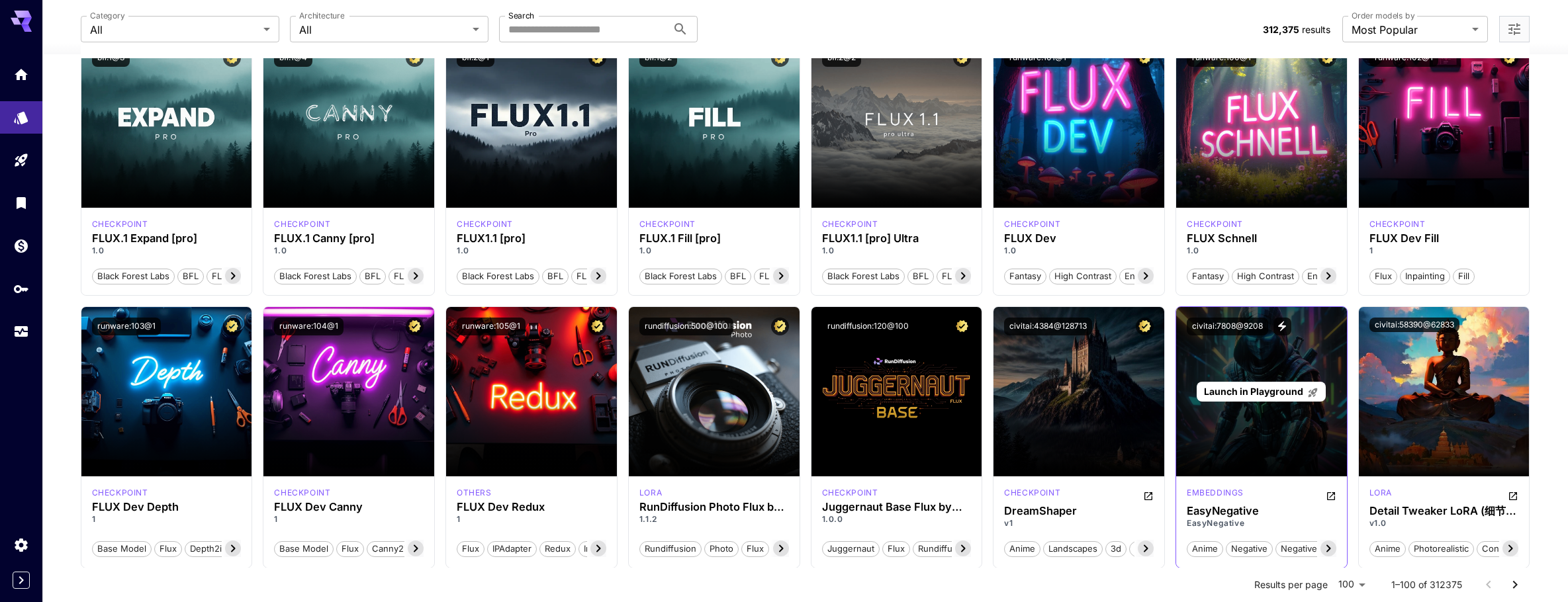 click on "Launch in Playground" at bounding box center [1262, 392] 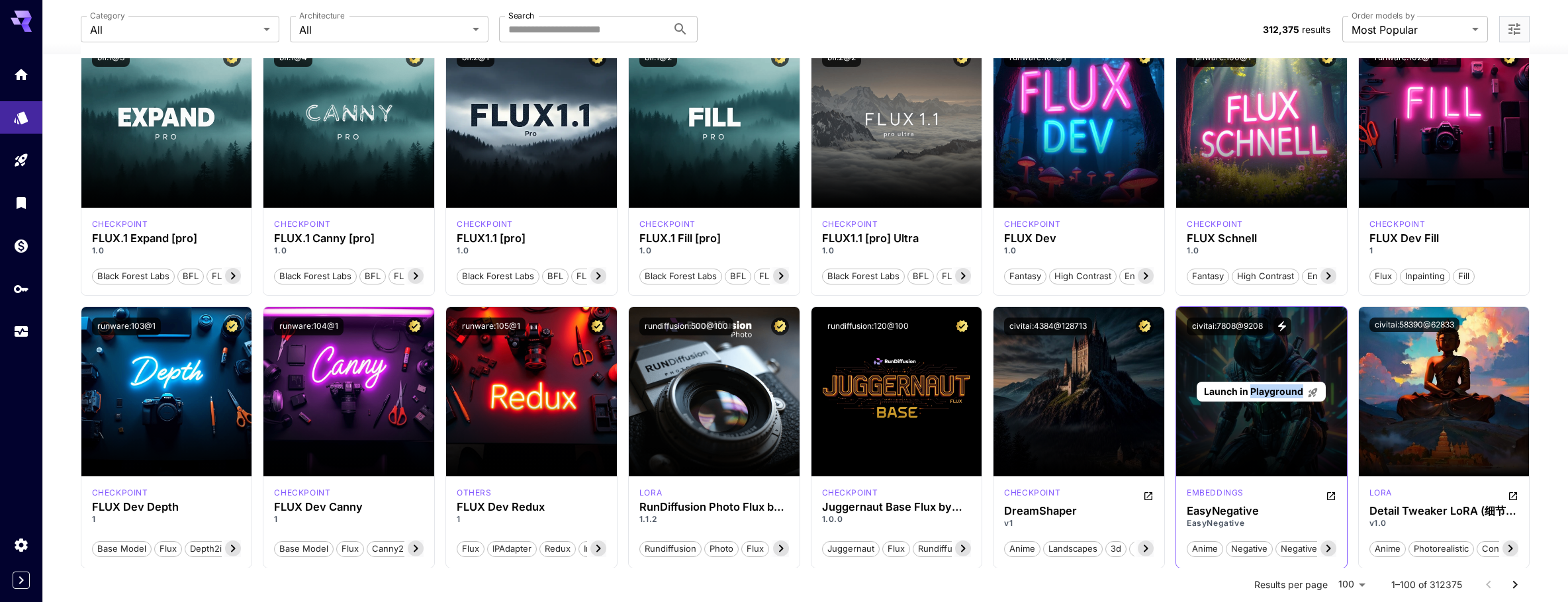 click on "Launch in Playground" at bounding box center (1262, 392) 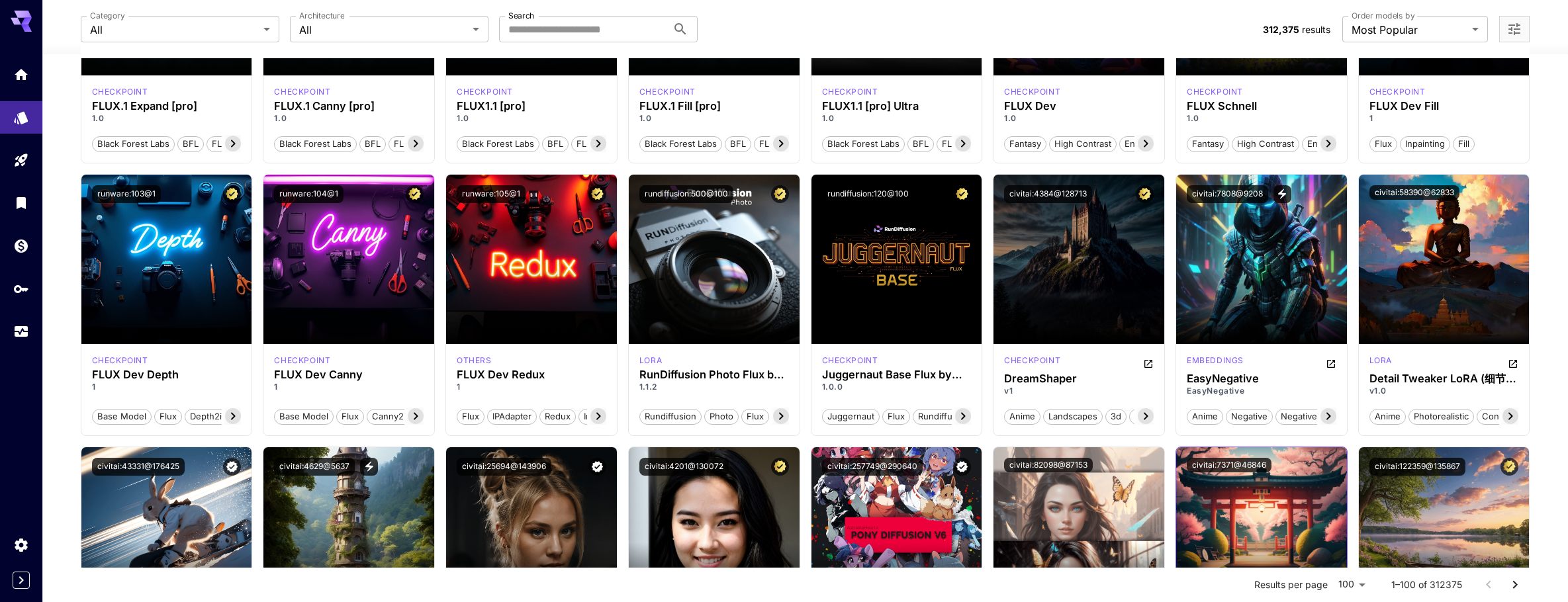 scroll, scrollTop: 728, scrollLeft: 0, axis: vertical 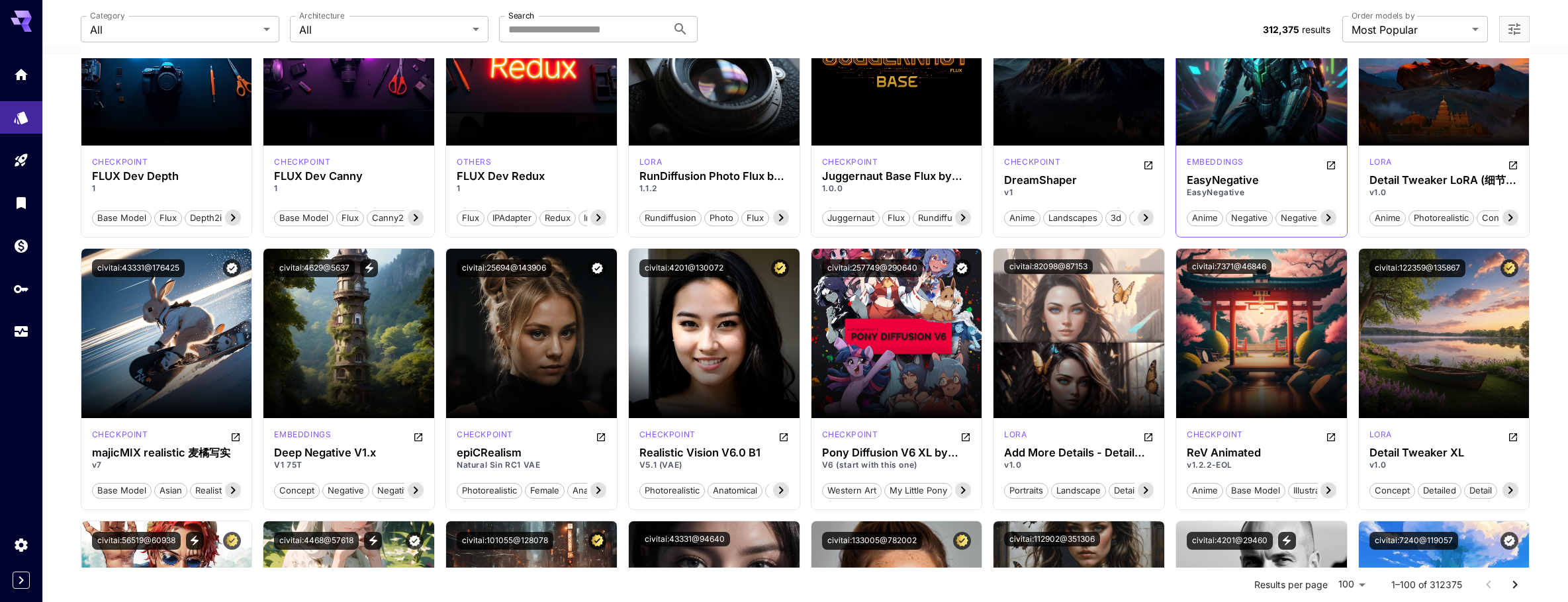 click on "anime" at bounding box center (1205, 218) 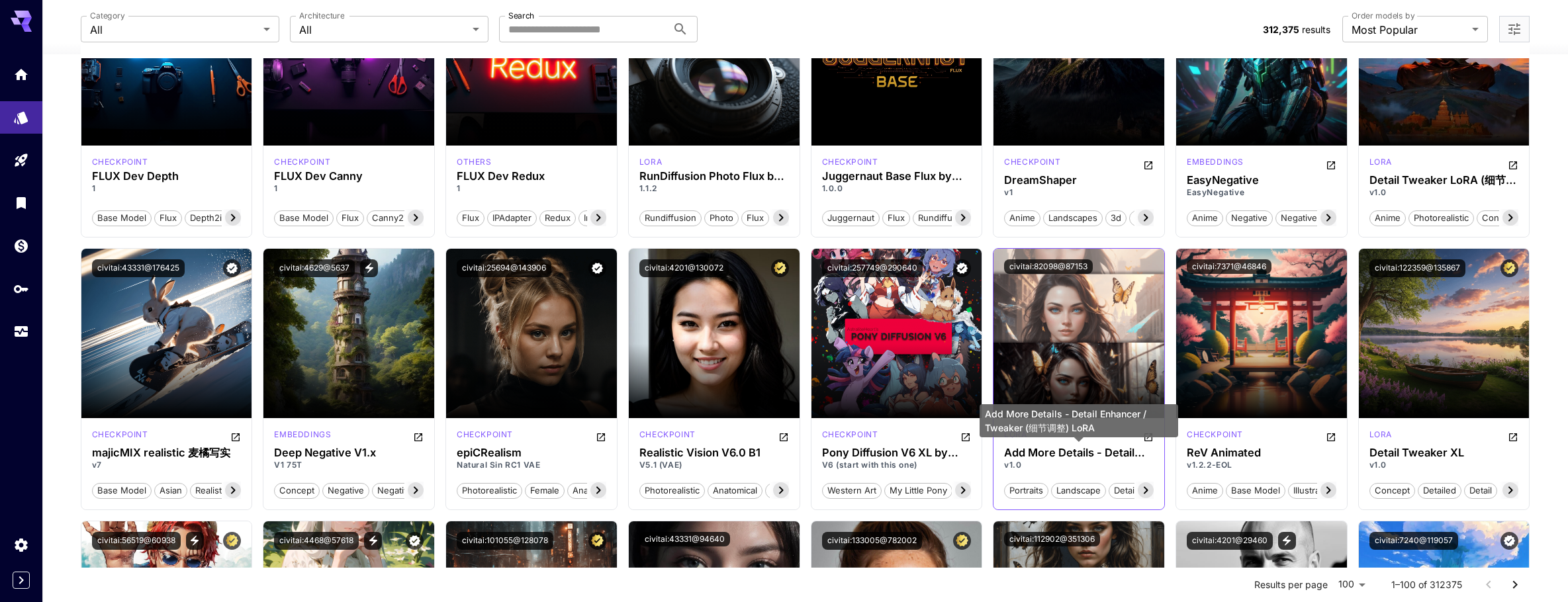 click on "Add More Details - Detail Enhancer / Tweaker (细节调整) LoRA" at bounding box center (1079, 452) 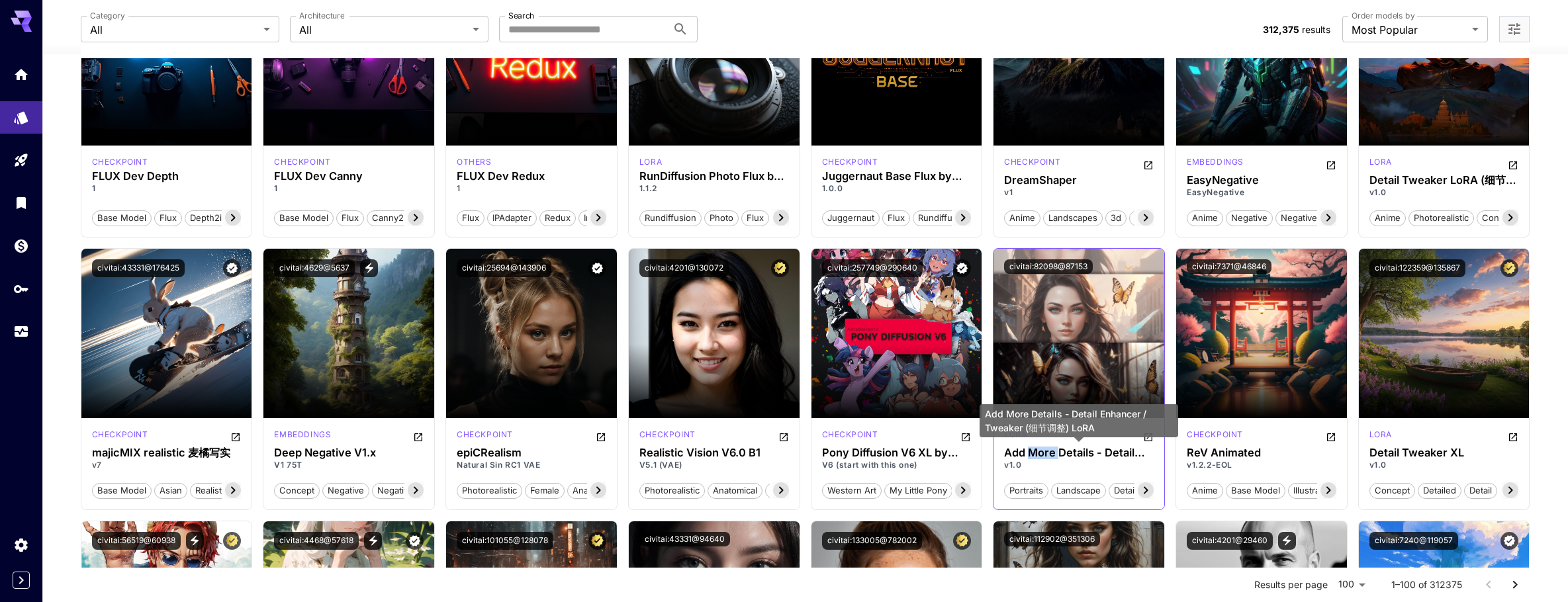 click on "Add More Details - Detail Enhancer / Tweaker (细节调整) LoRA" at bounding box center [1079, 452] 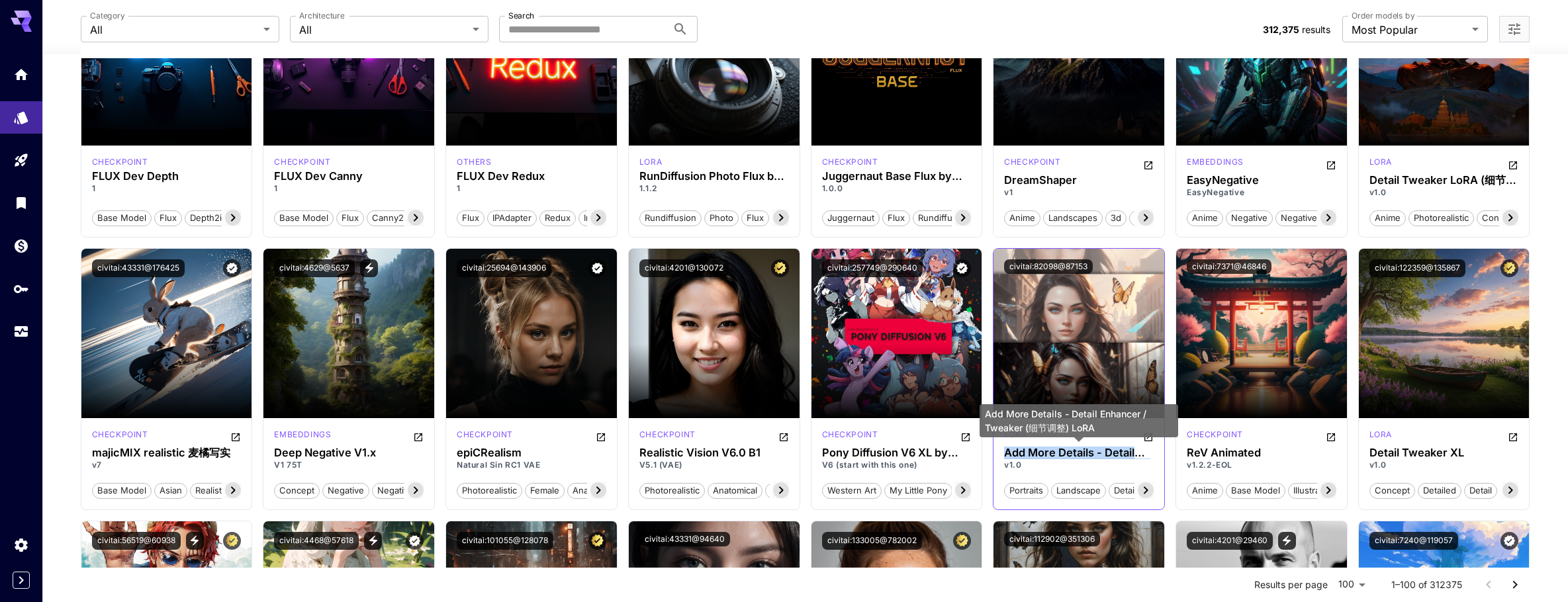 click on "Add More Details - Detail Enhancer / Tweaker (细节调整) LoRA" at bounding box center (1079, 452) 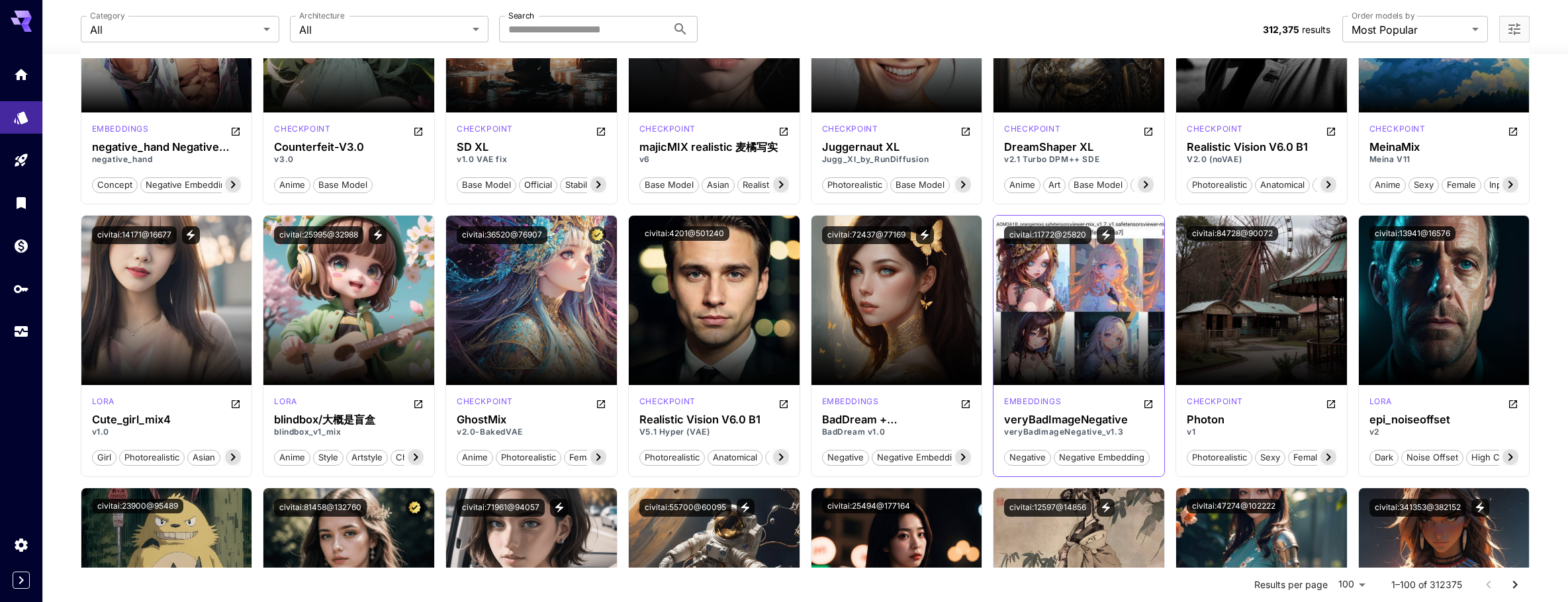 scroll, scrollTop: 1588, scrollLeft: 0, axis: vertical 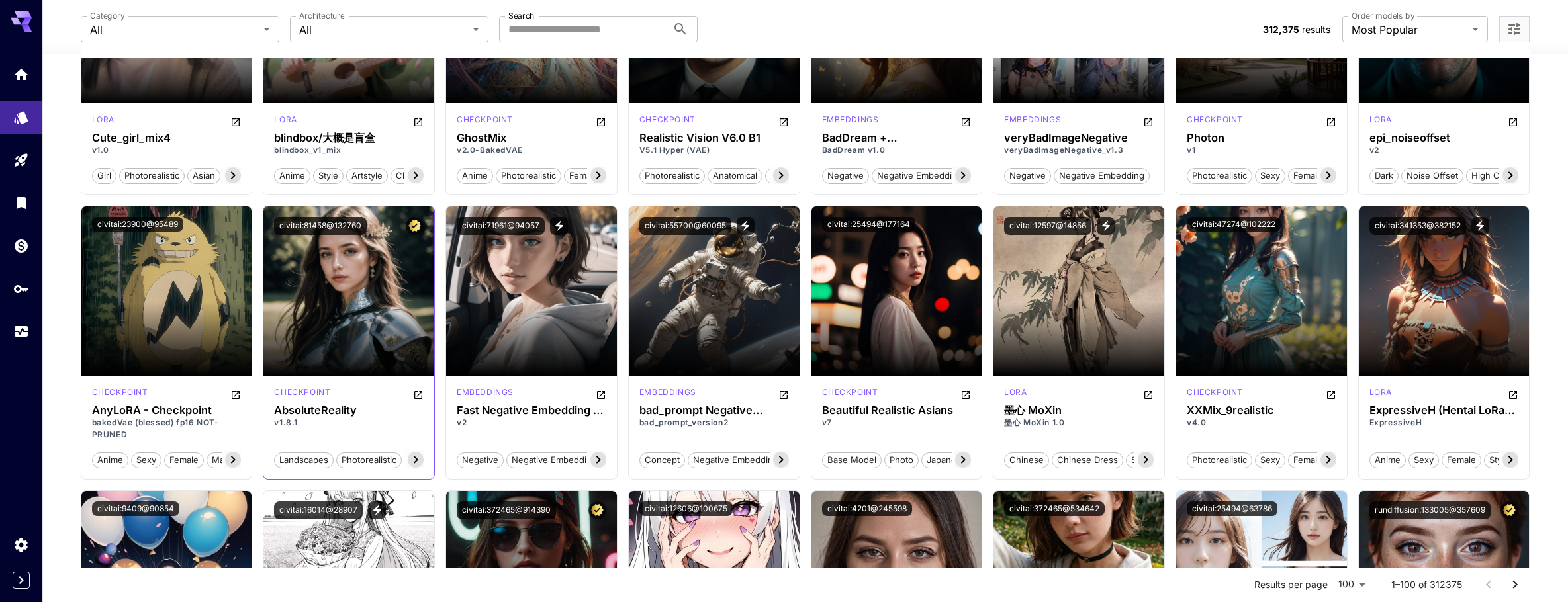 click 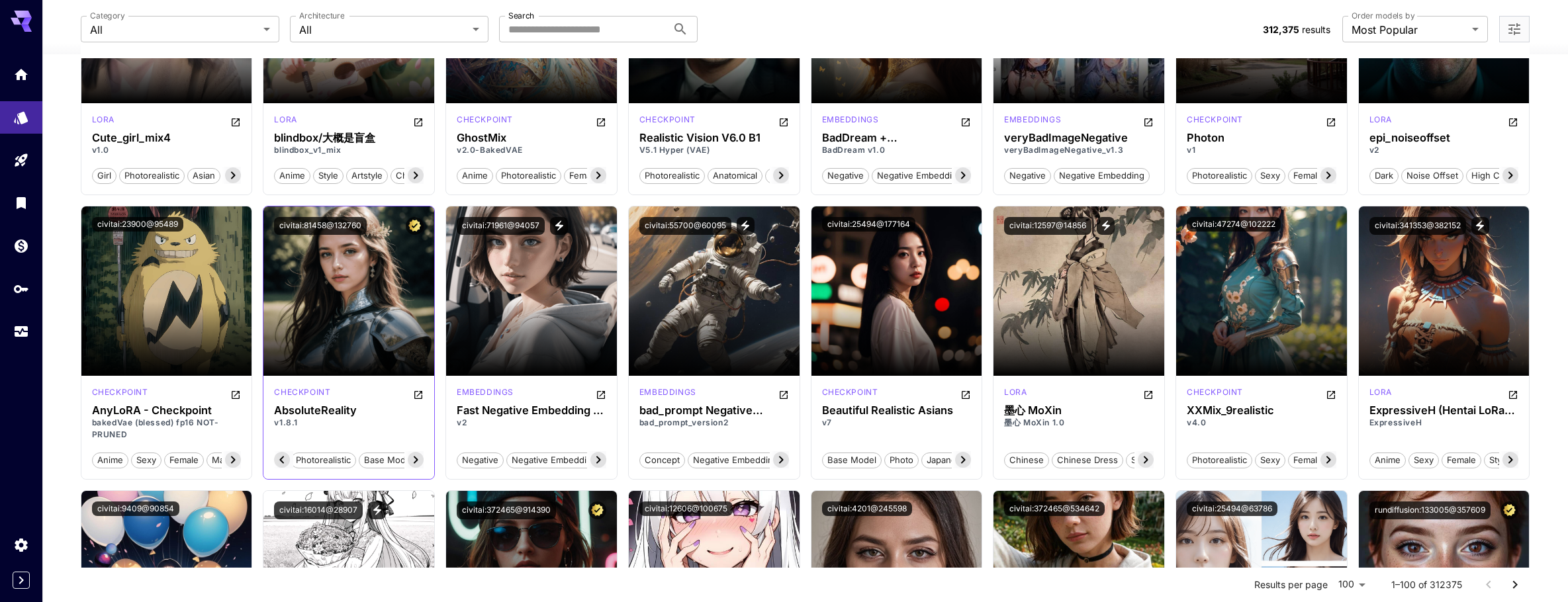 scroll, scrollTop: 0, scrollLeft: 132, axis: horizontal 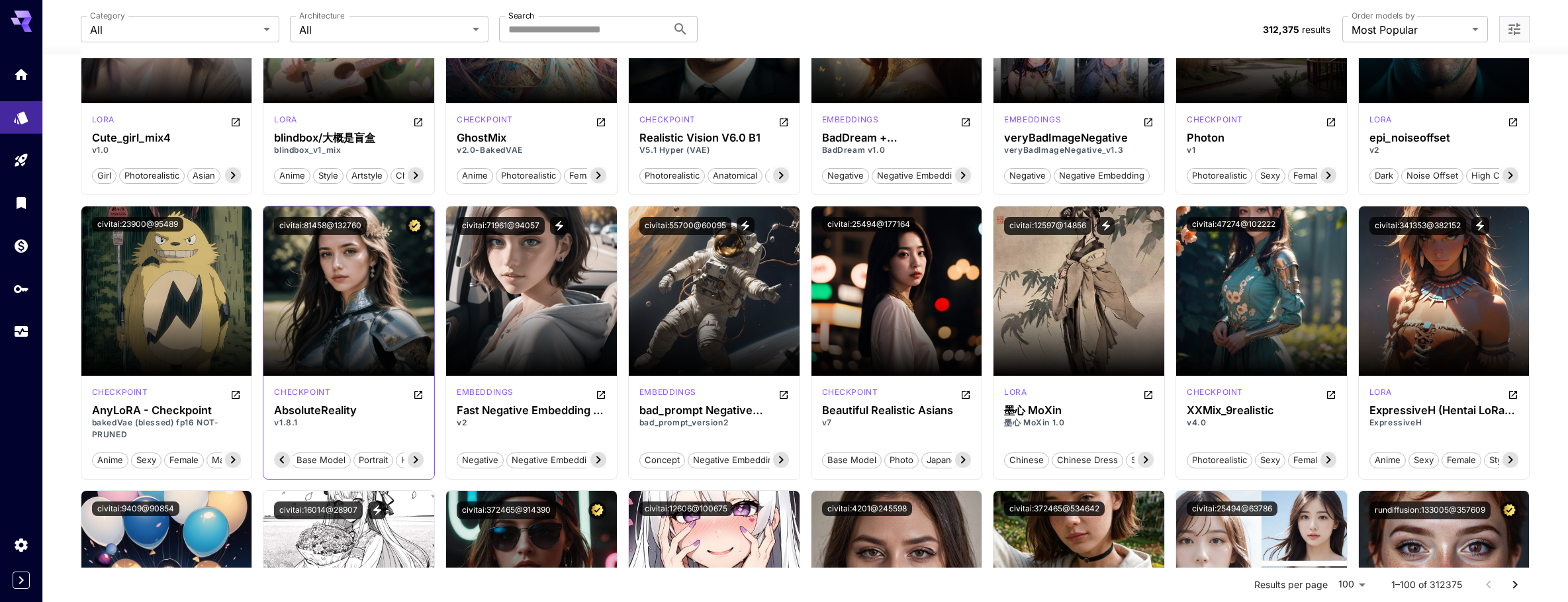click 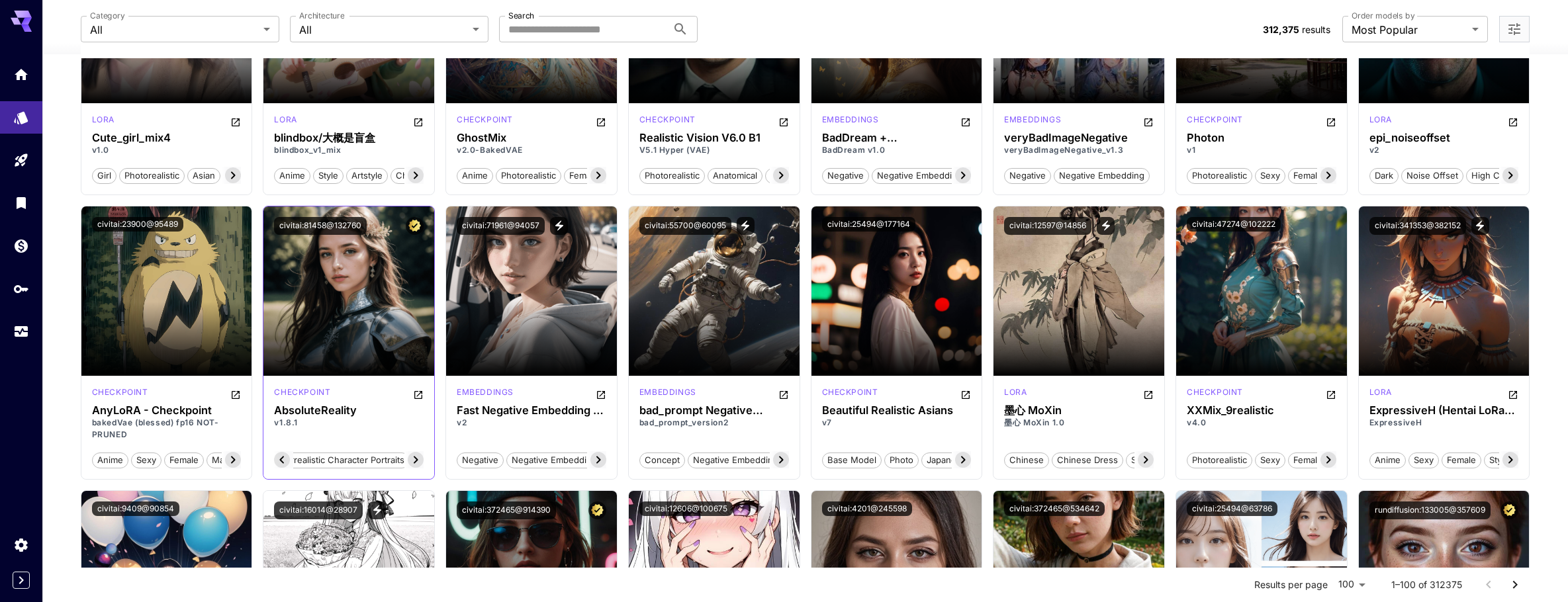 click 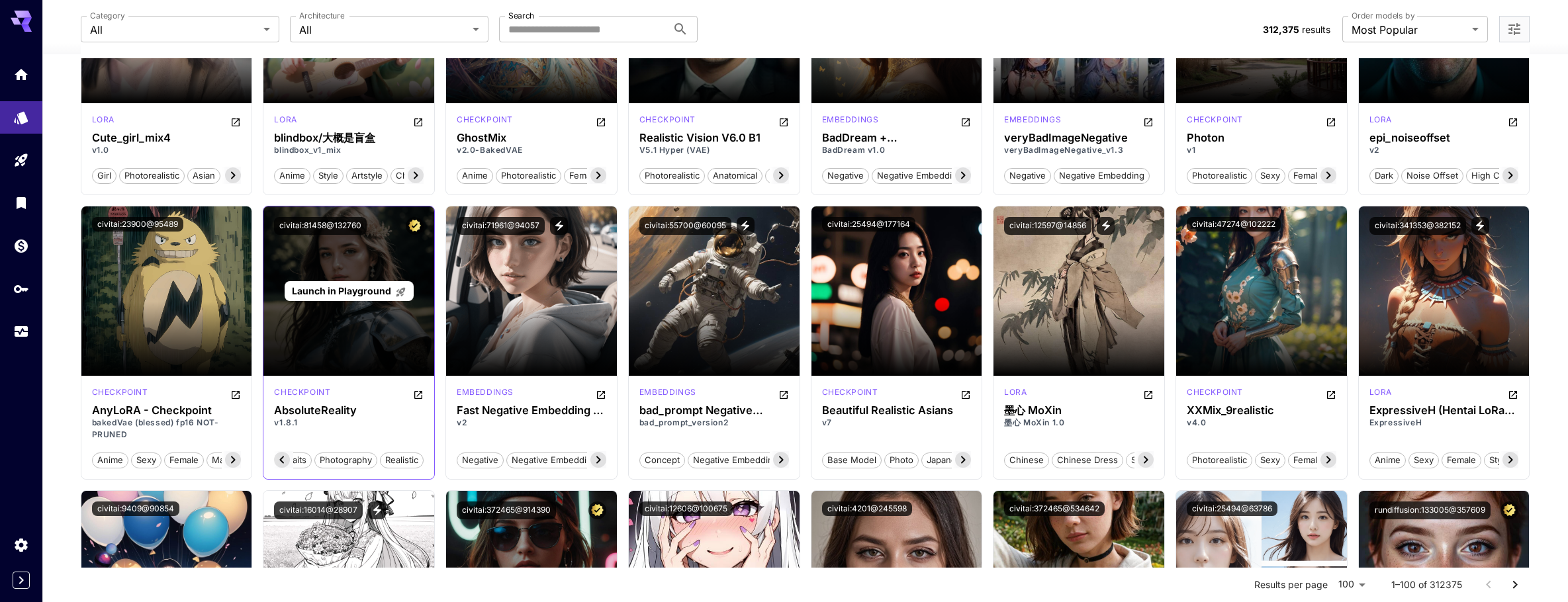 click on "Launch in Playground" at bounding box center [349, 291] 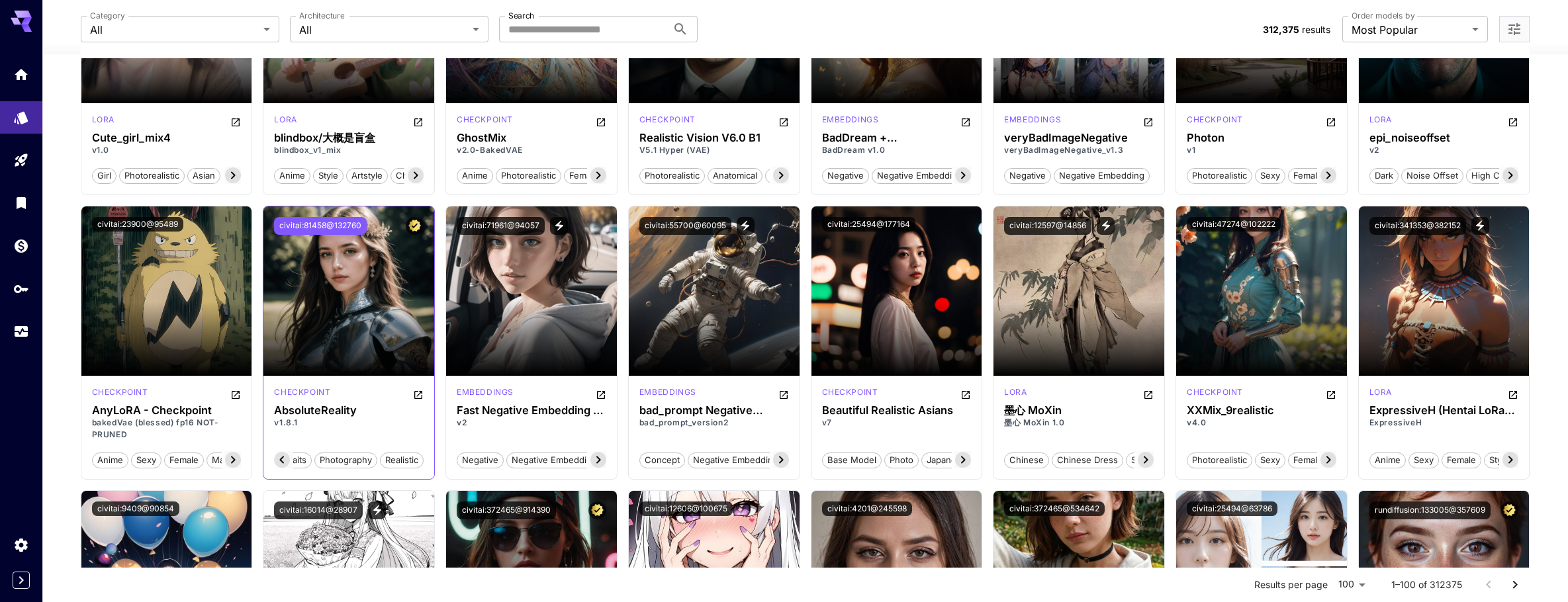 click on "civitai:81458@132760" at bounding box center (320, 226) 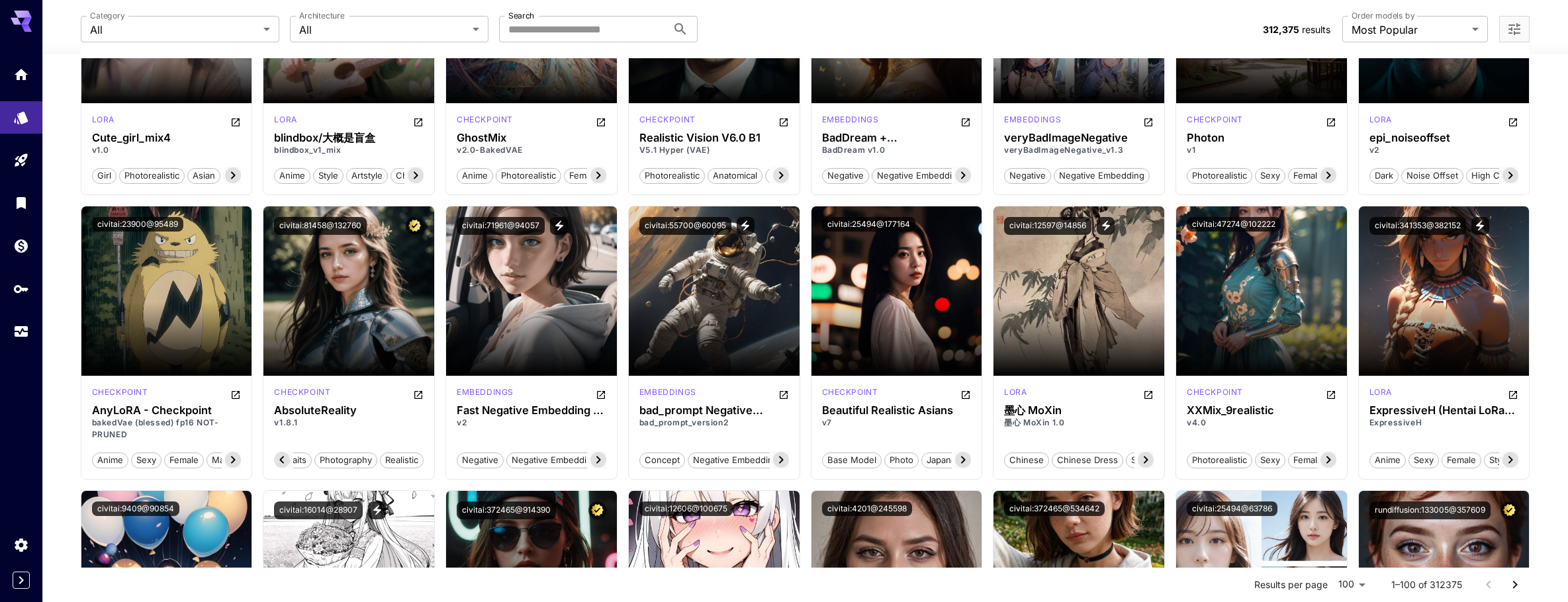 click on "v1.8.1" at bounding box center (349, 423) 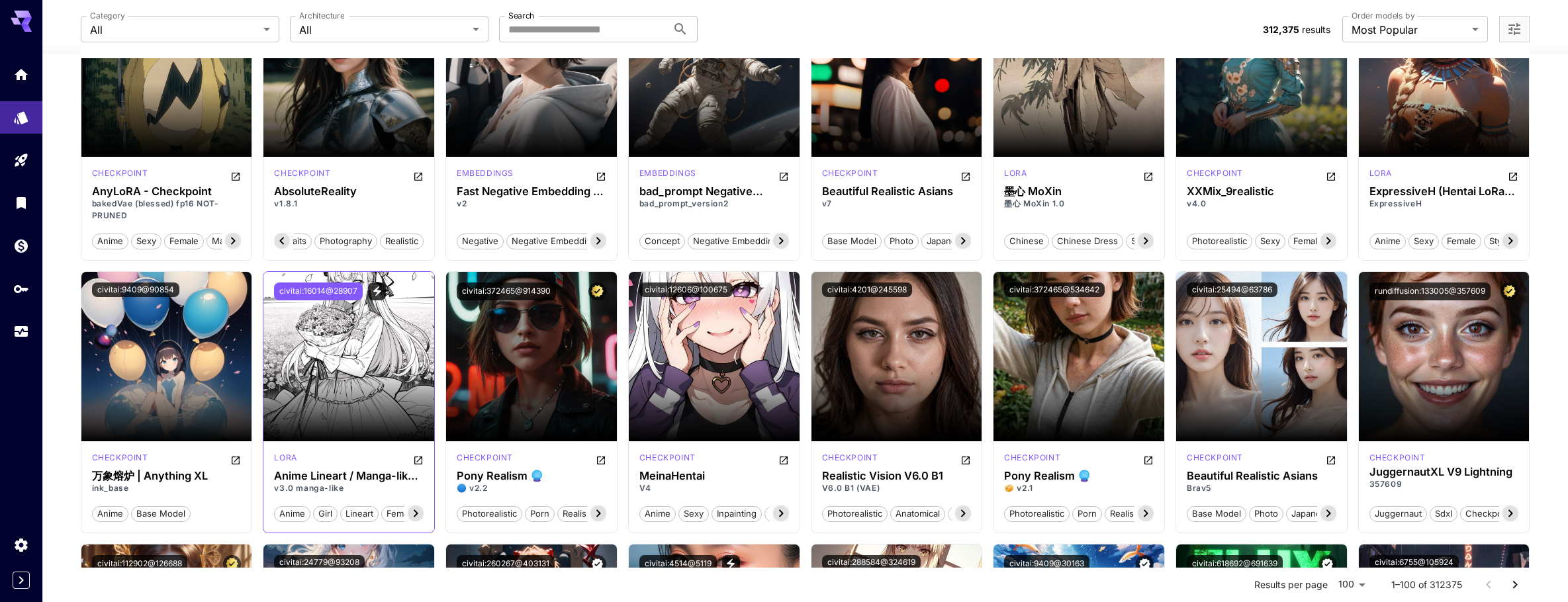 scroll, scrollTop: 1654, scrollLeft: 0, axis: vertical 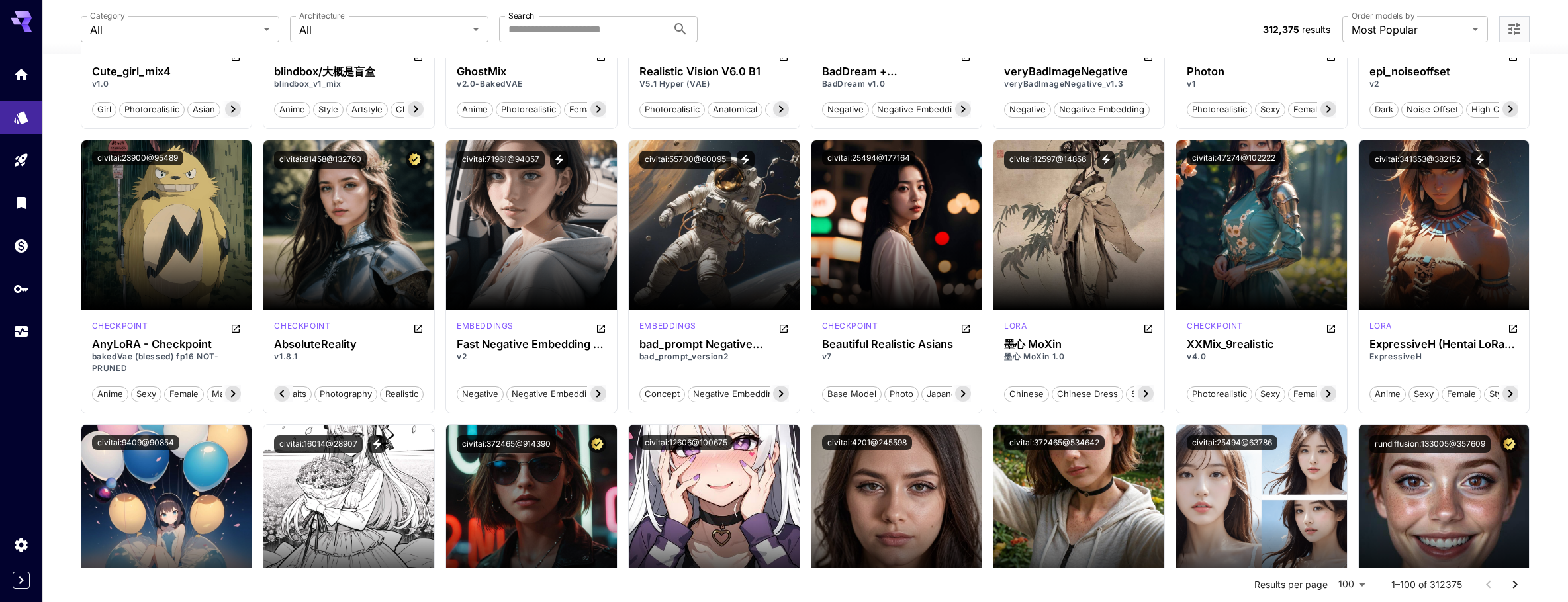 click 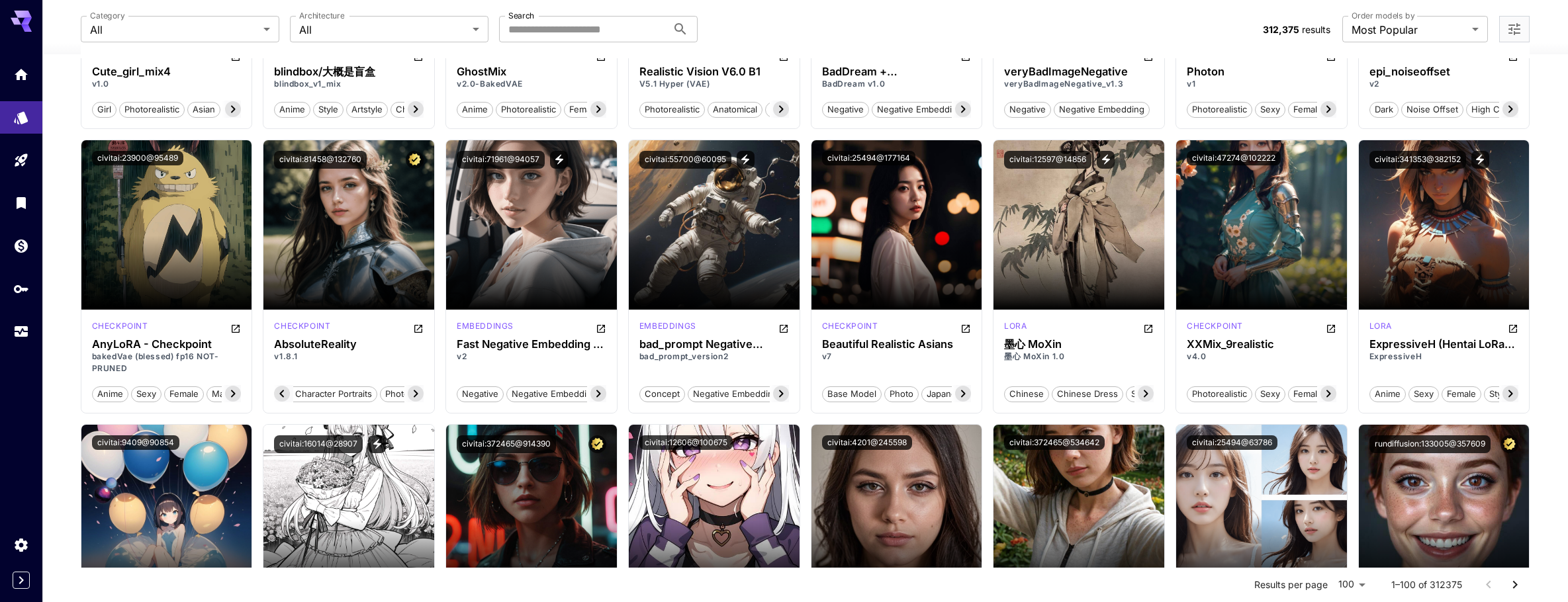 click 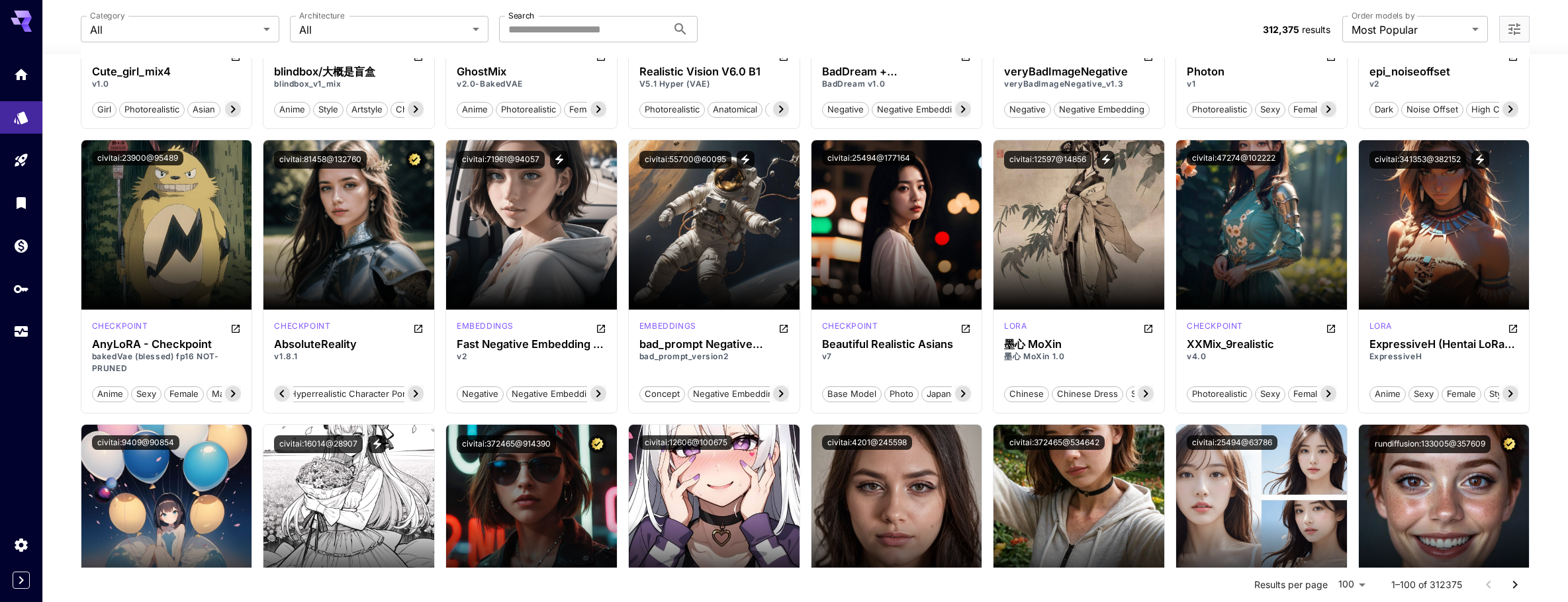 click 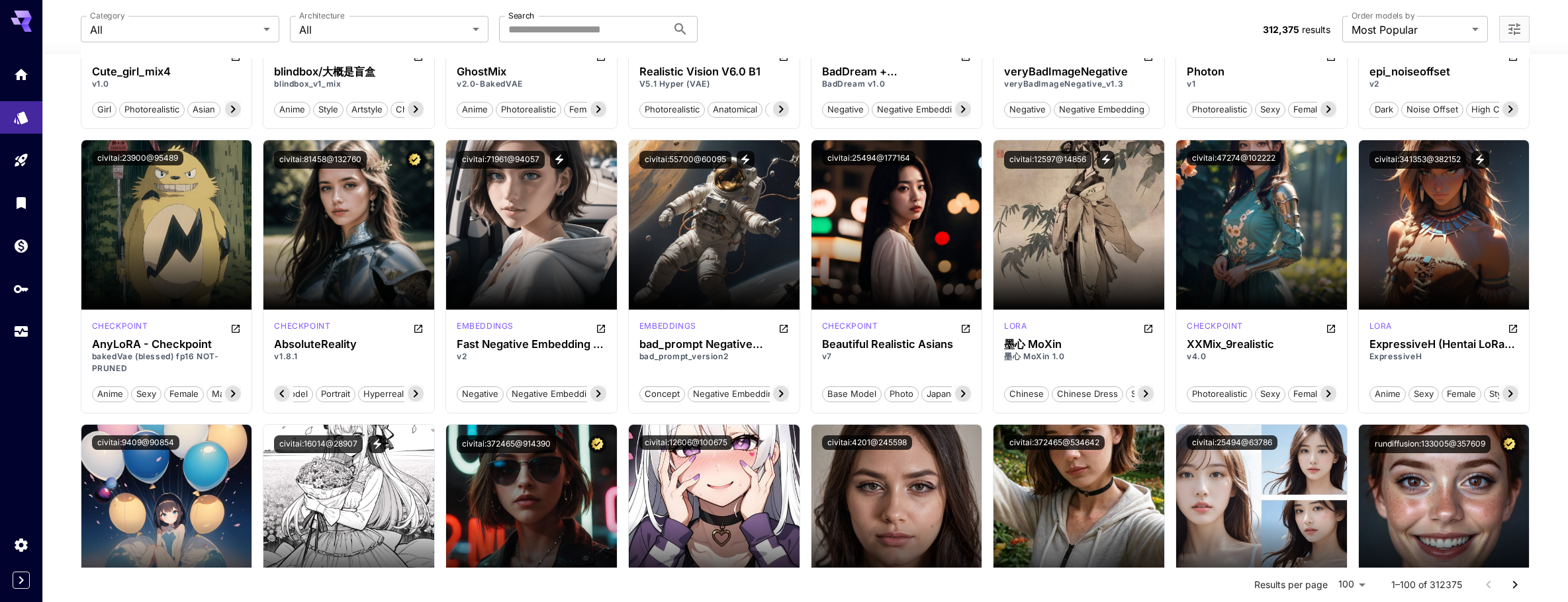 click 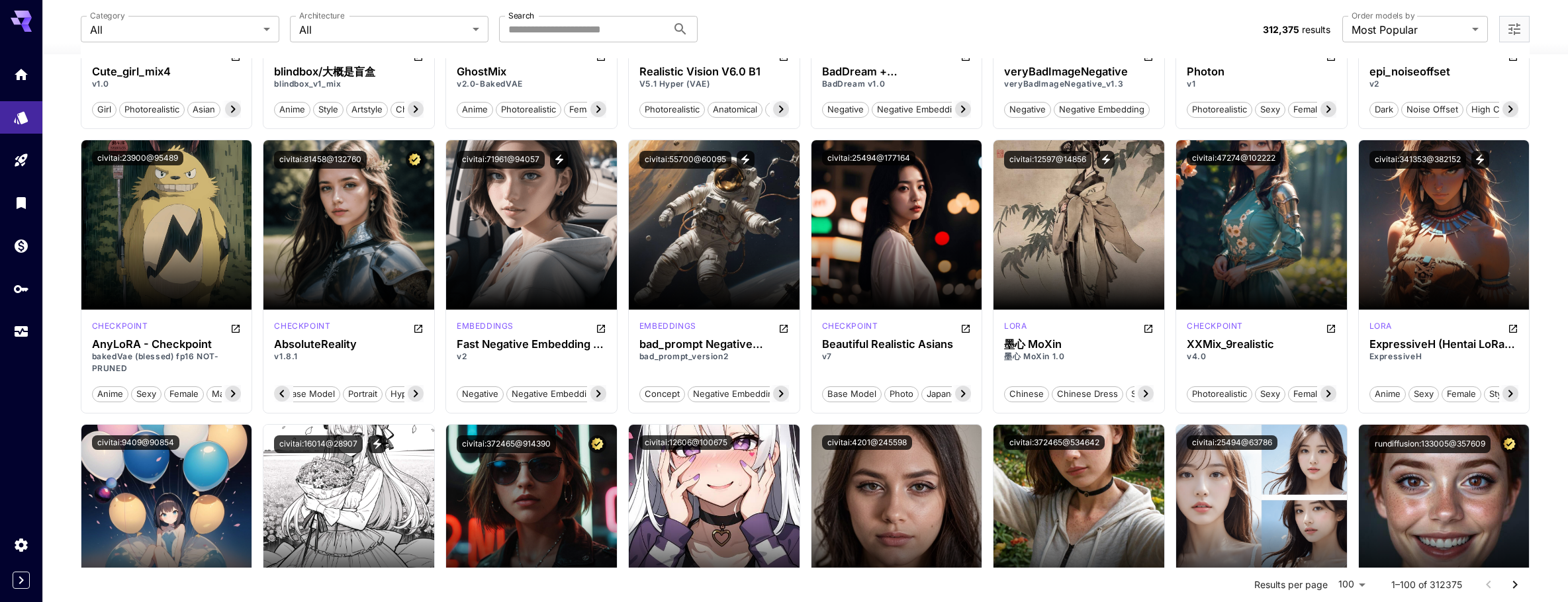 click 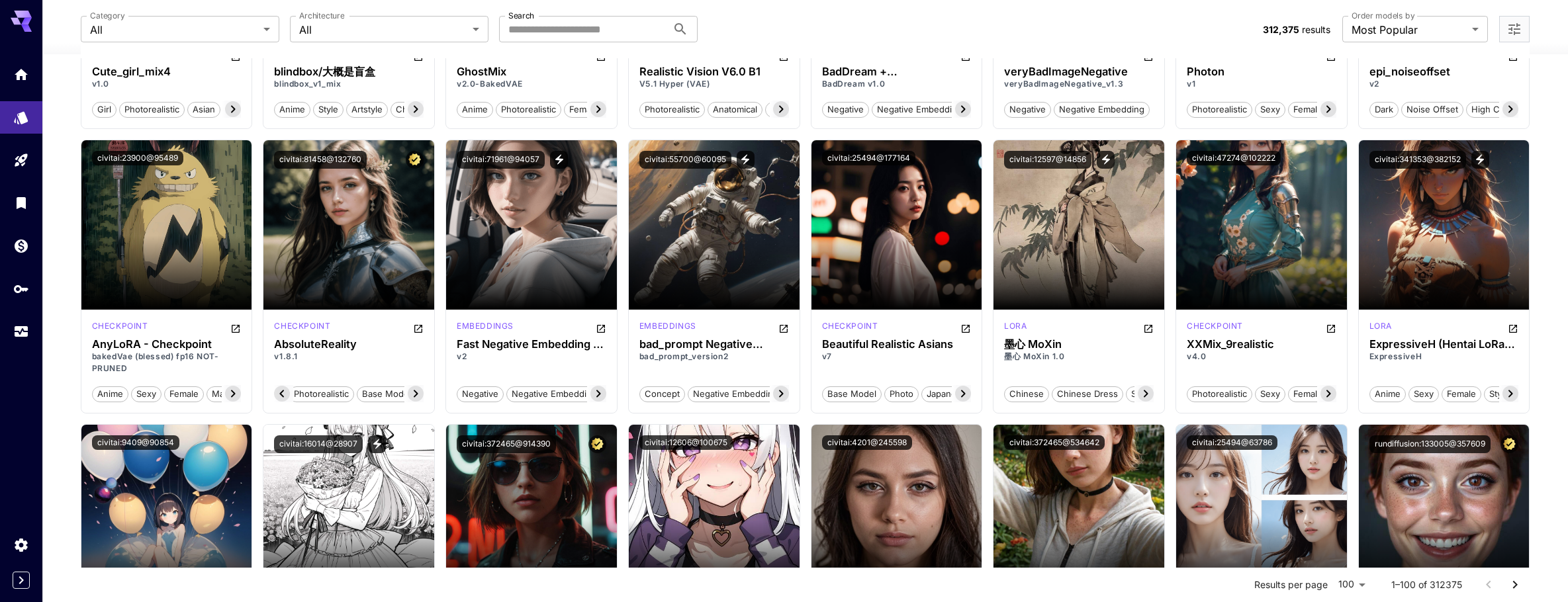 click 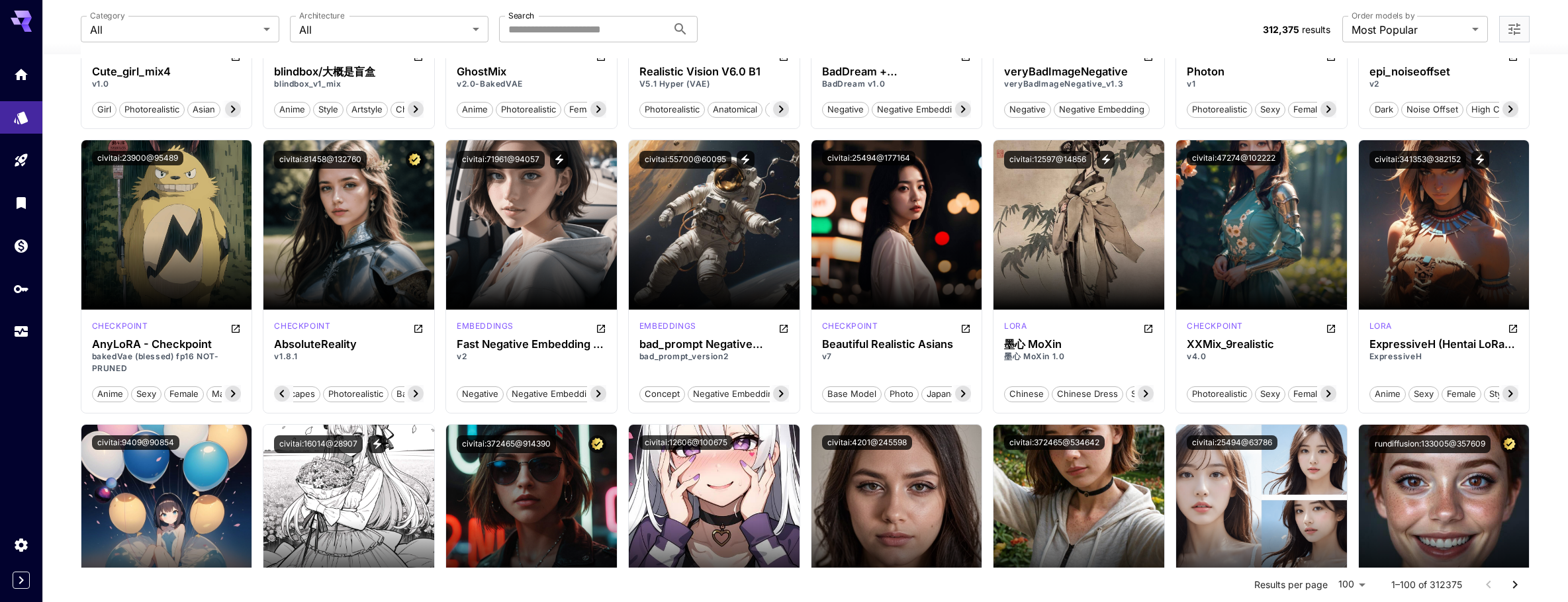 scroll, scrollTop: 0, scrollLeft: 0, axis: both 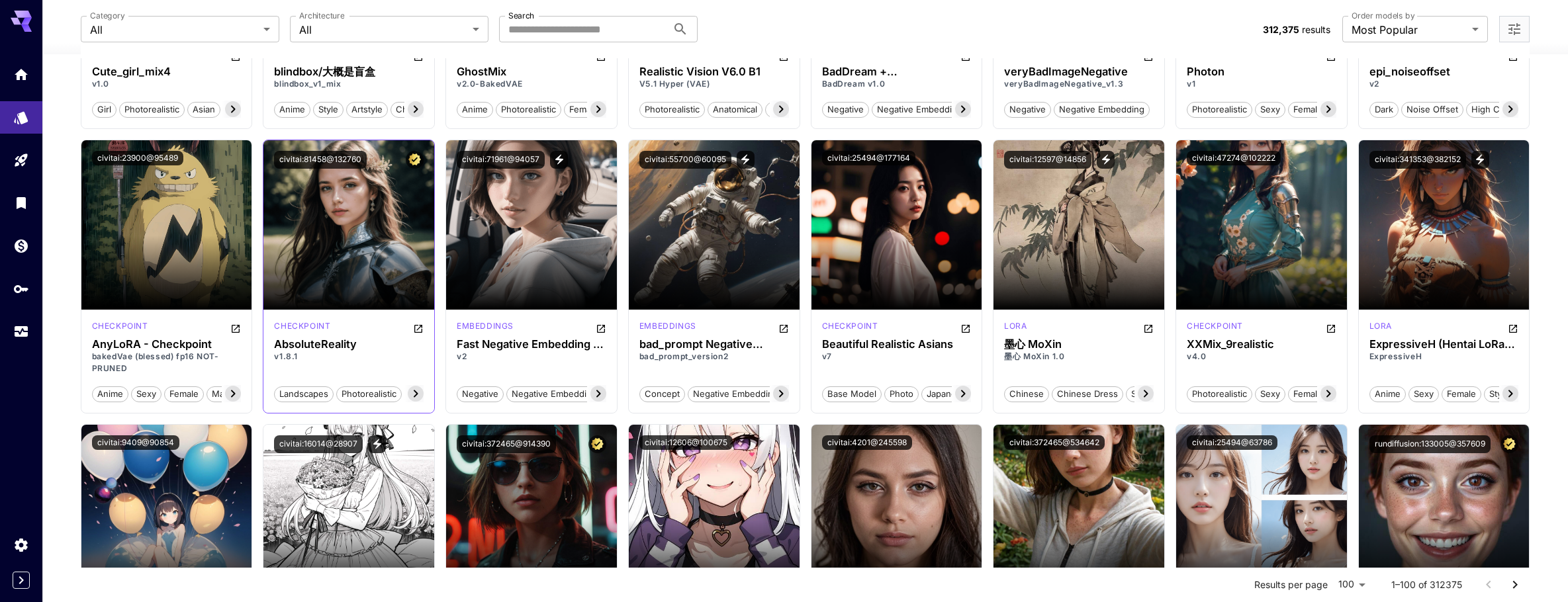 click on "v1.8.1" at bounding box center (349, 357) 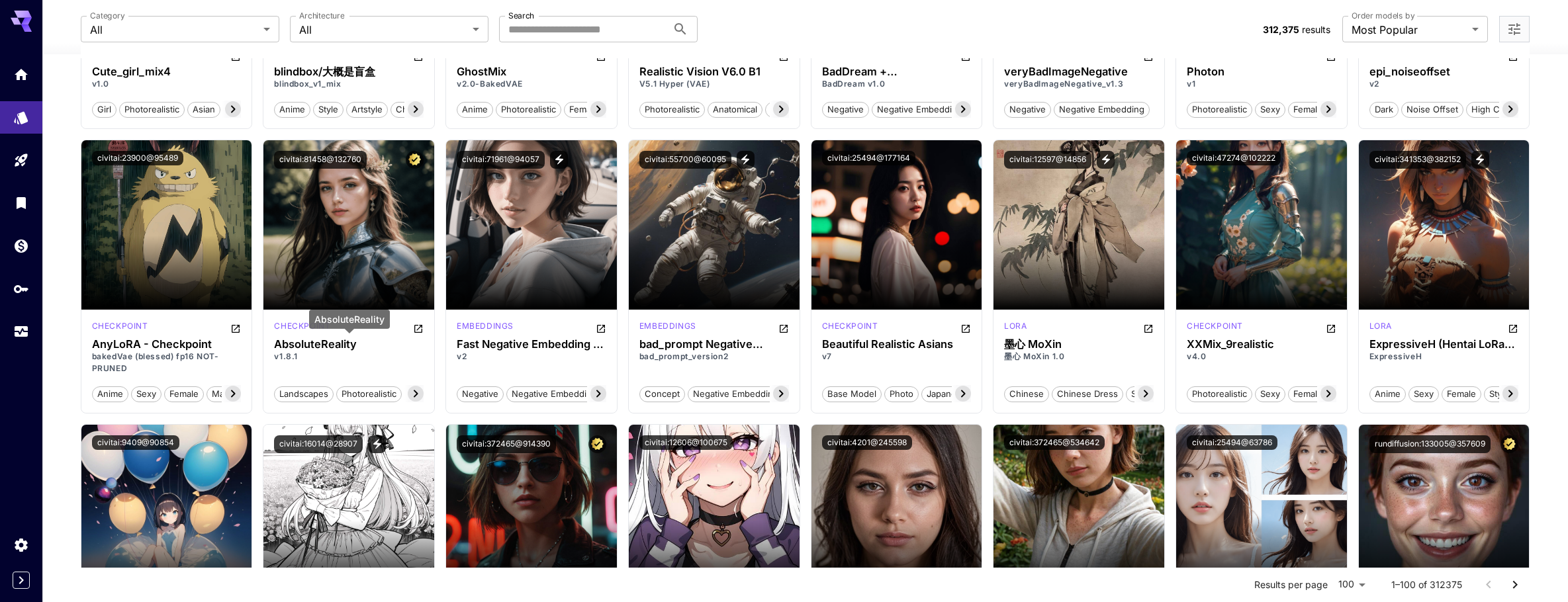 click on "AbsoluteReality" at bounding box center (349, 344) 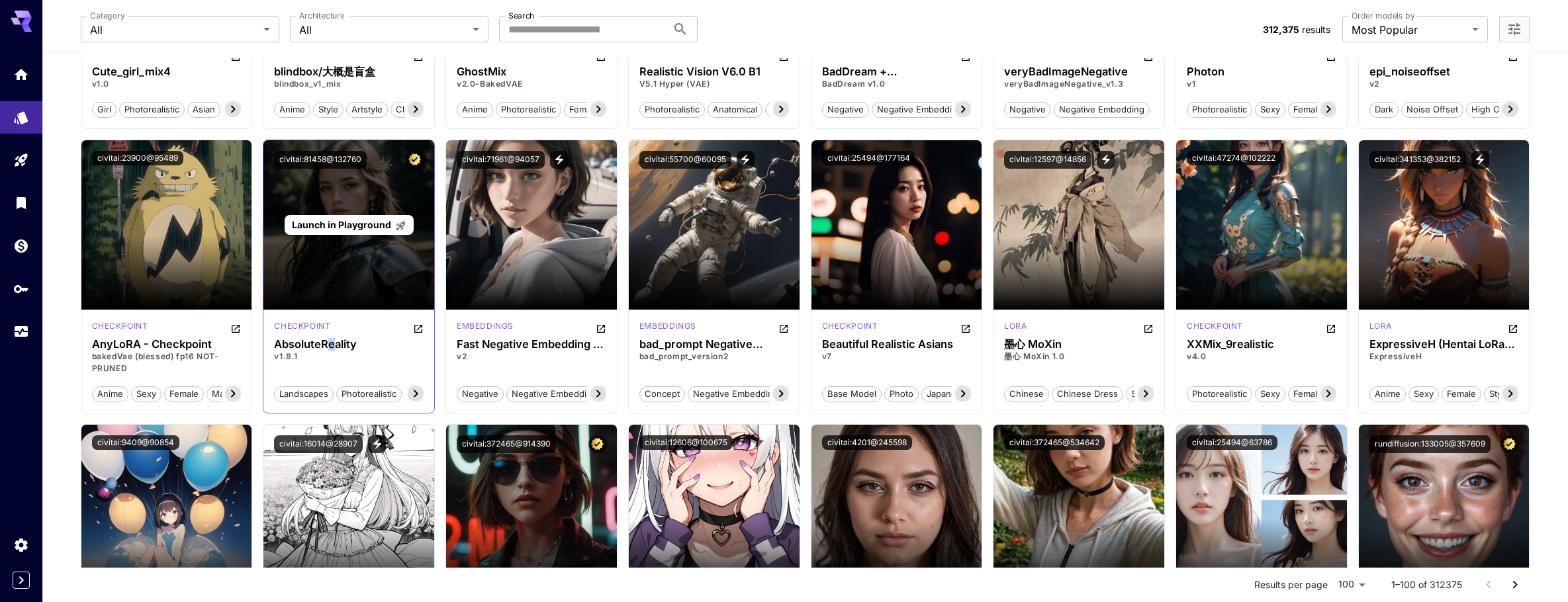 click on "Launch in Playground" at bounding box center (342, 224) 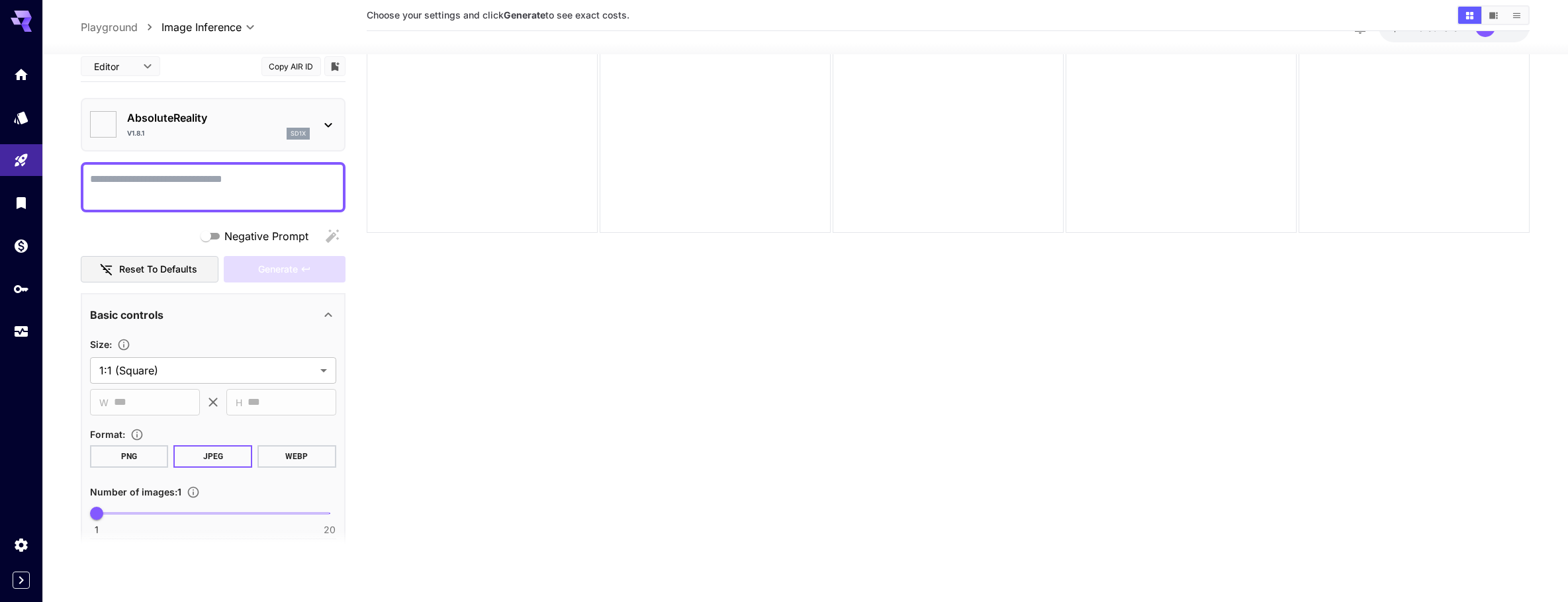 type on "**********" 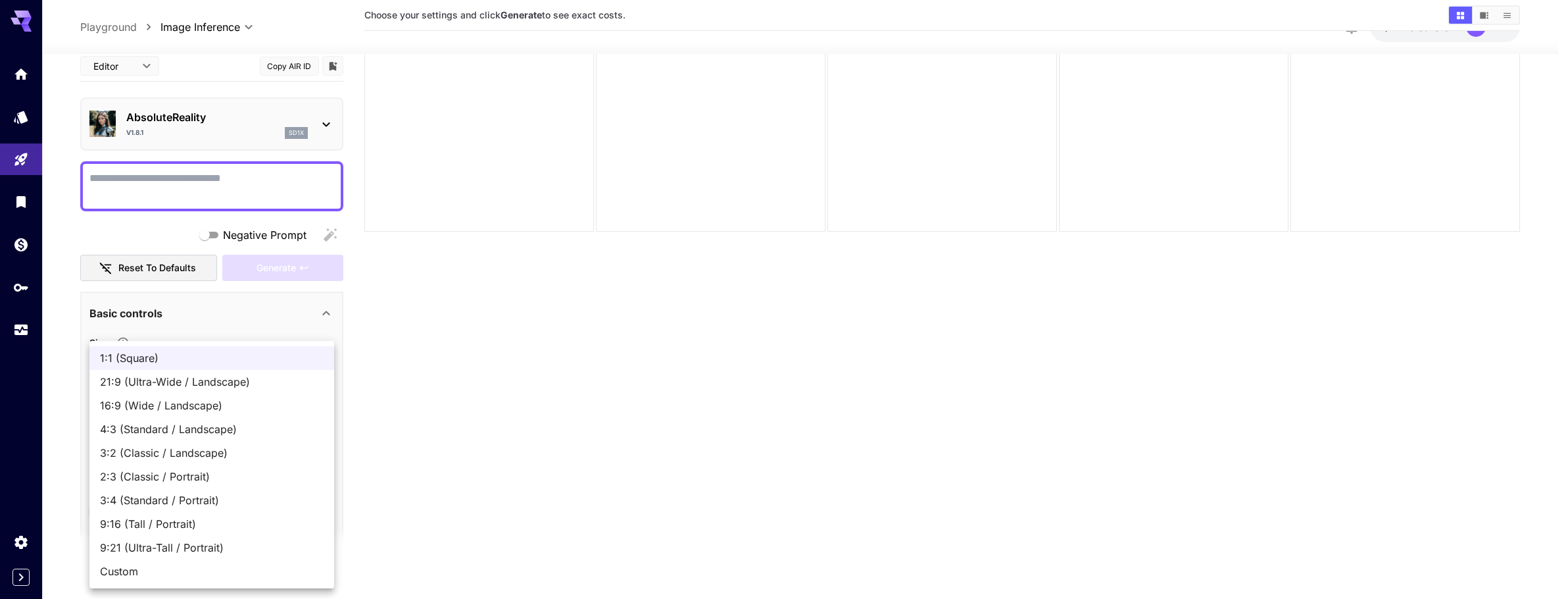 click on "**********" at bounding box center (784, 247) 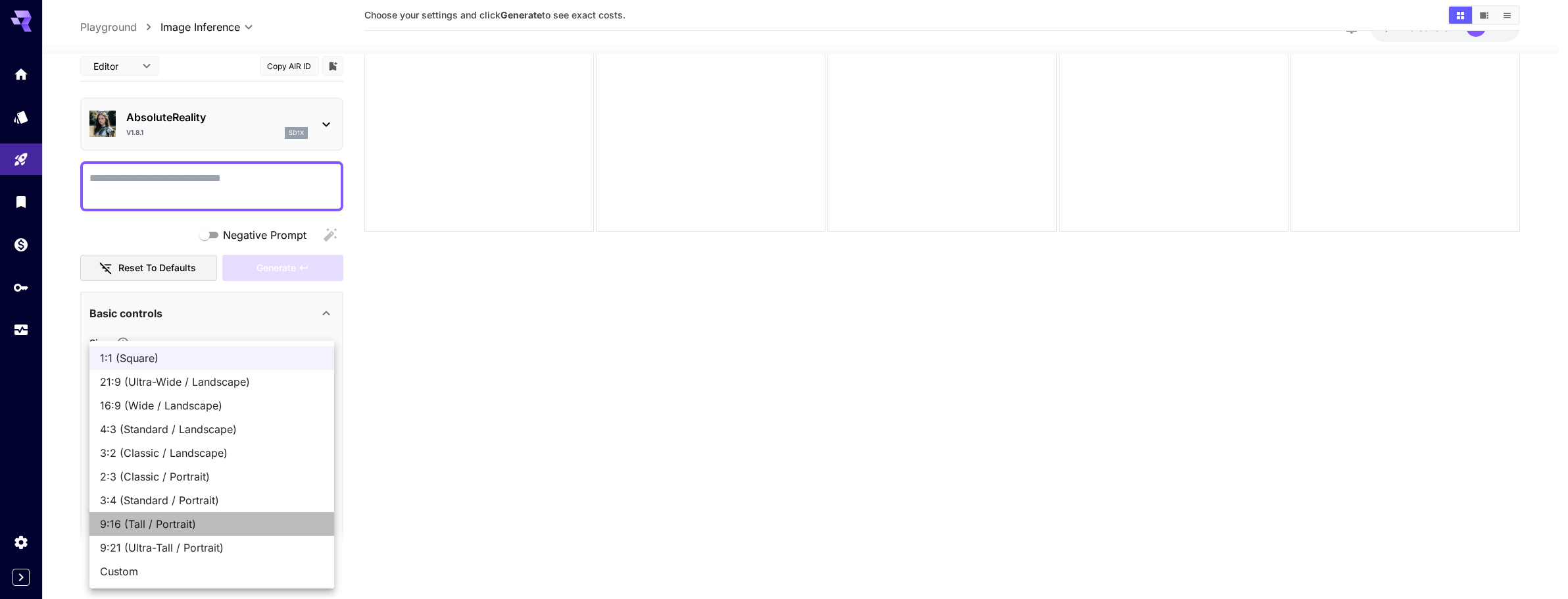 click on "9:16 (Tall / Portrait)" at bounding box center (212, 524) 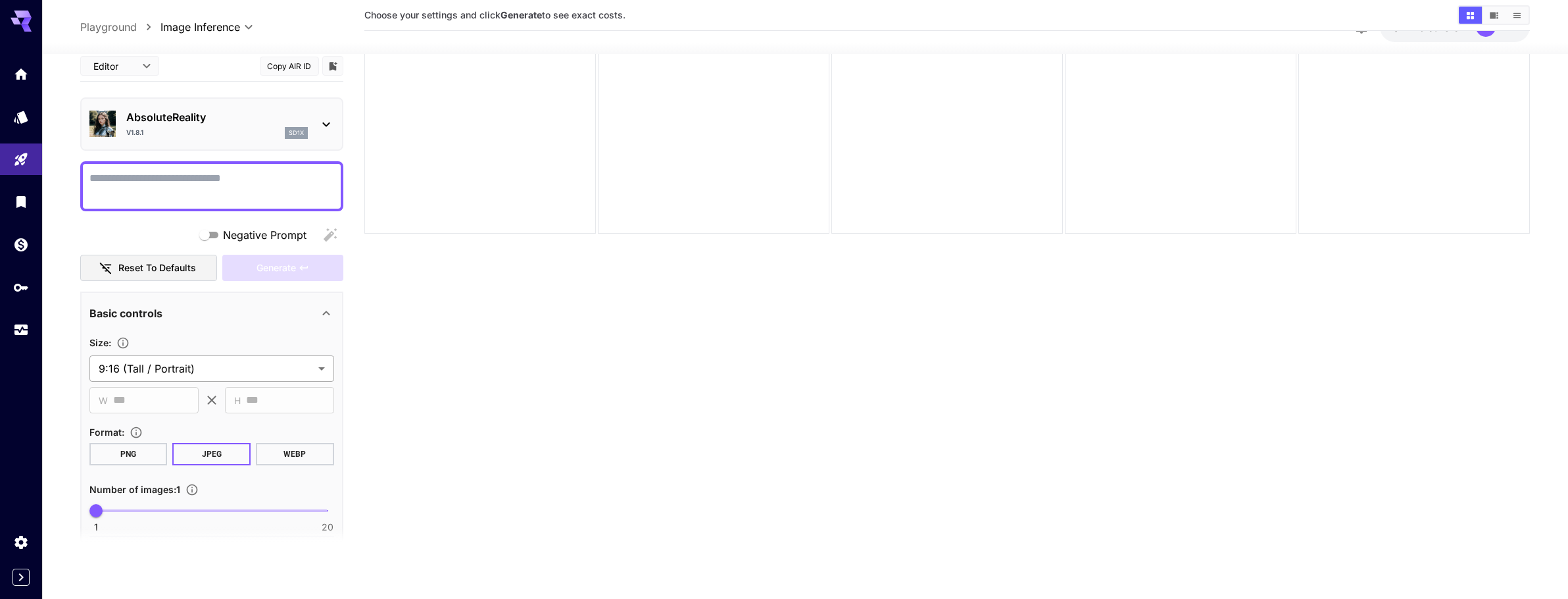 click on "**********" at bounding box center (784, 247) 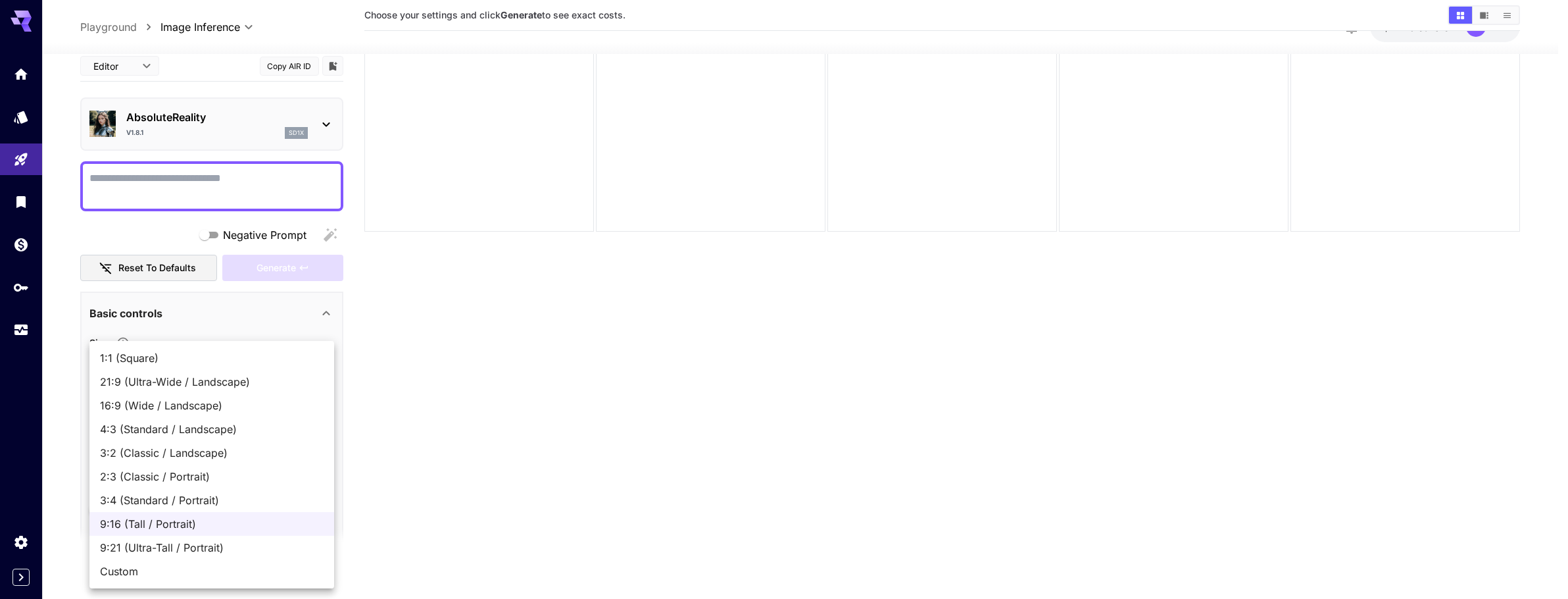 click at bounding box center [784, 300] 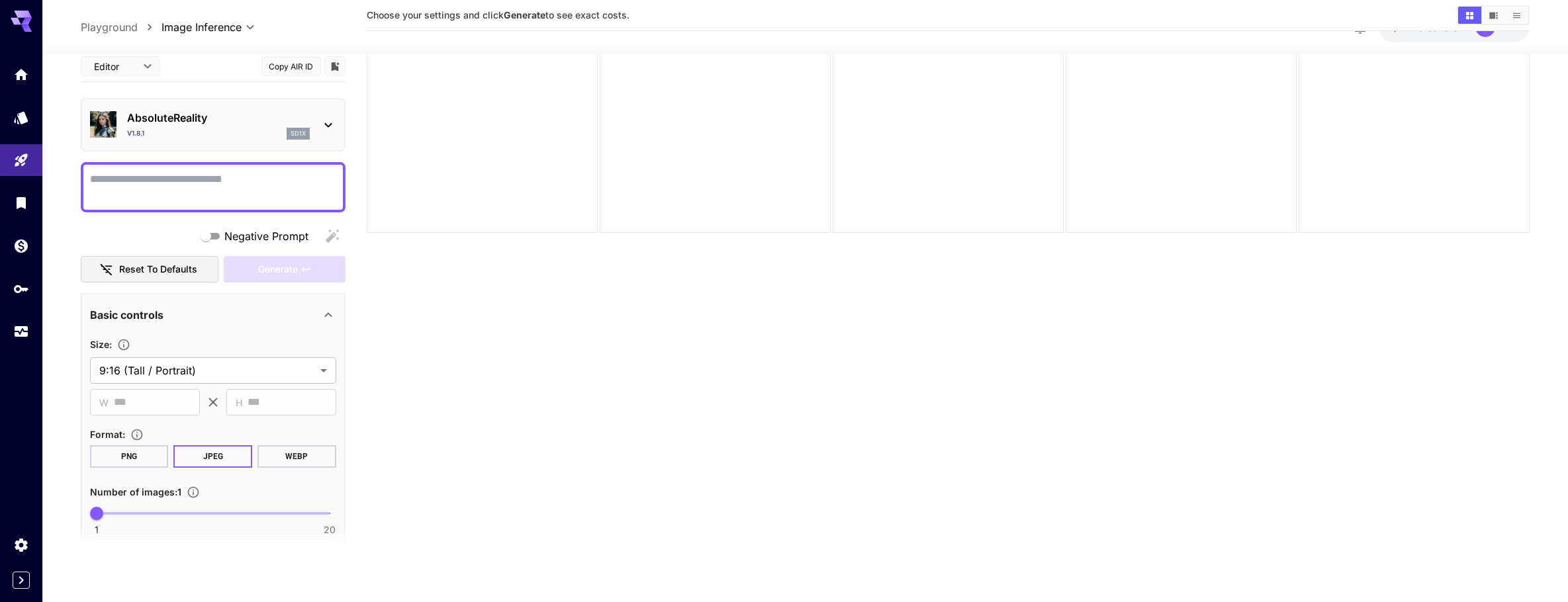 click on "**********" at bounding box center [805, 276] 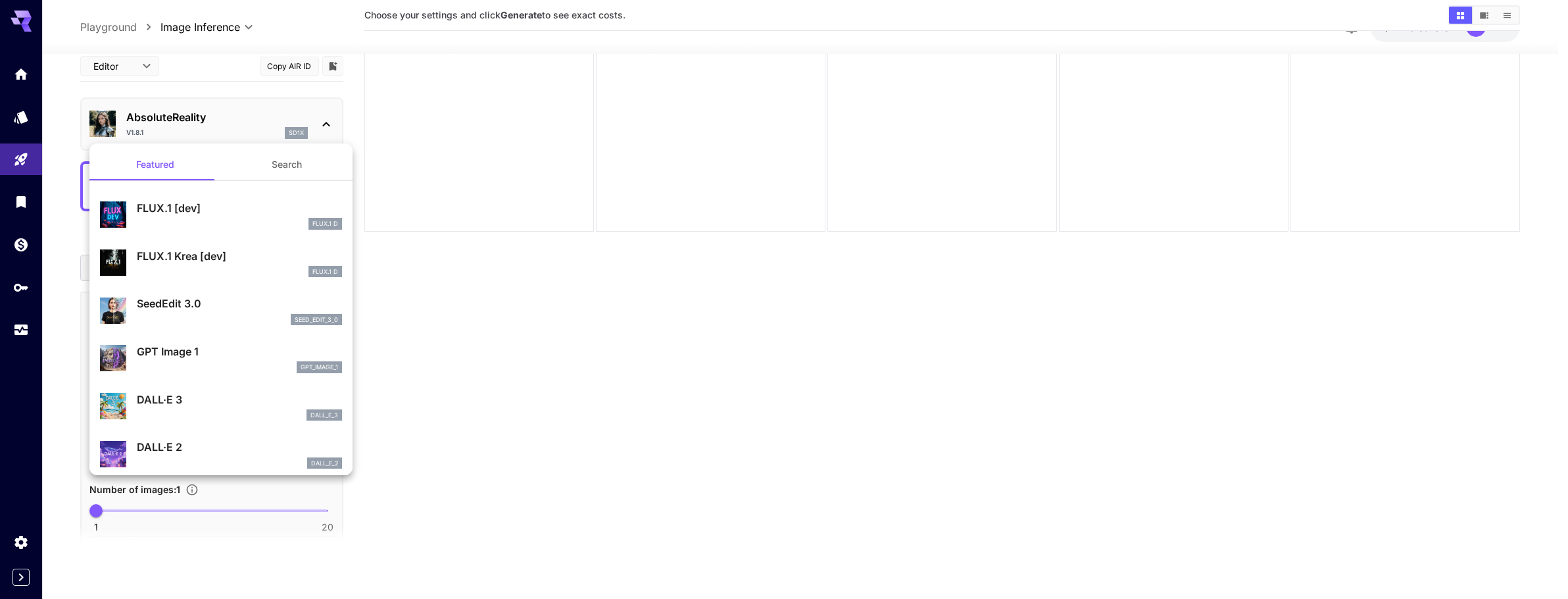 click at bounding box center (784, 300) 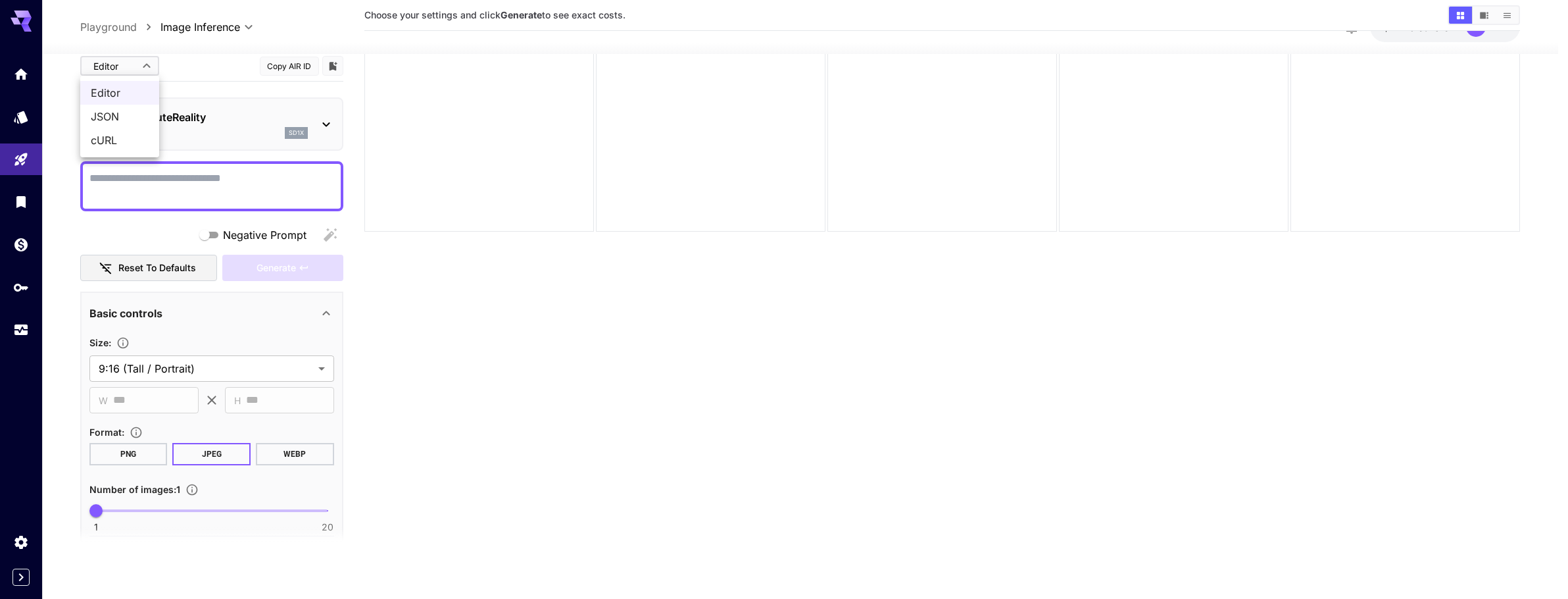 click on "**********" at bounding box center [784, 247] 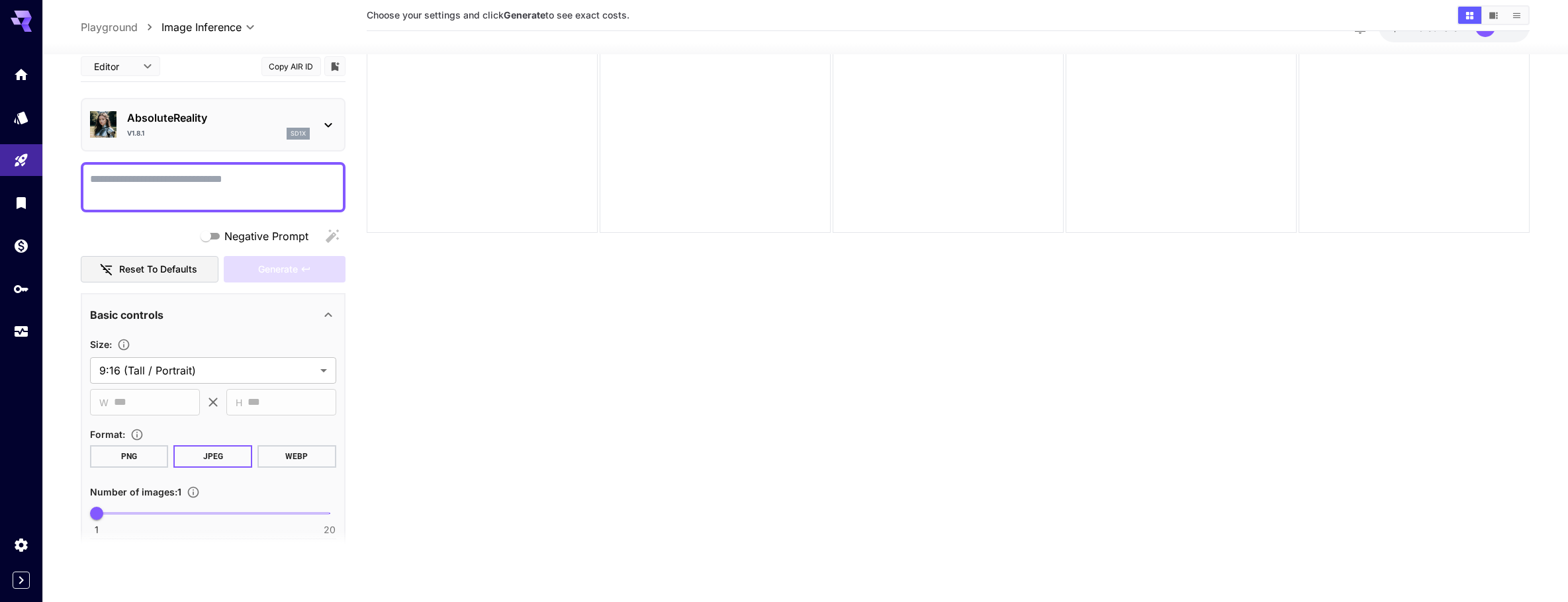 click on "Choose your settings and click  Generate  to see exact costs." at bounding box center [948, 261] 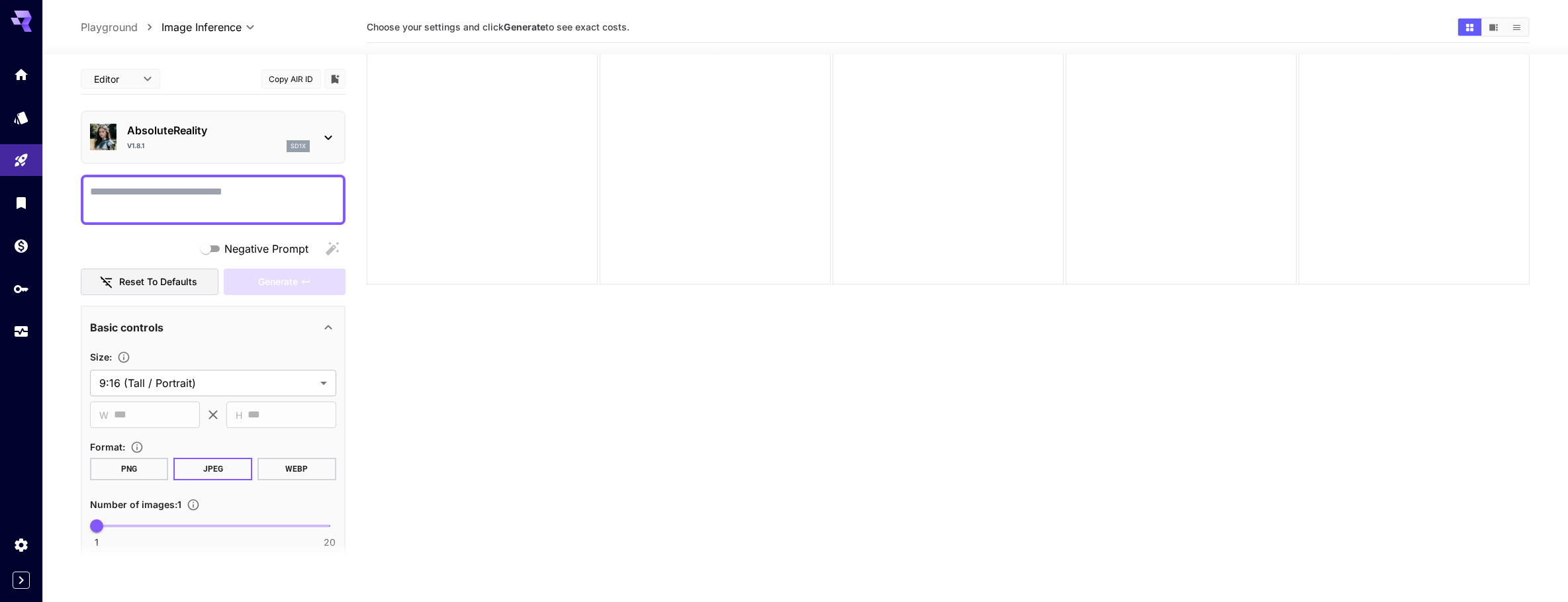 scroll, scrollTop: 105, scrollLeft: 0, axis: vertical 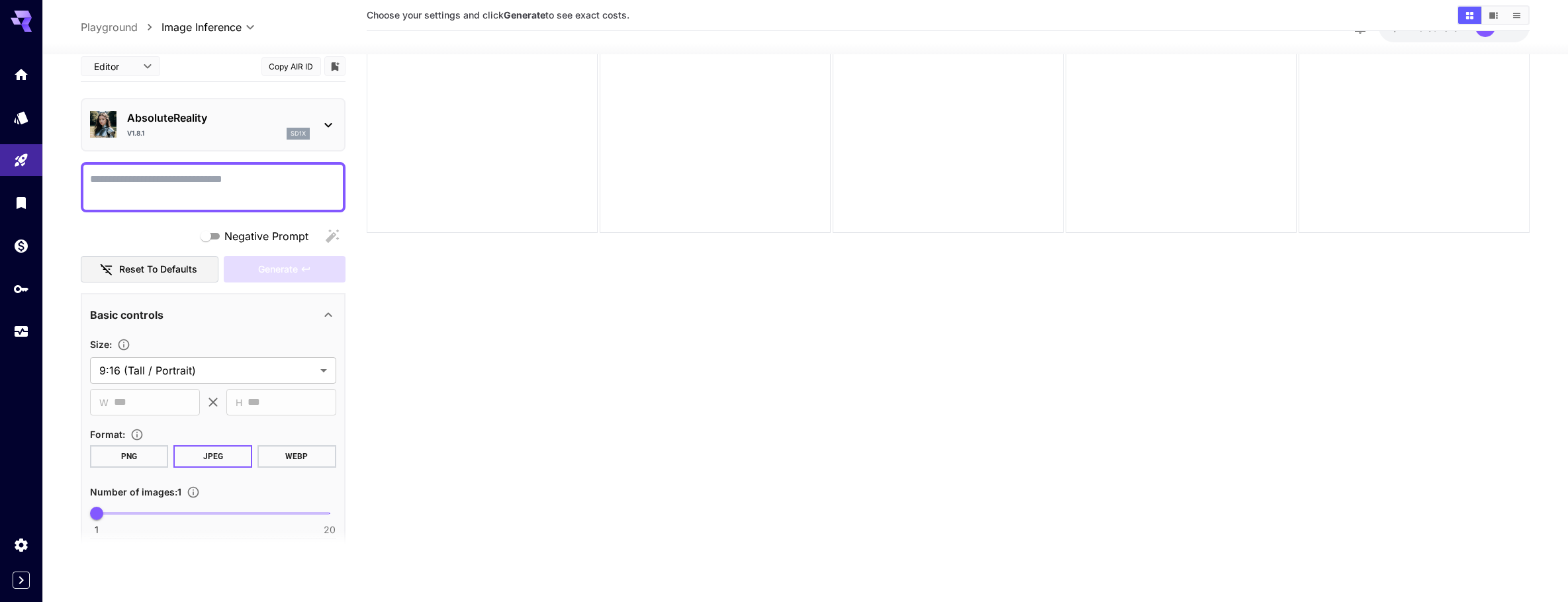 drag, startPoint x: 698, startPoint y: 411, endPoint x: 702, endPoint y: 431, distance: 20.396078 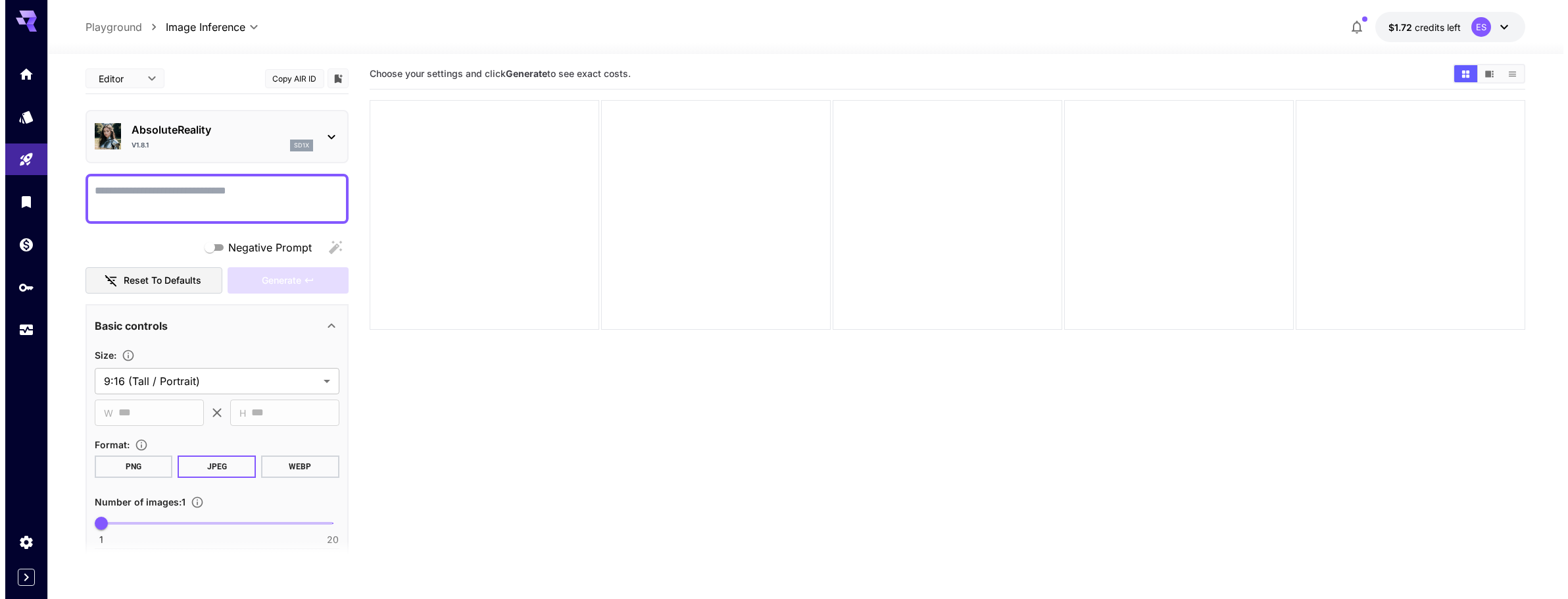 scroll, scrollTop: 0, scrollLeft: 0, axis: both 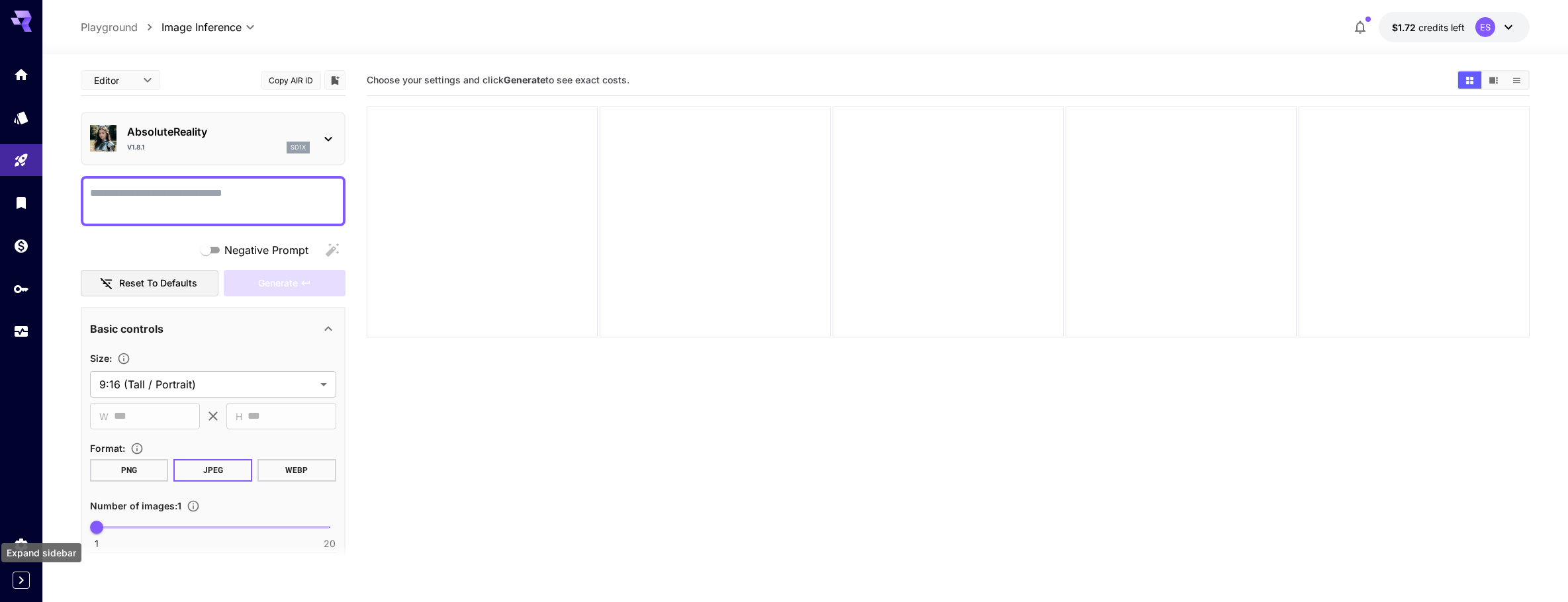 click 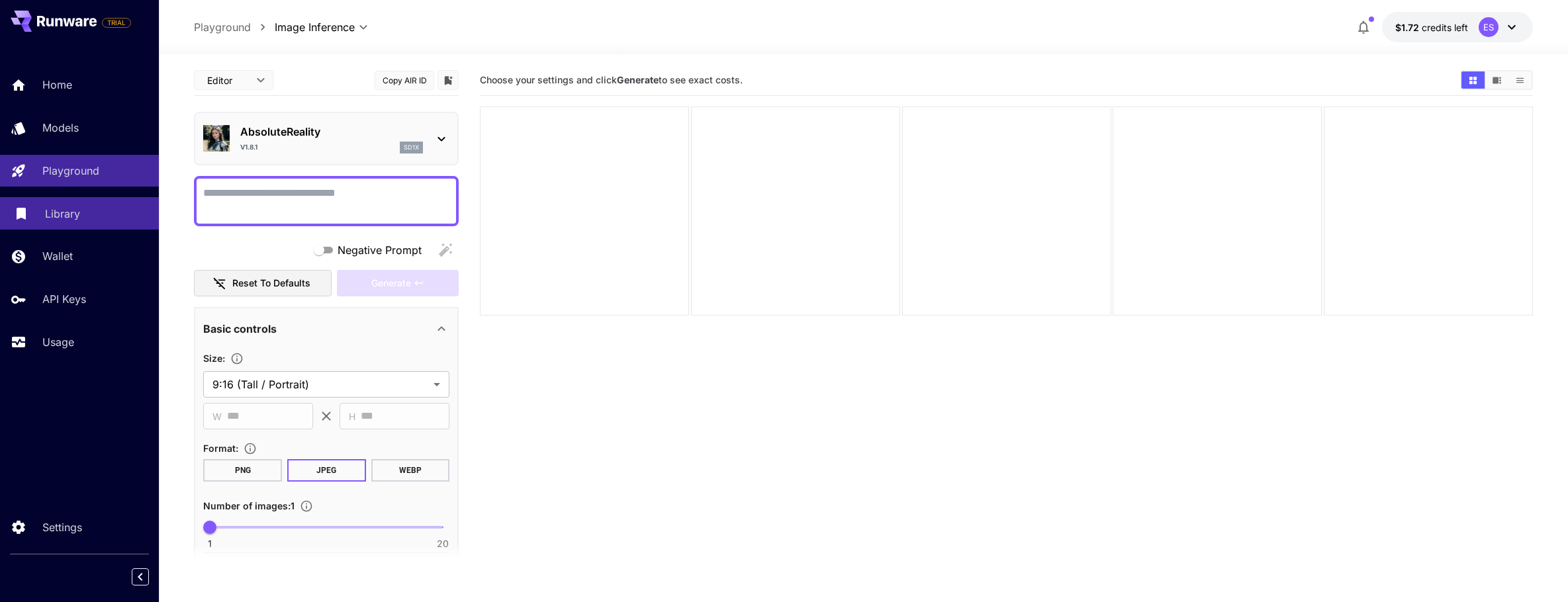click on "Library" at bounding box center [62, 214] 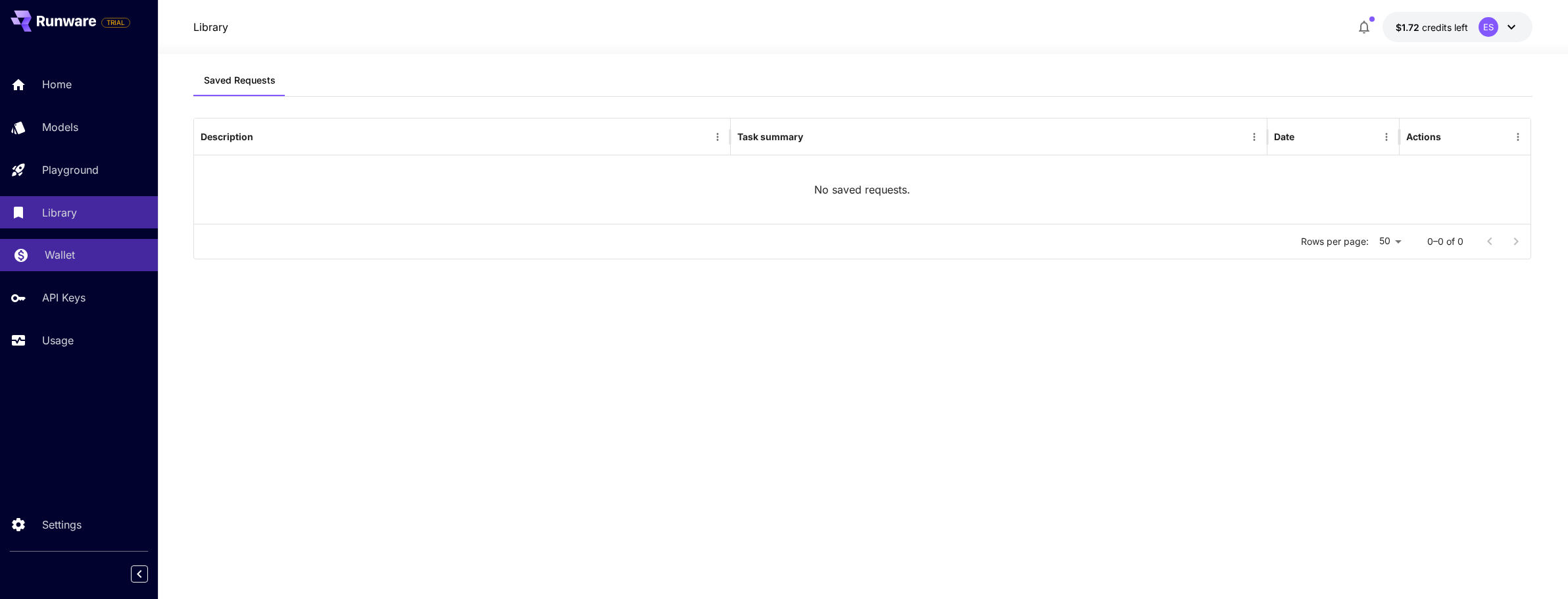 click on "Wallet" at bounding box center [60, 255] 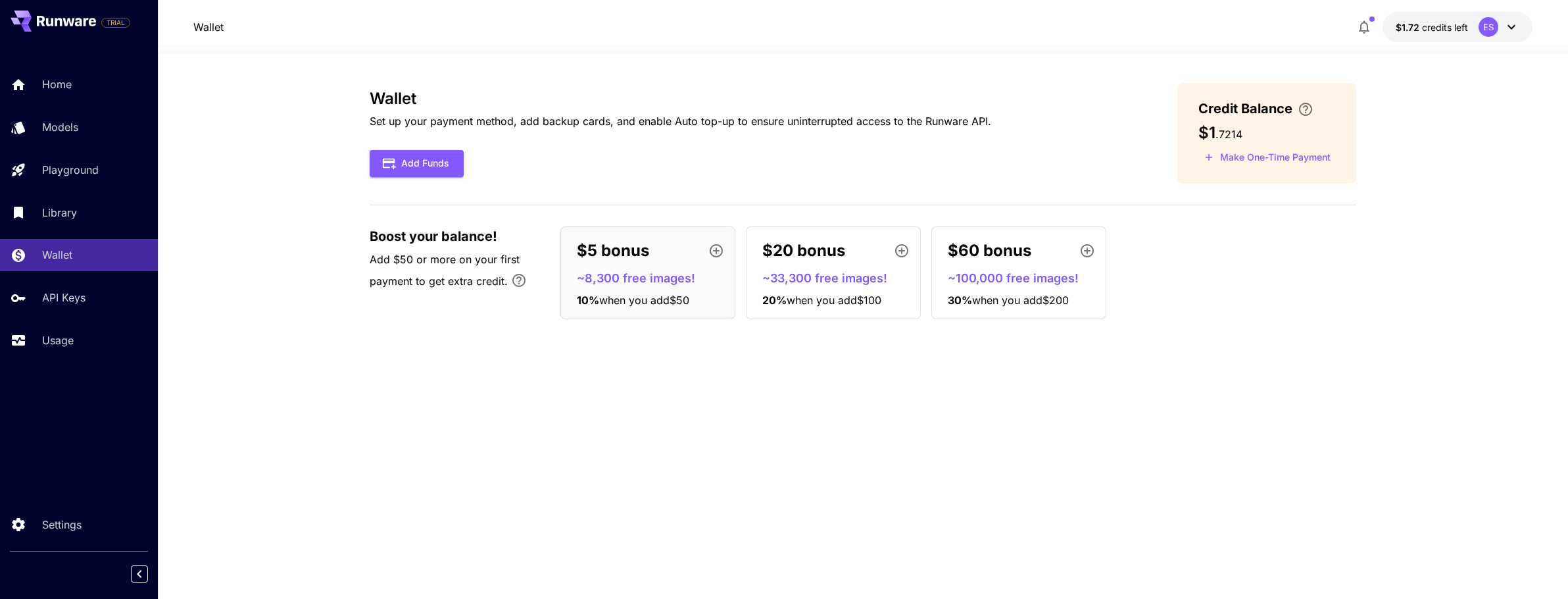 click on "$20 bonus" at bounding box center (804, 251) 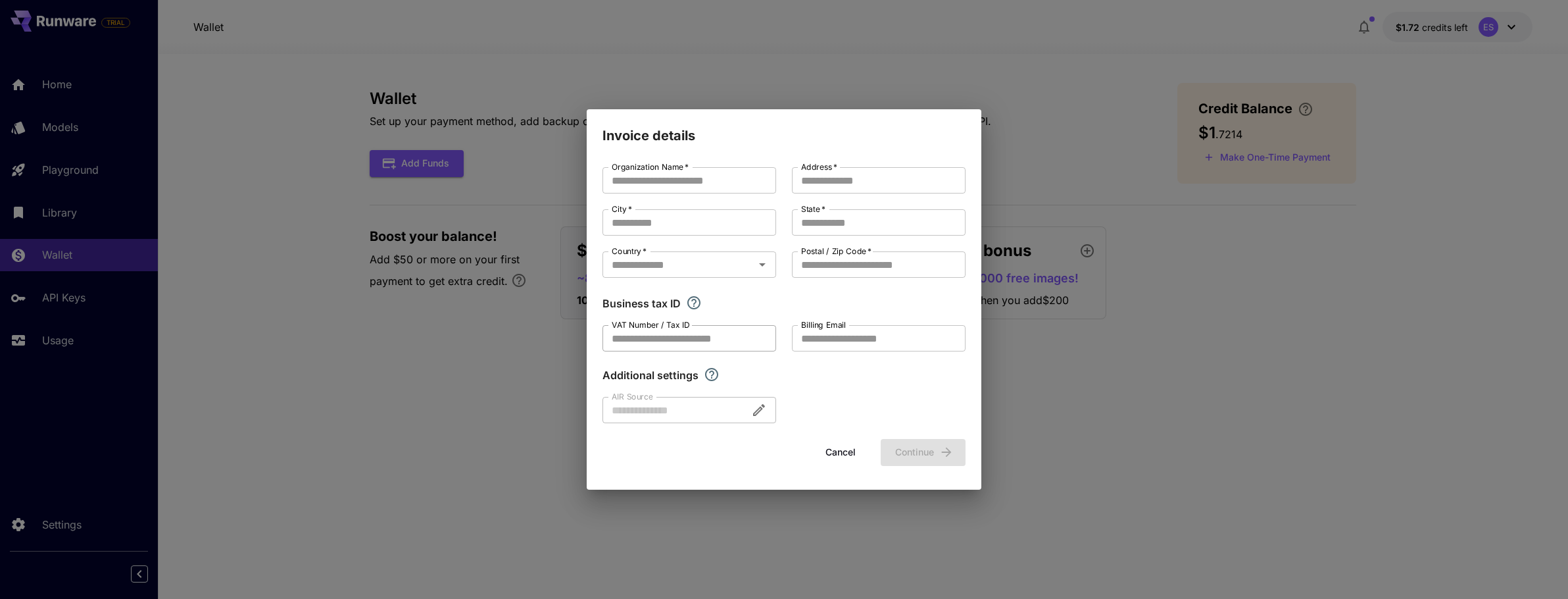 type on "**********" 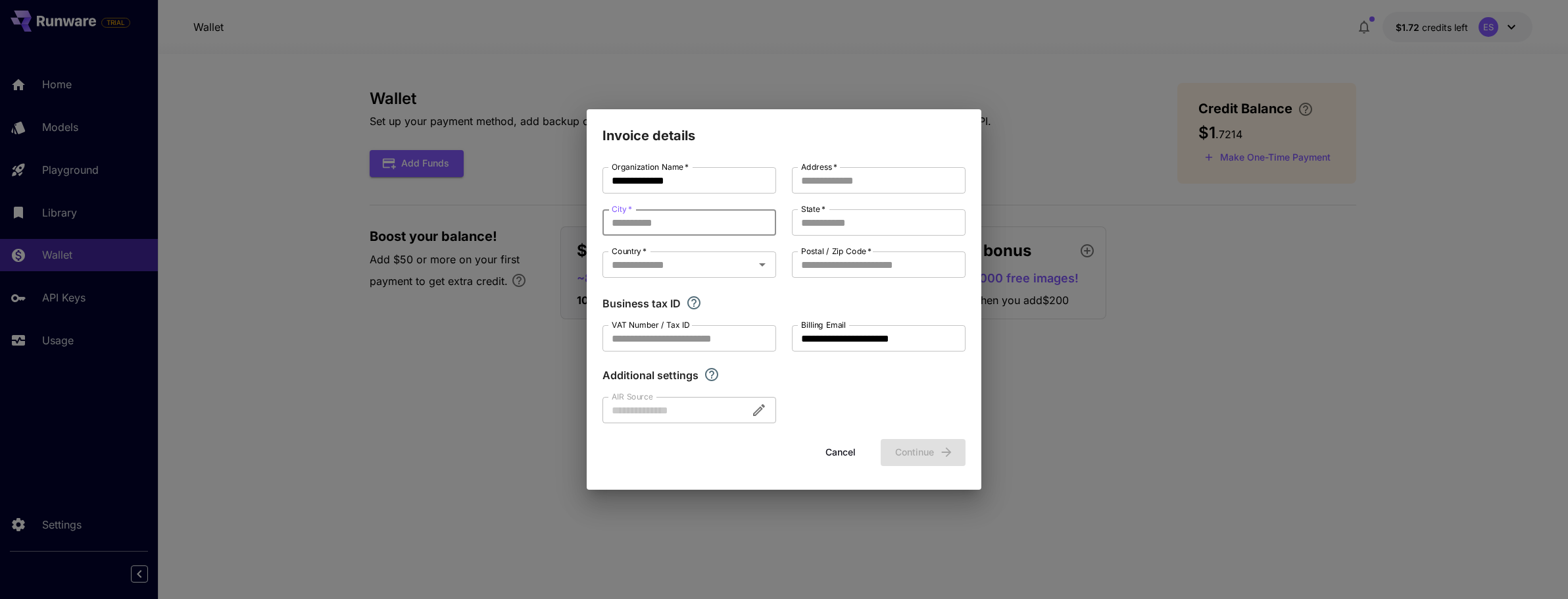 click on "City   *" at bounding box center [689, 222] 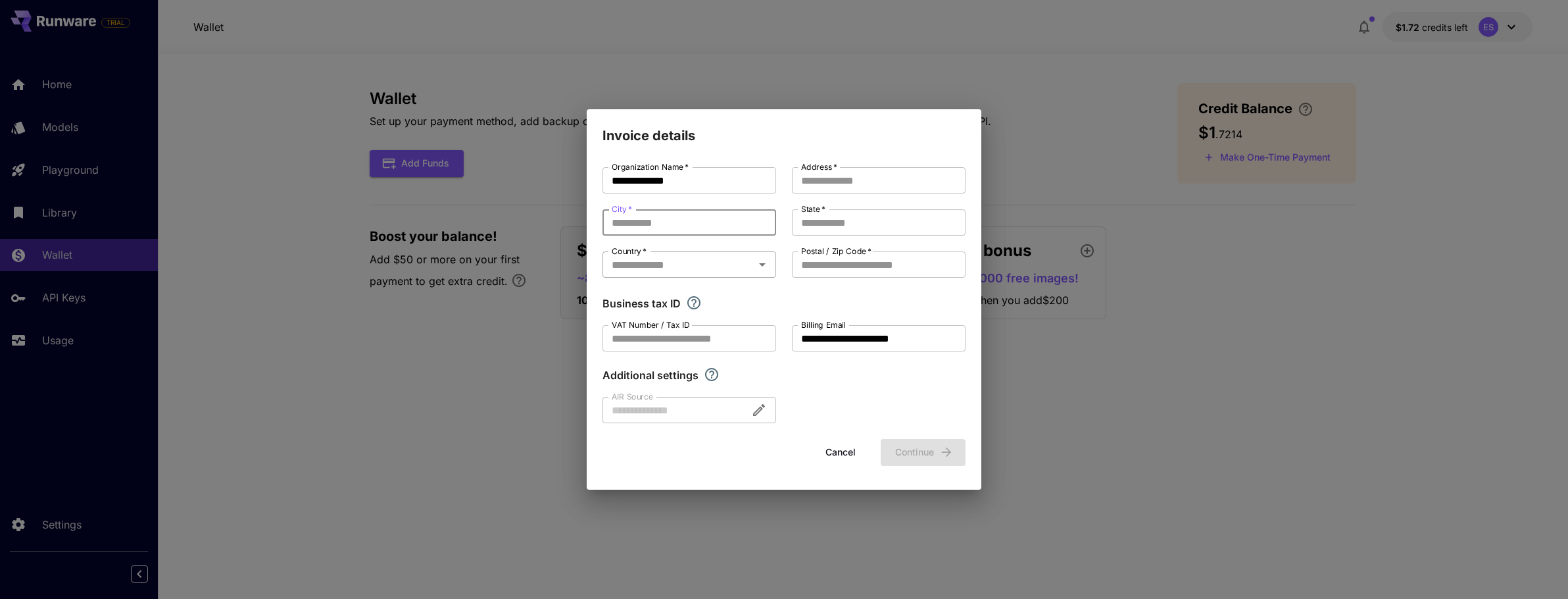 click on "Country   *" at bounding box center [678, 265] 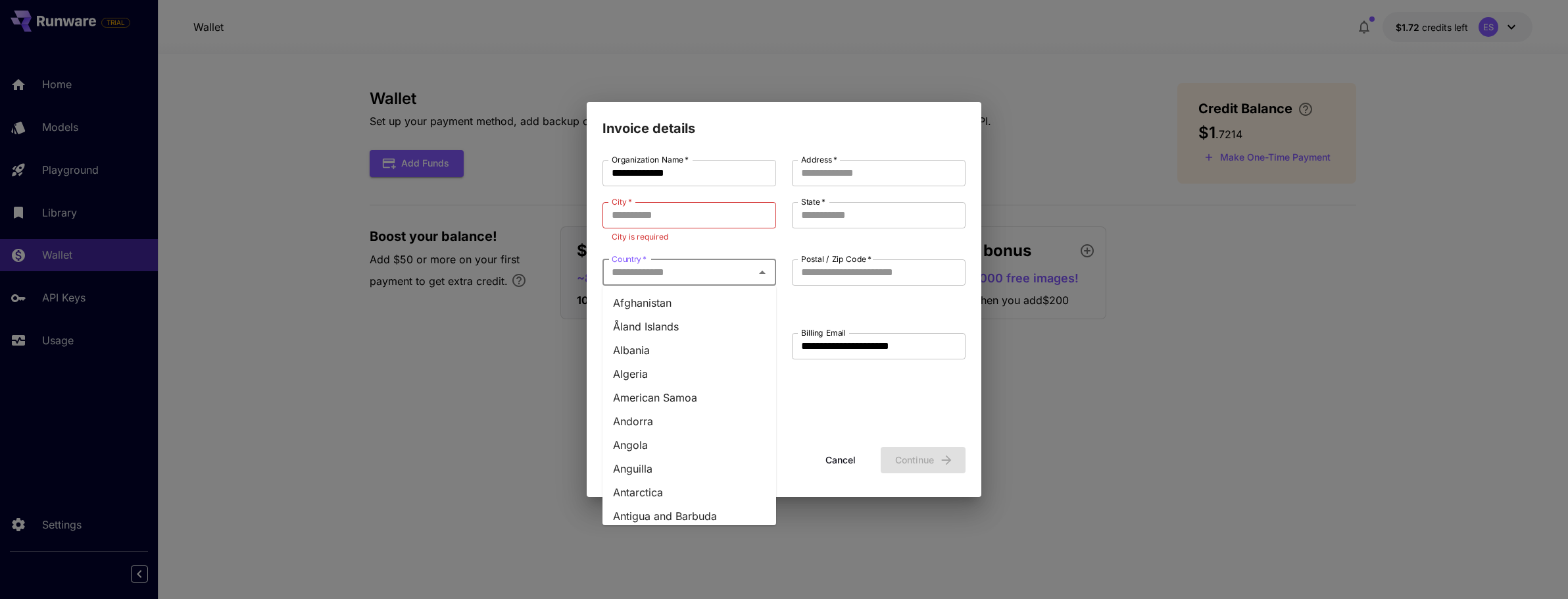 type on "*******" 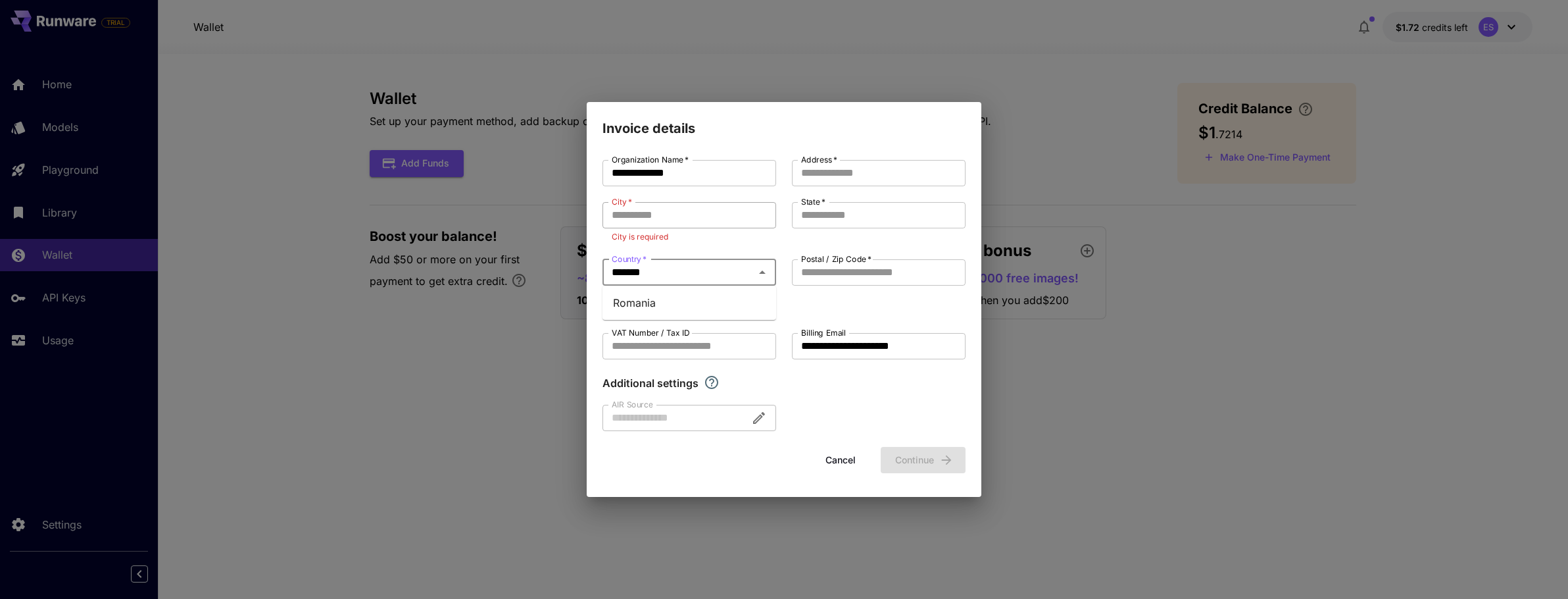 type 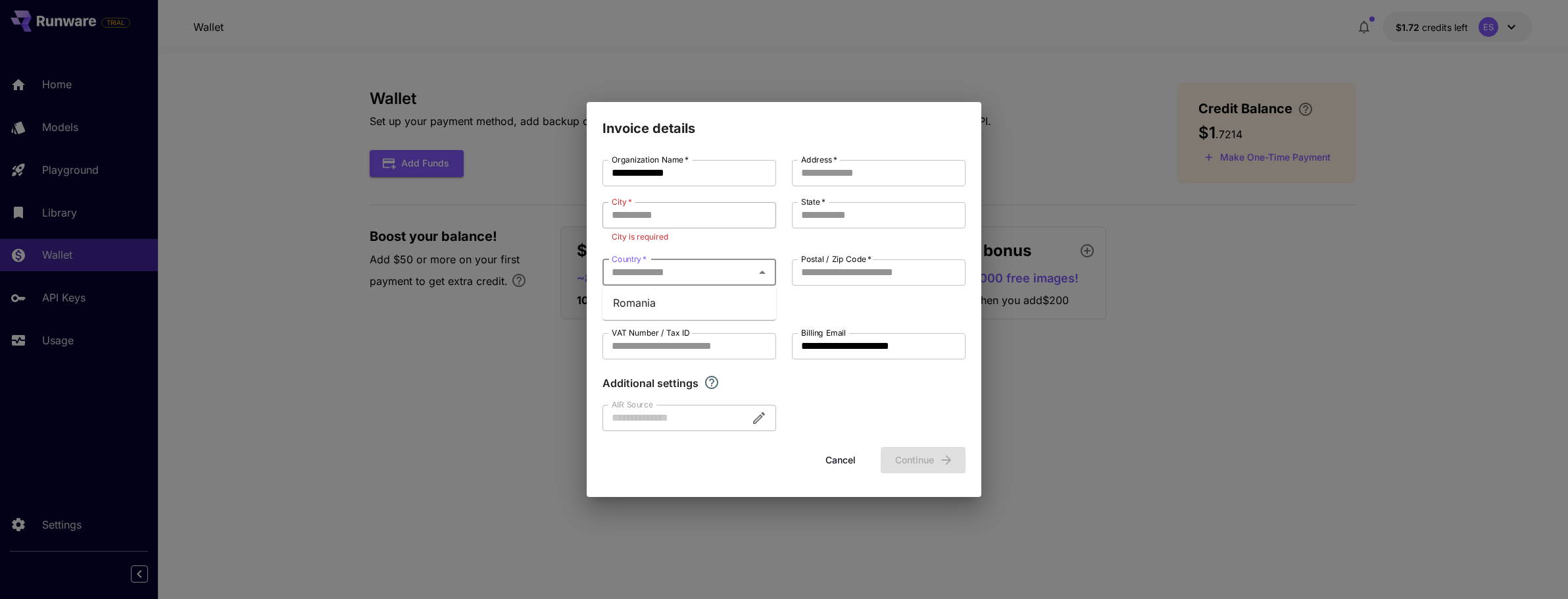 click on "City   *" at bounding box center [689, 215] 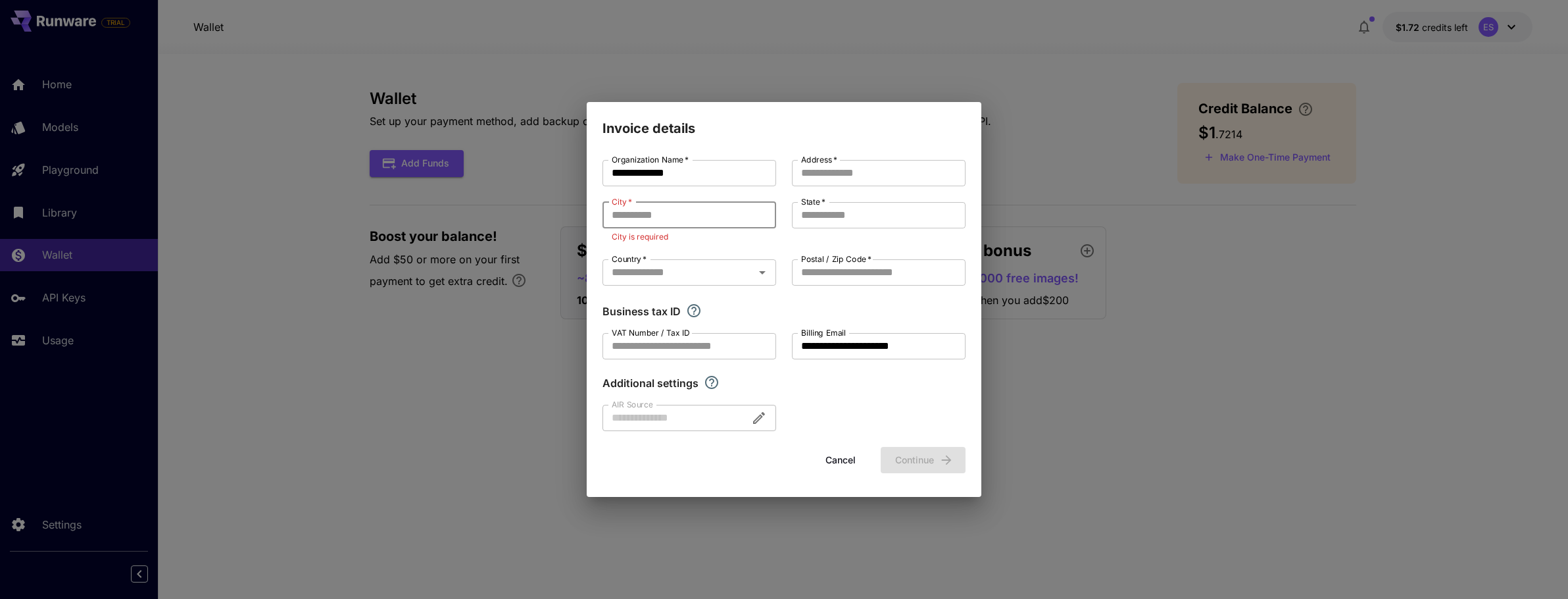 click on "City   *" at bounding box center [689, 215] 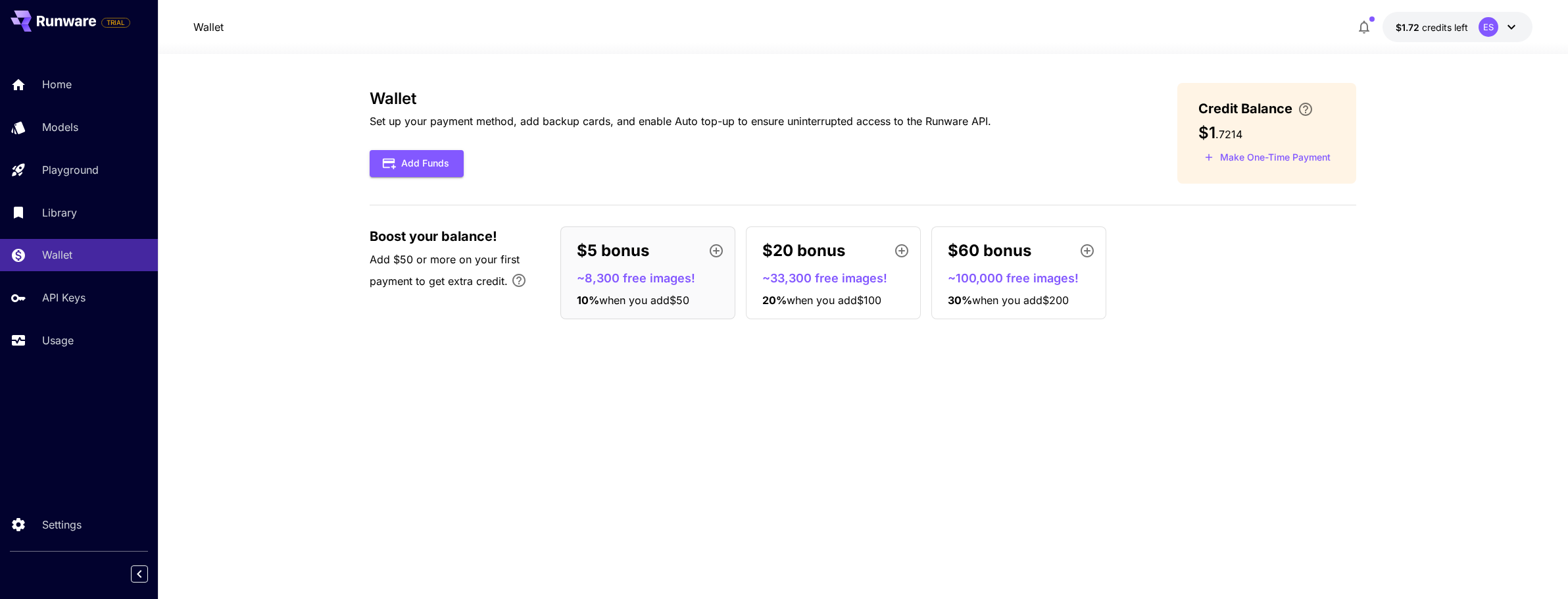 click on "$5 bonus" at bounding box center [613, 251] 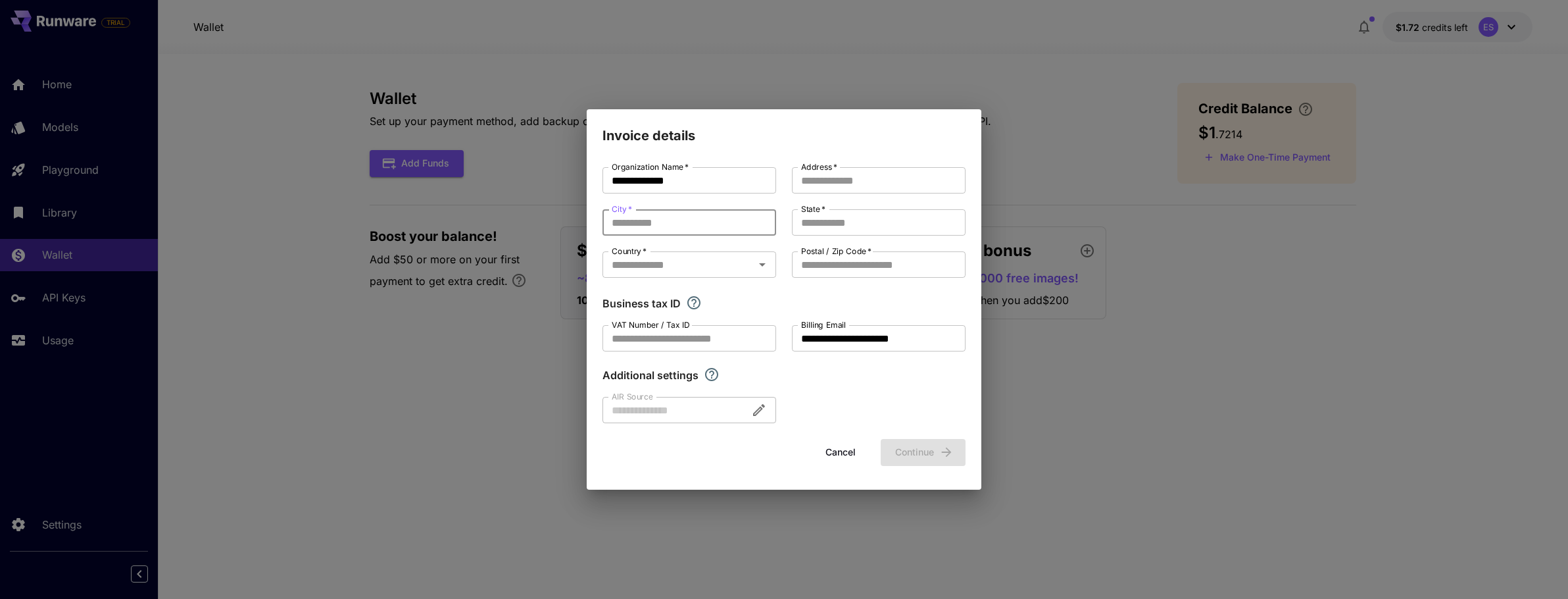 click on "City   *" at bounding box center [689, 222] 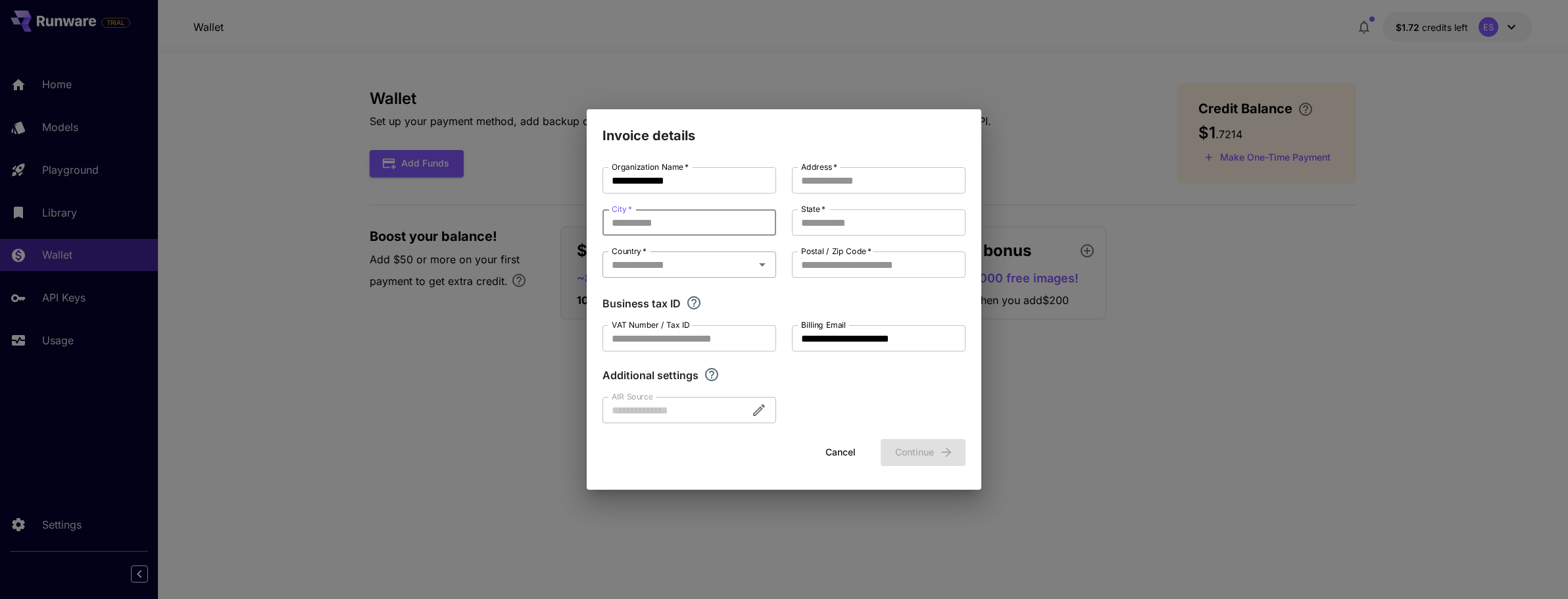 click on "Country   *" at bounding box center (678, 265) 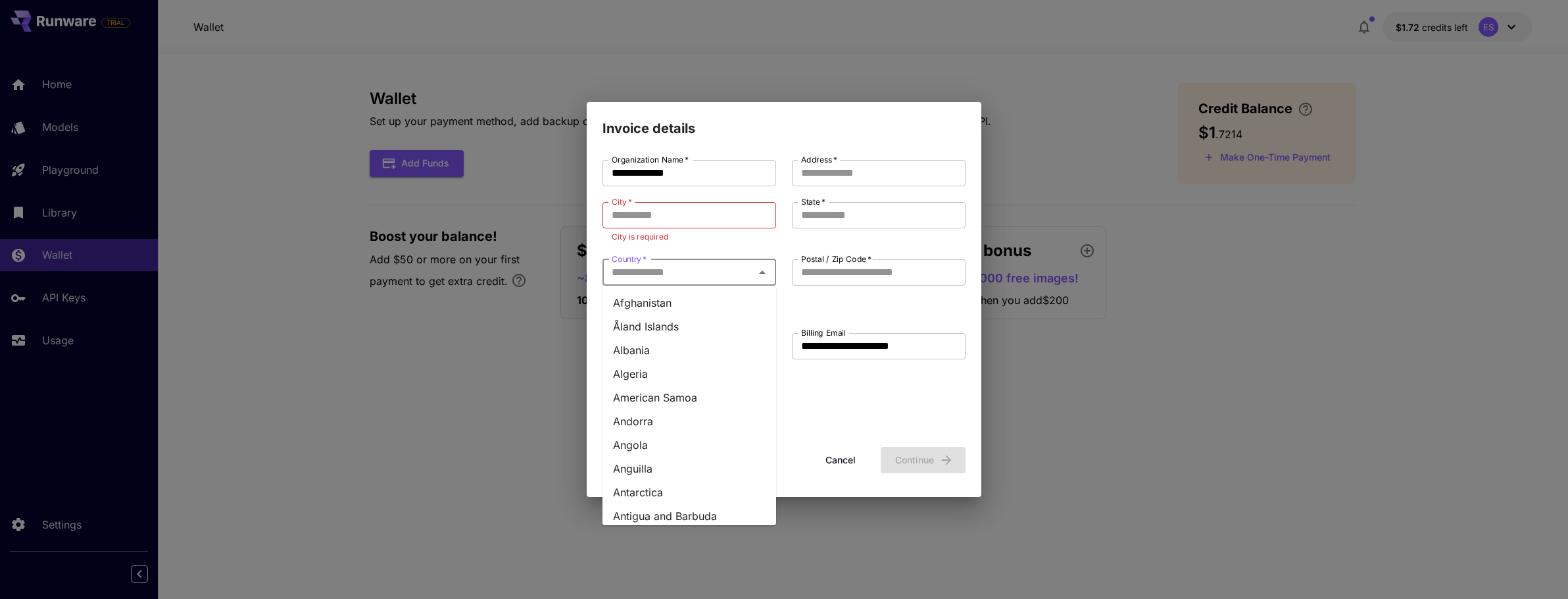 type on "*******" 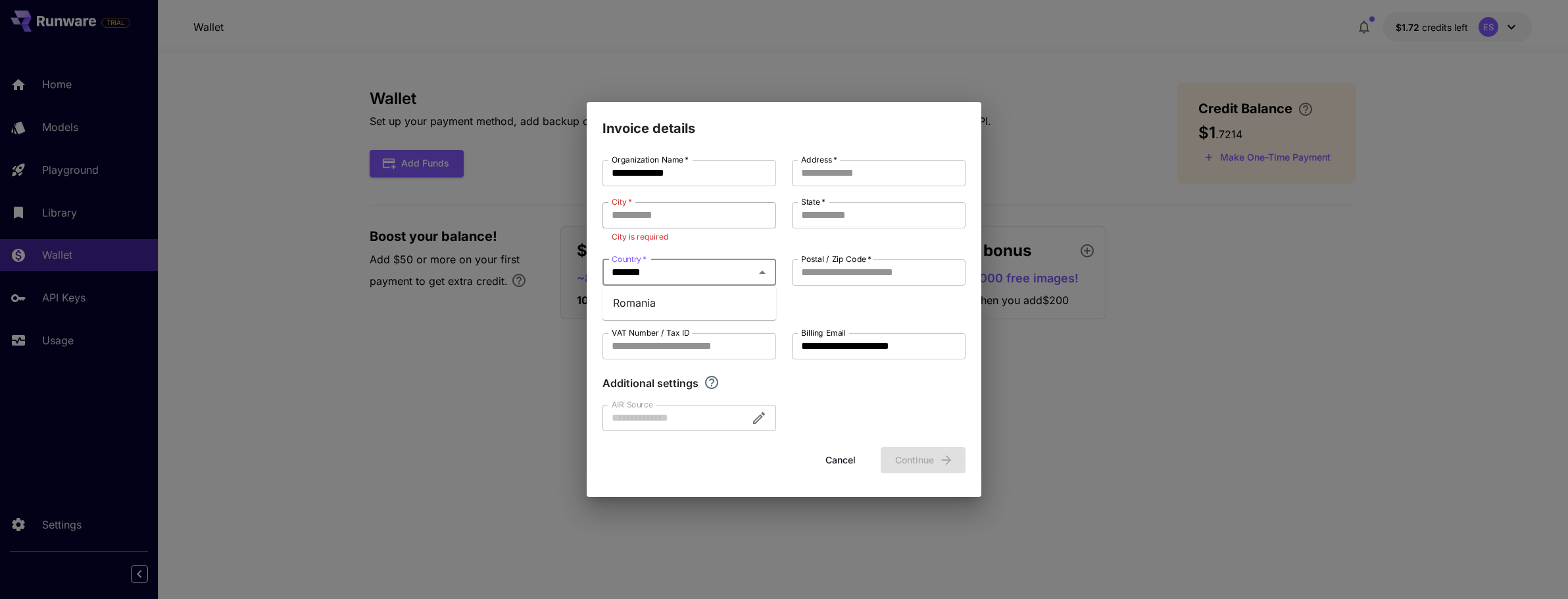 type 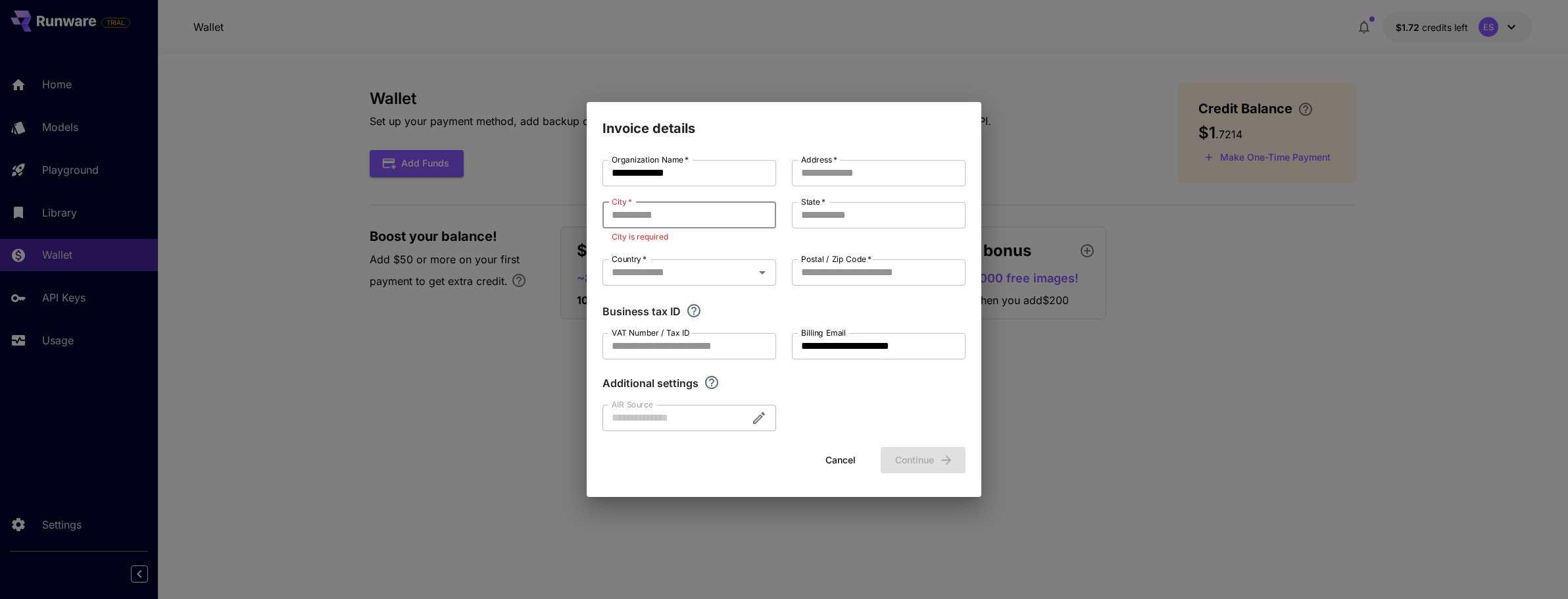 click on "City   *" at bounding box center [689, 215] 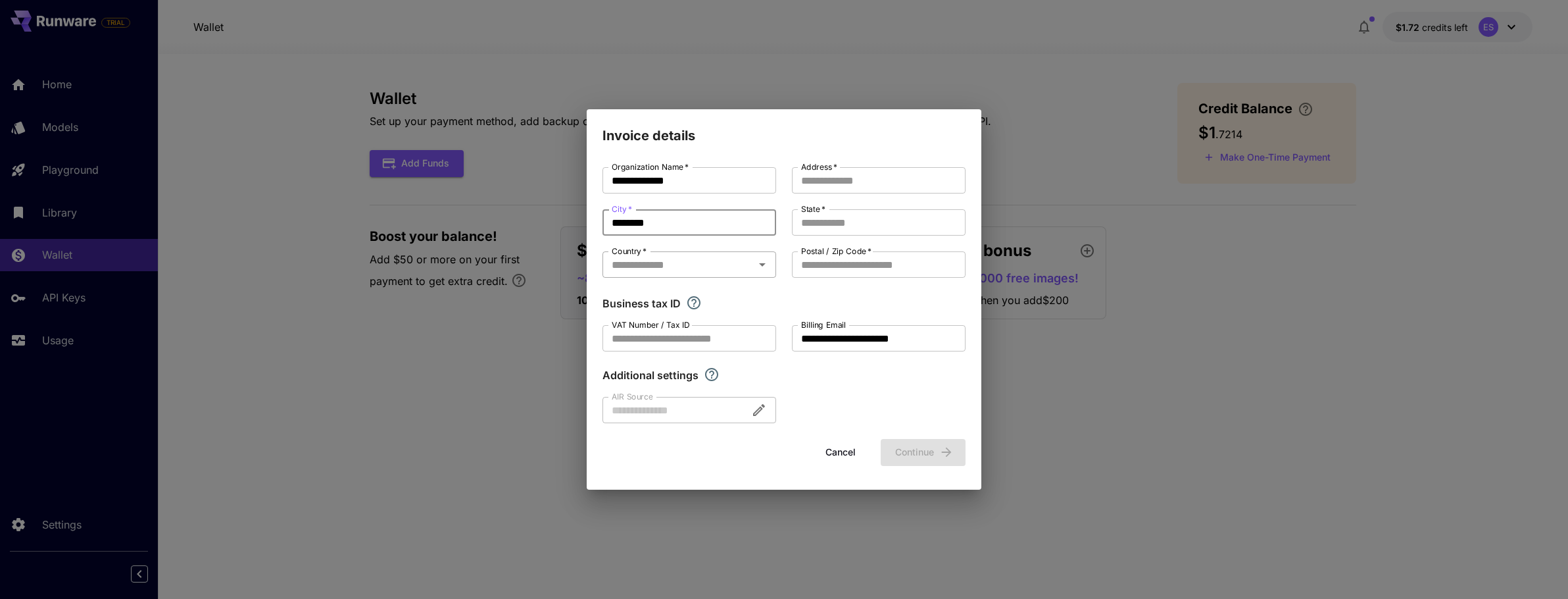 type on "********" 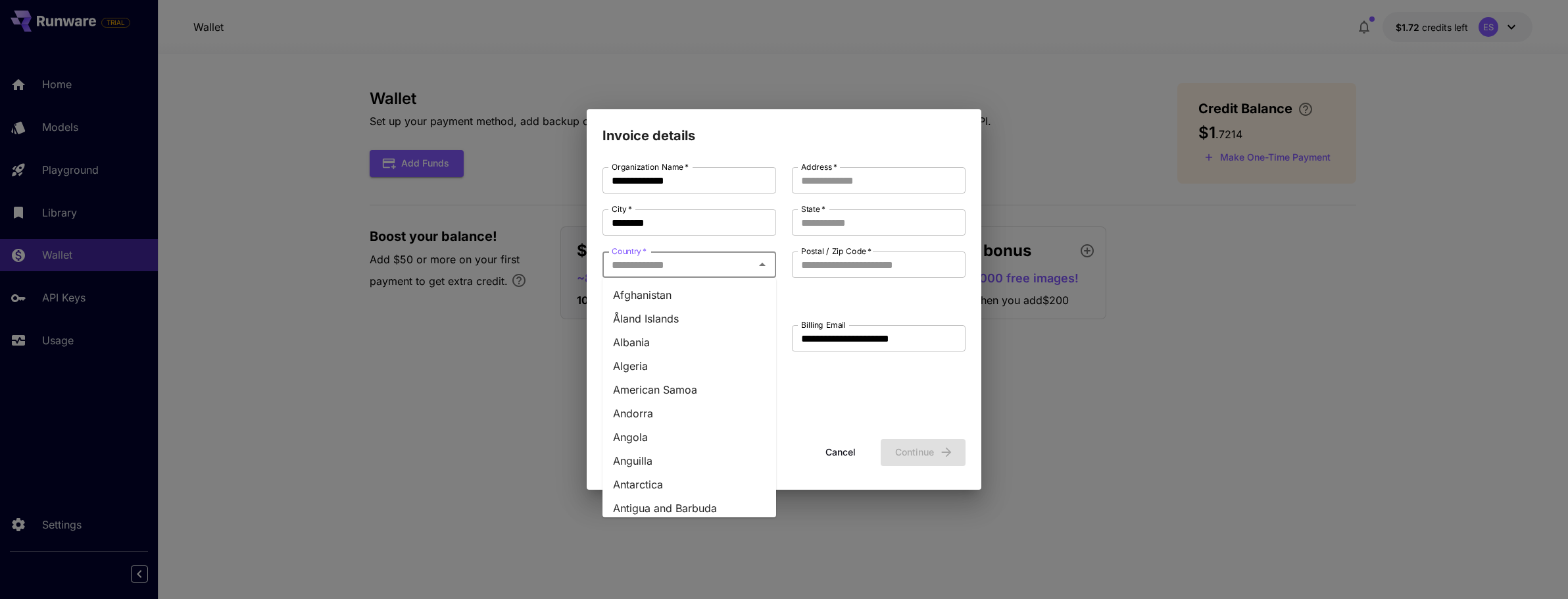 type on "*******" 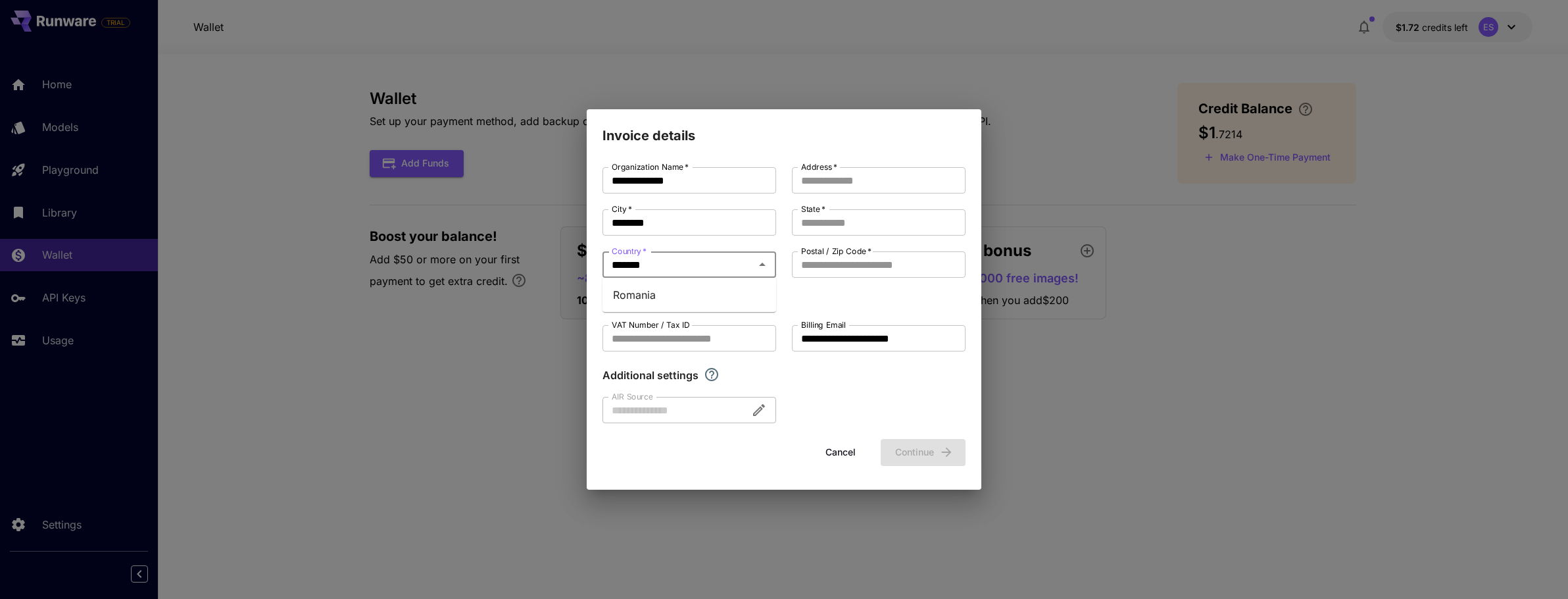 click on "Romania" at bounding box center (689, 295) 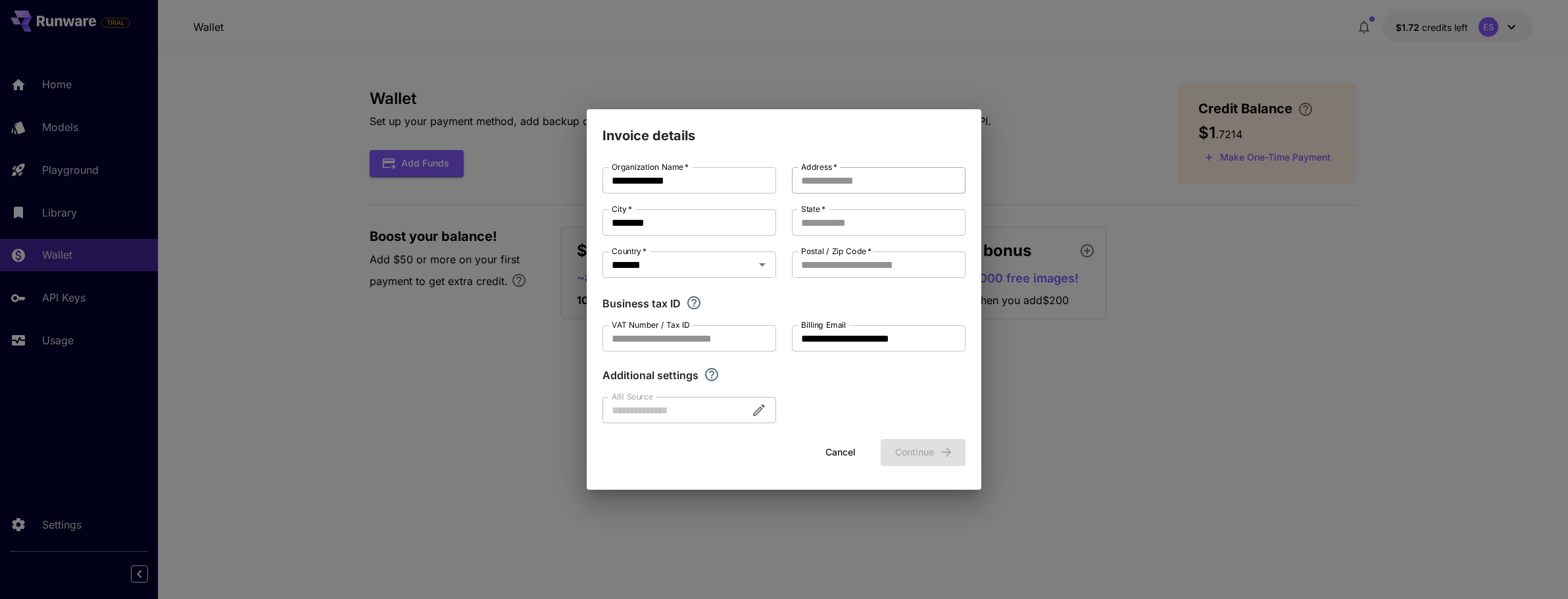 click on "Address   *" at bounding box center [879, 180] 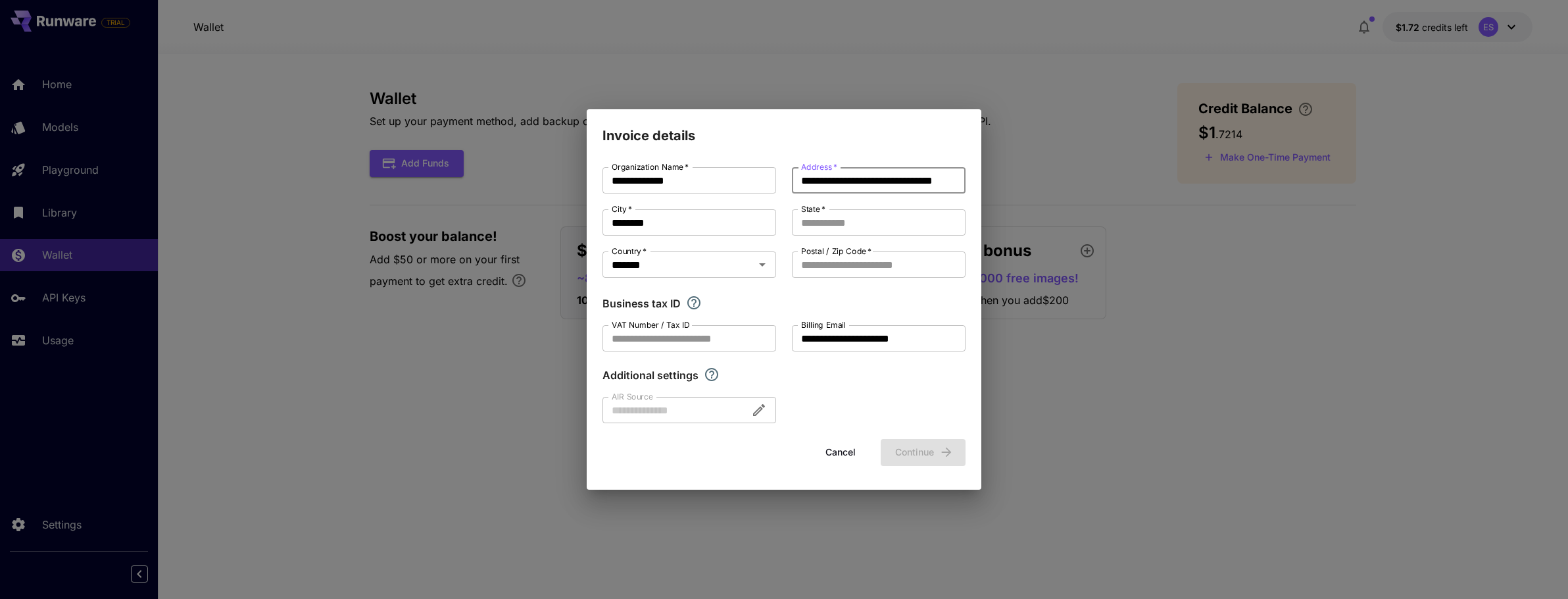 scroll, scrollTop: 0, scrollLeft: 5, axis: horizontal 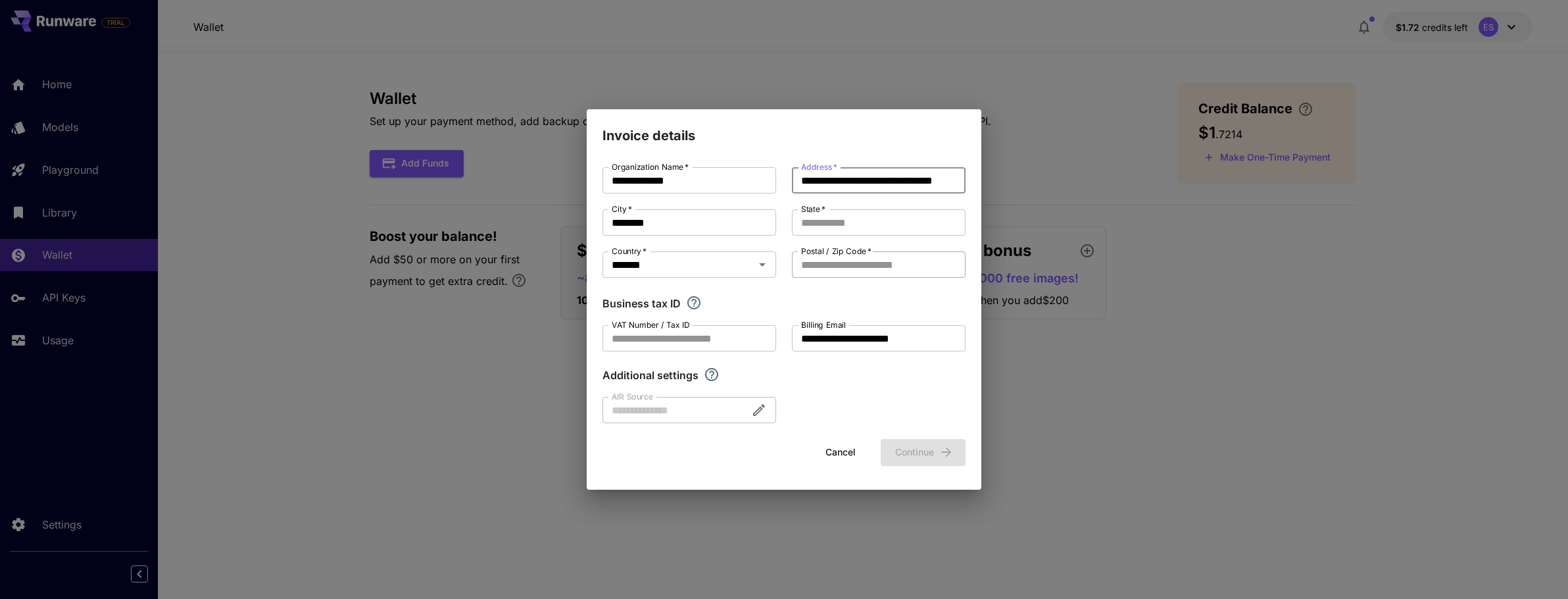 type on "**********" 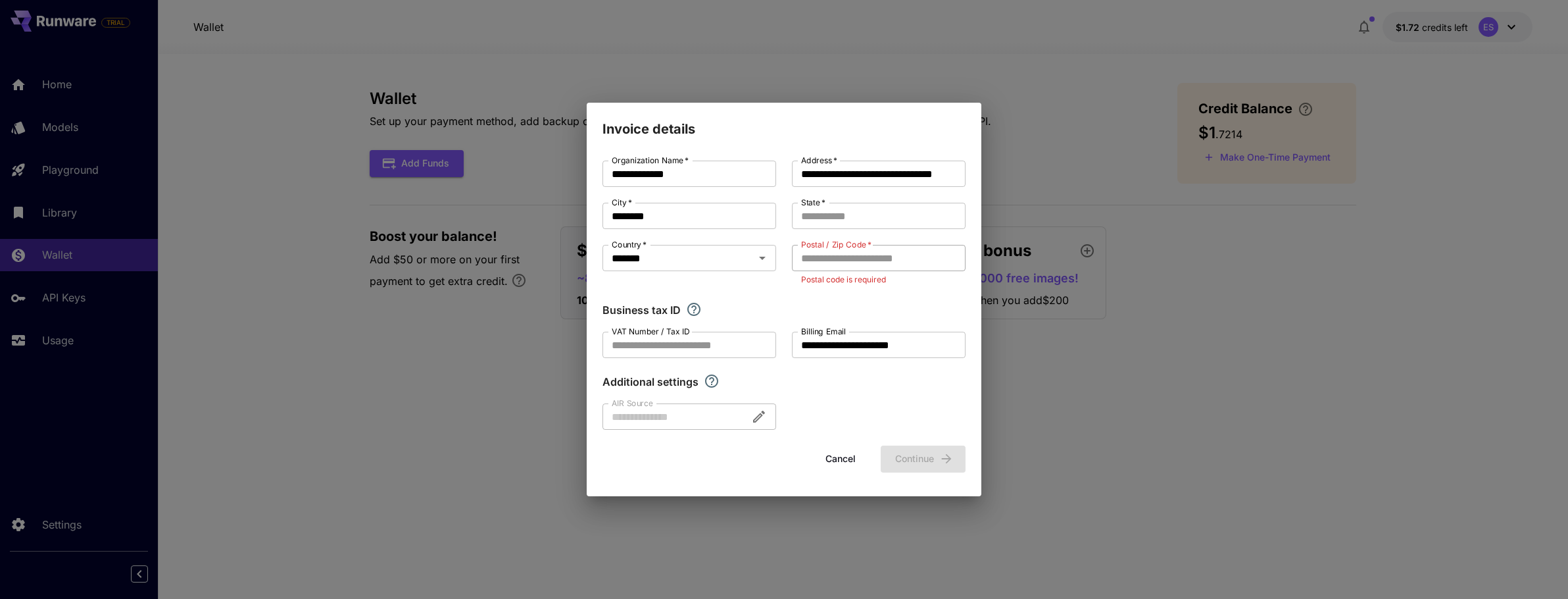 click on "Postal / Zip Code   *" at bounding box center [879, 258] 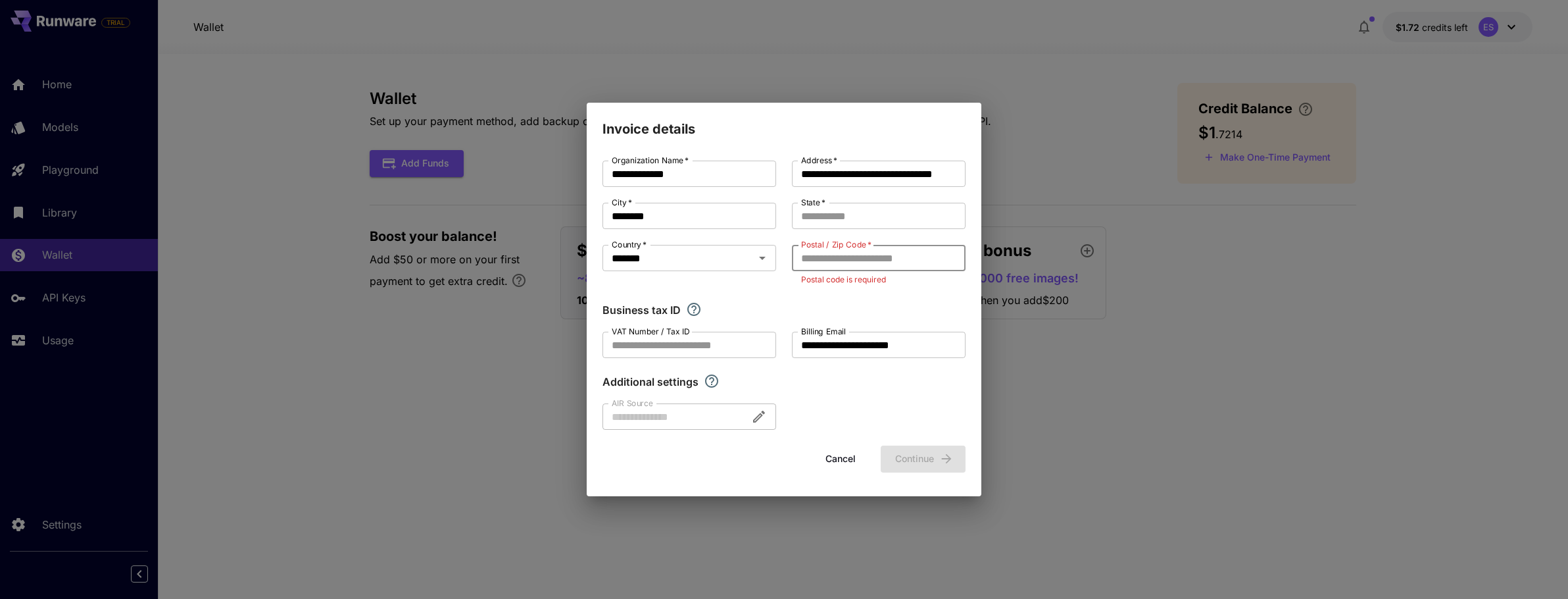 paste on "******" 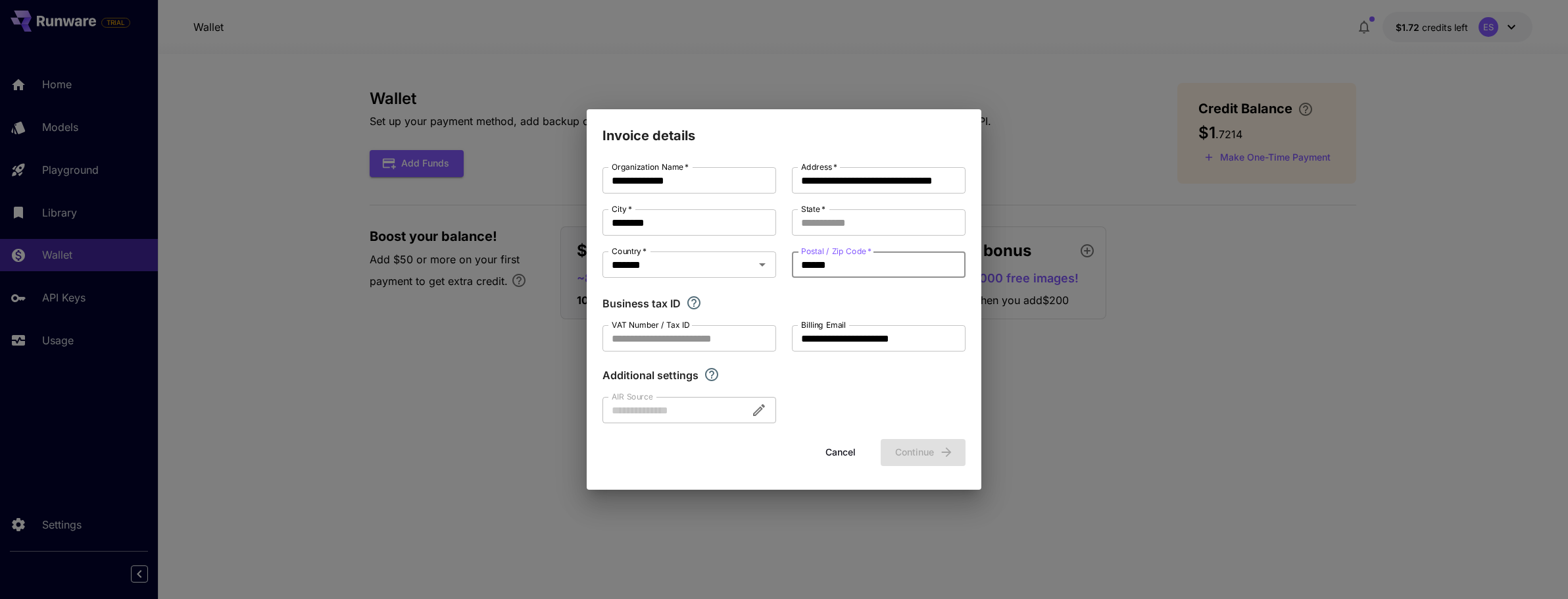 type on "******" 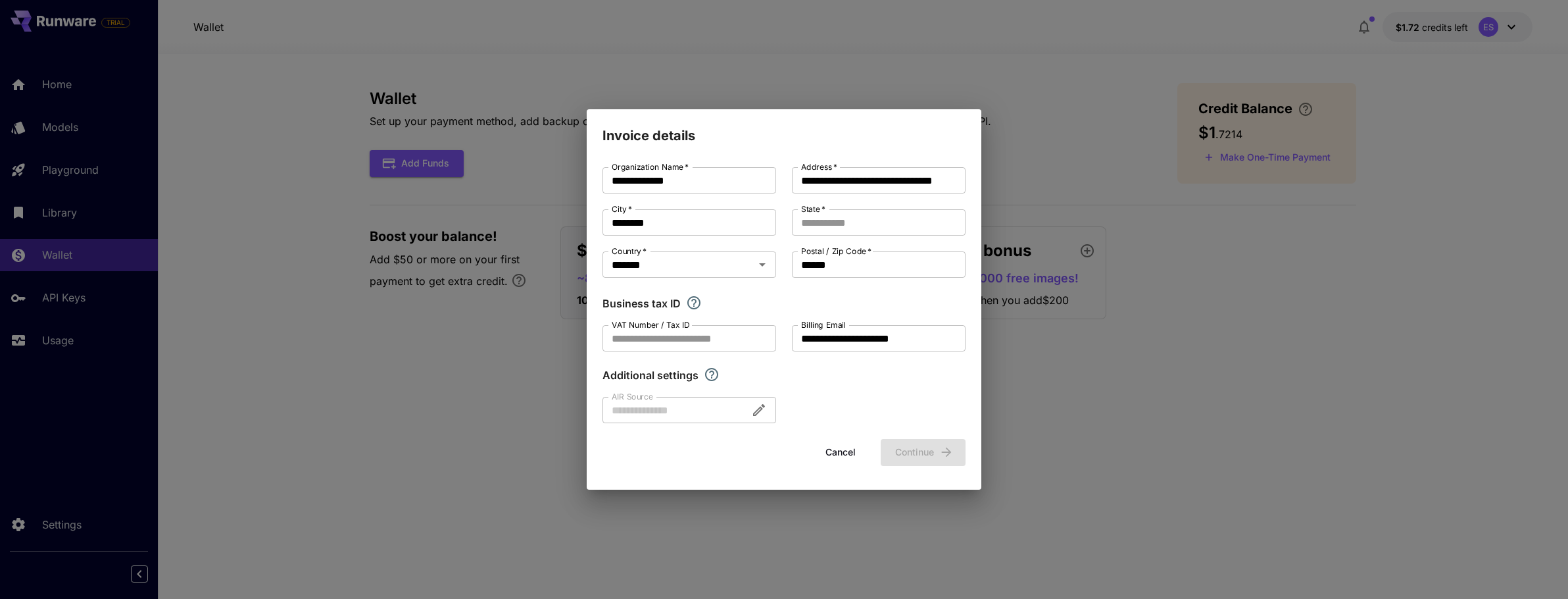 click on "Additional settings" at bounding box center [784, 375] 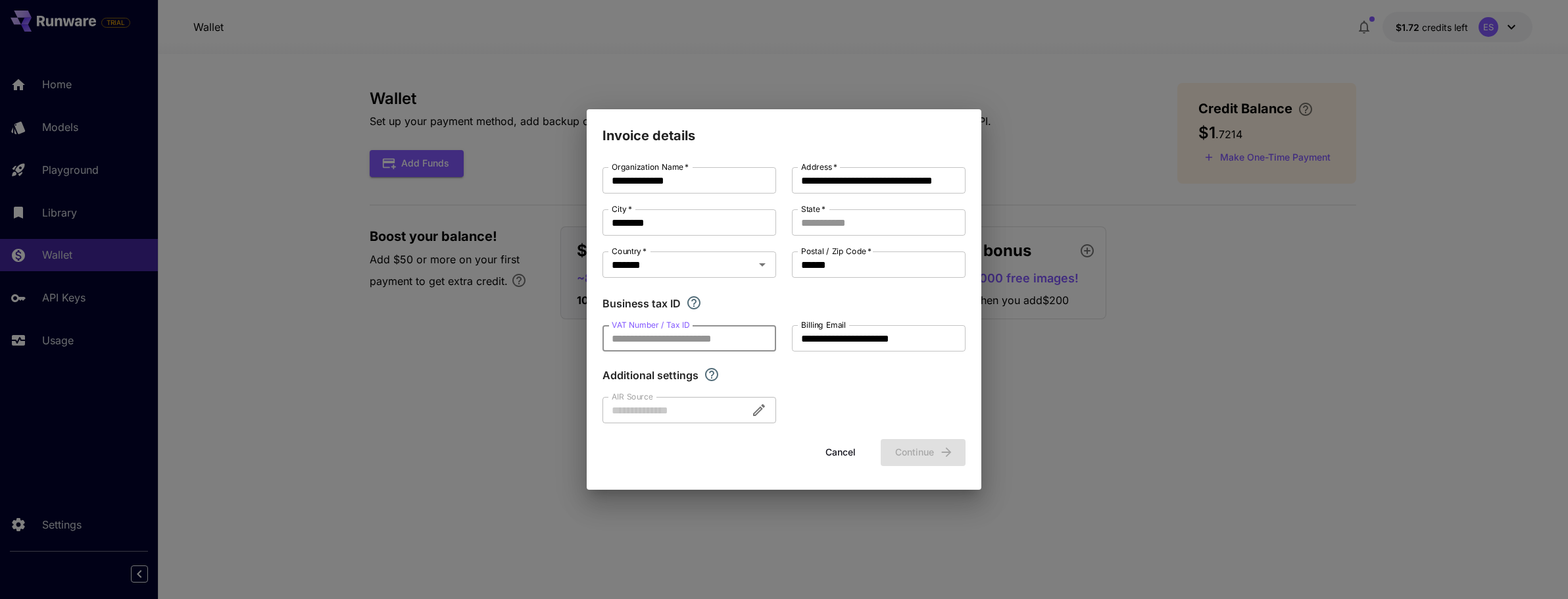 click on "VAT Number / Tax ID" at bounding box center [689, 338] 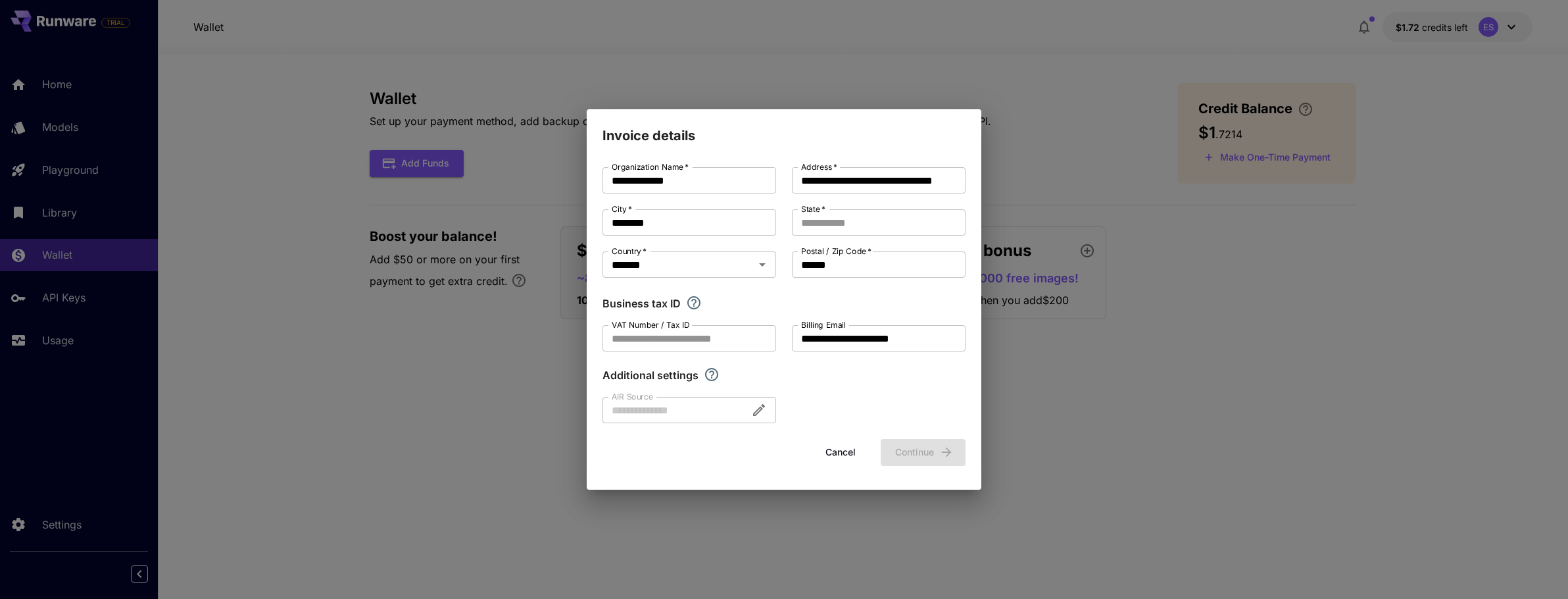 click on "**********" at bounding box center (784, 295) 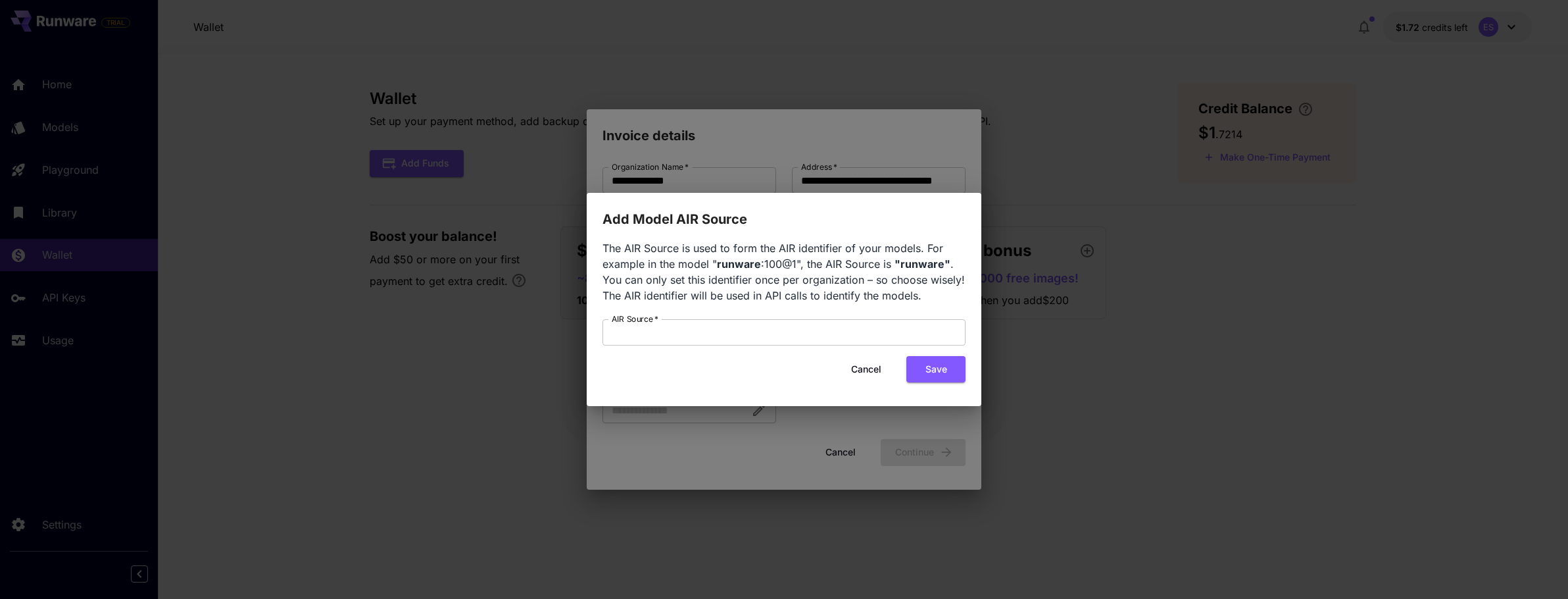 click on "Cancel" at bounding box center (866, 369) 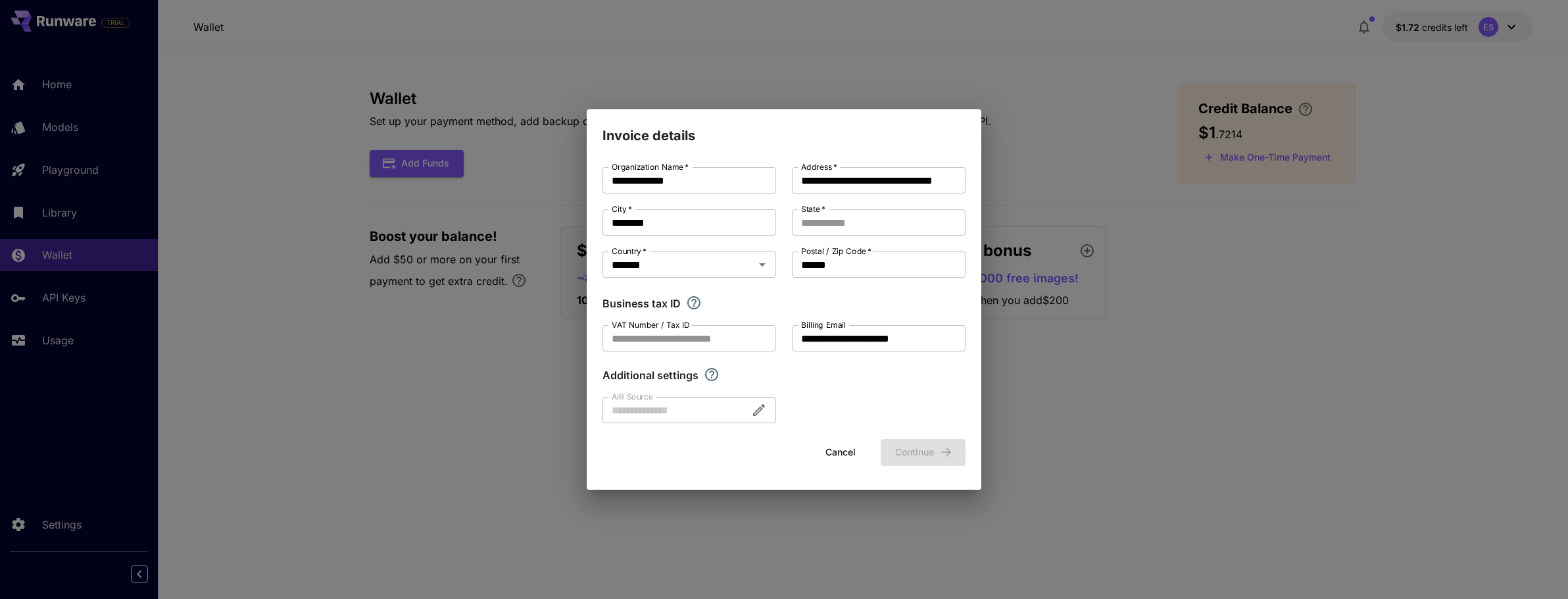 click on "Cancel Continue" at bounding box center [784, 452] 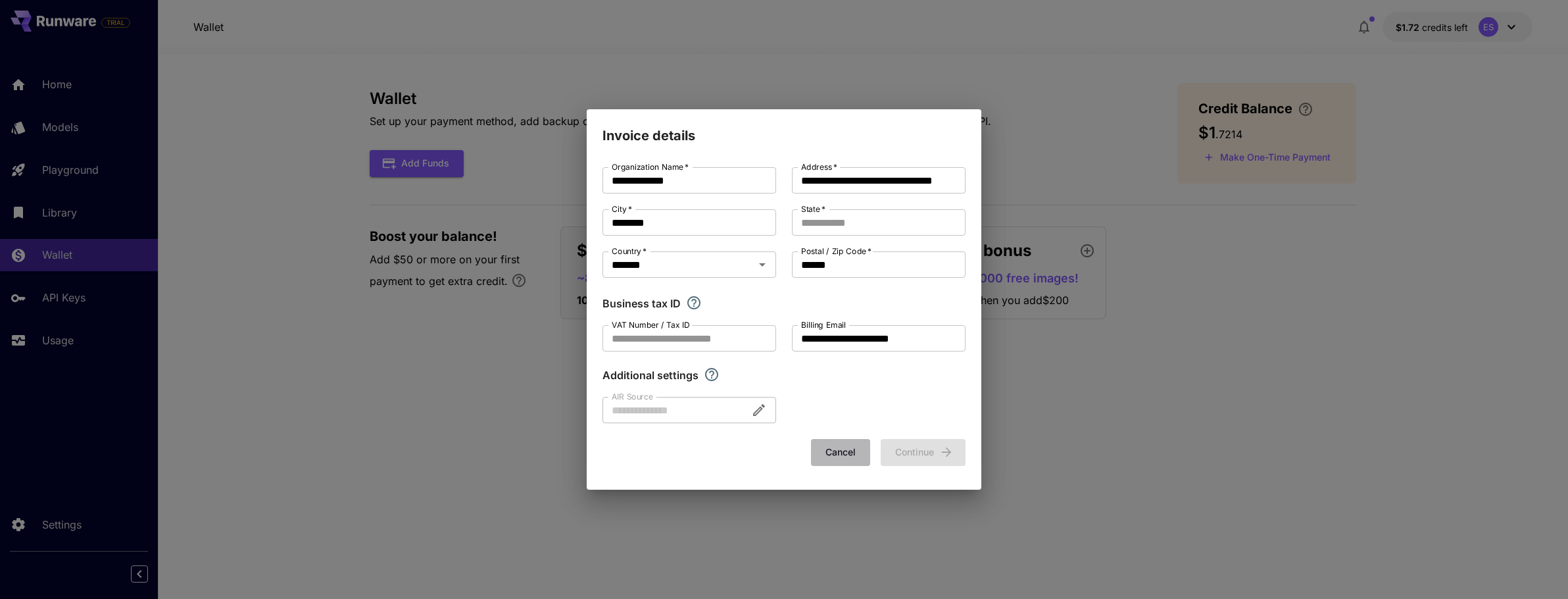 click on "Cancel" at bounding box center [841, 452] 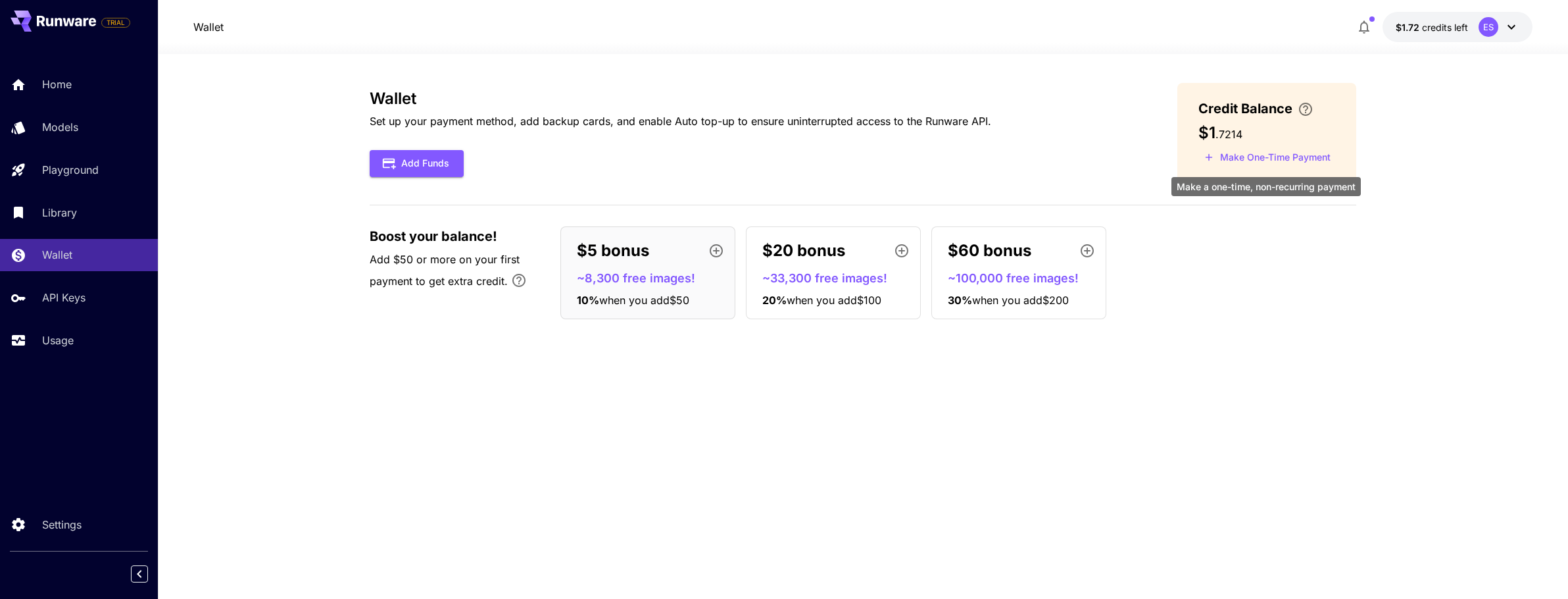 click on "Make One-Time Payment" at bounding box center [1267, 157] 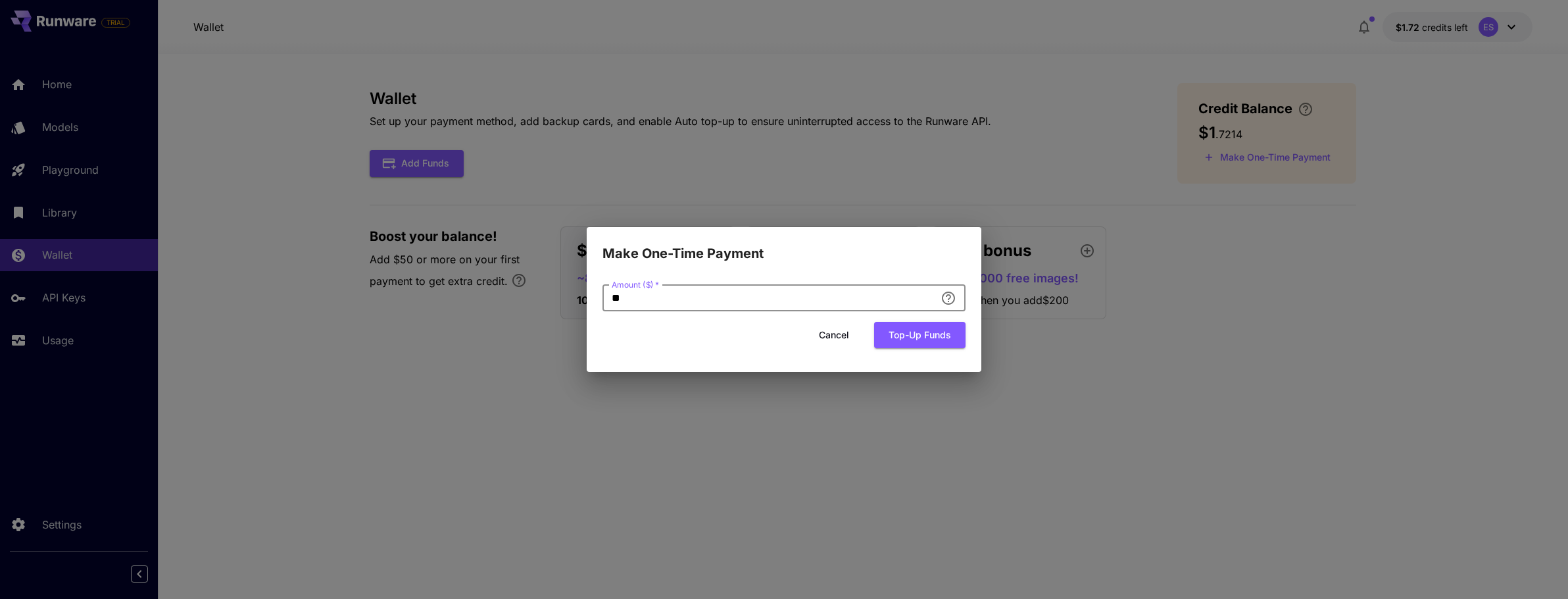 drag, startPoint x: 624, startPoint y: 300, endPoint x: 608, endPoint y: 300, distance: 16 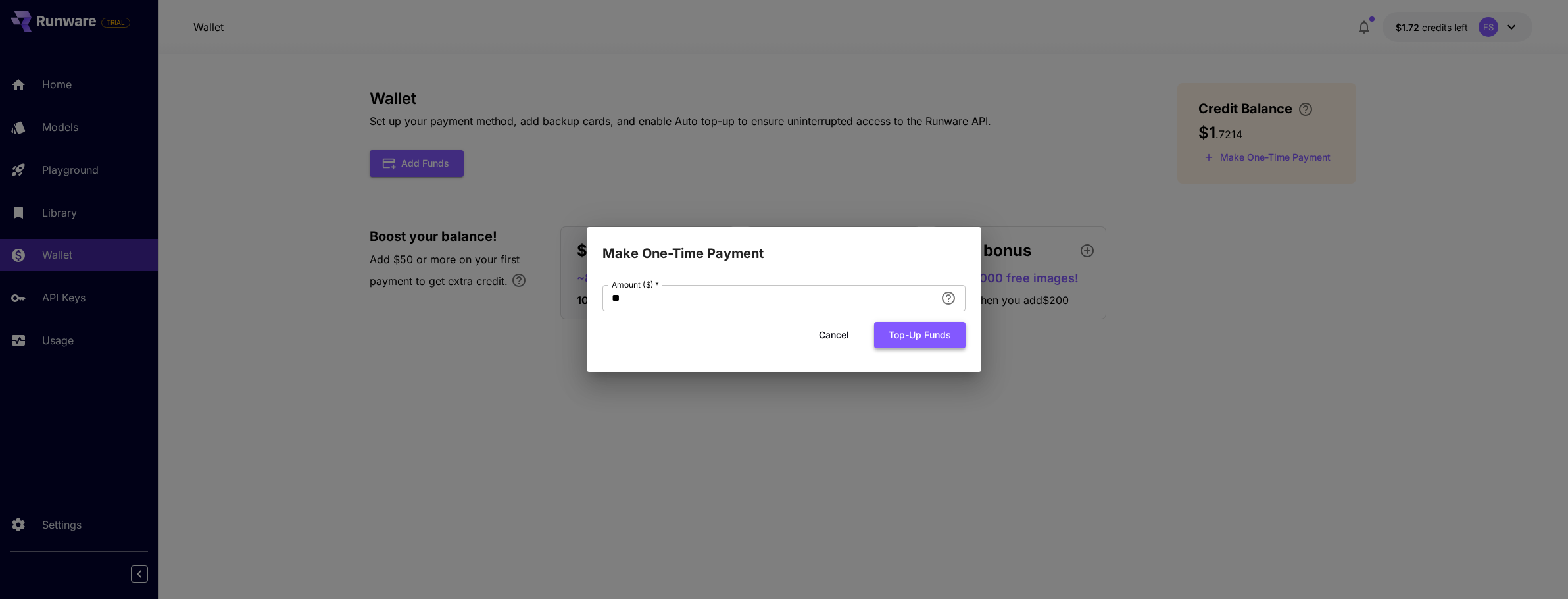 click on "Top-up funds" at bounding box center (919, 335) 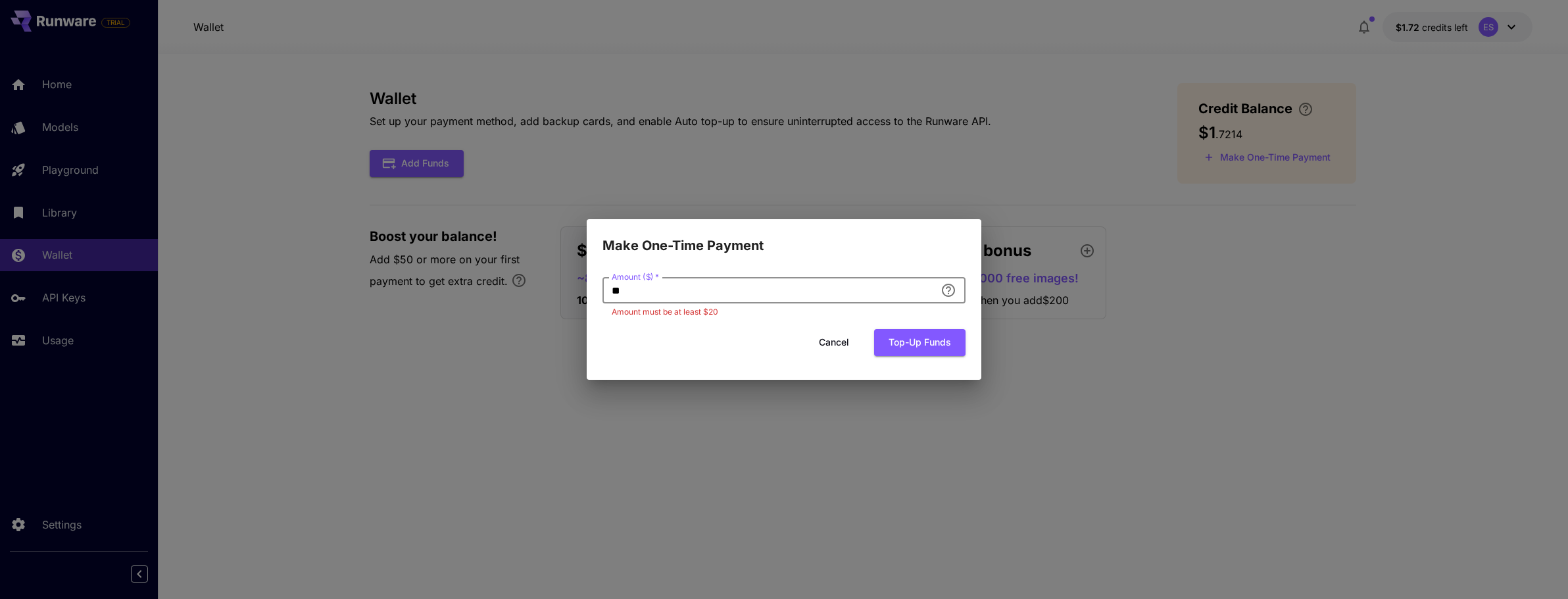 drag, startPoint x: 623, startPoint y: 290, endPoint x: 587, endPoint y: 288, distance: 36.05551 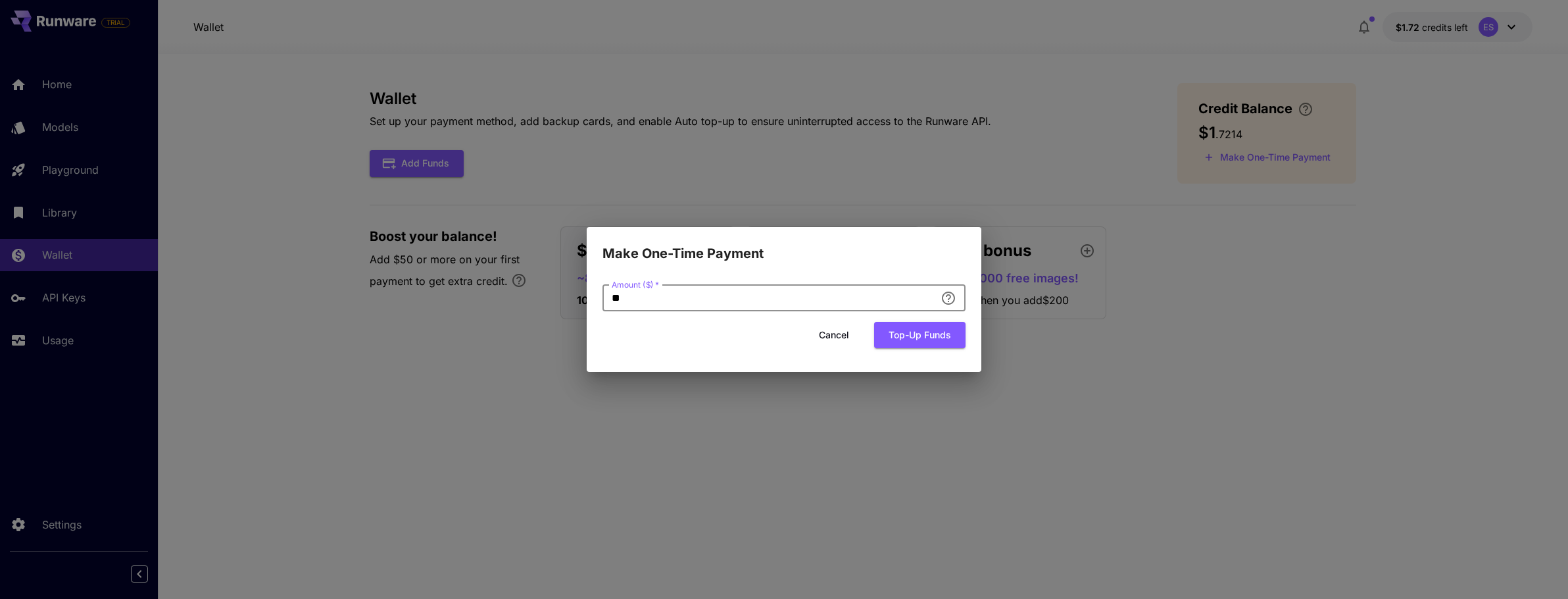 type on "**" 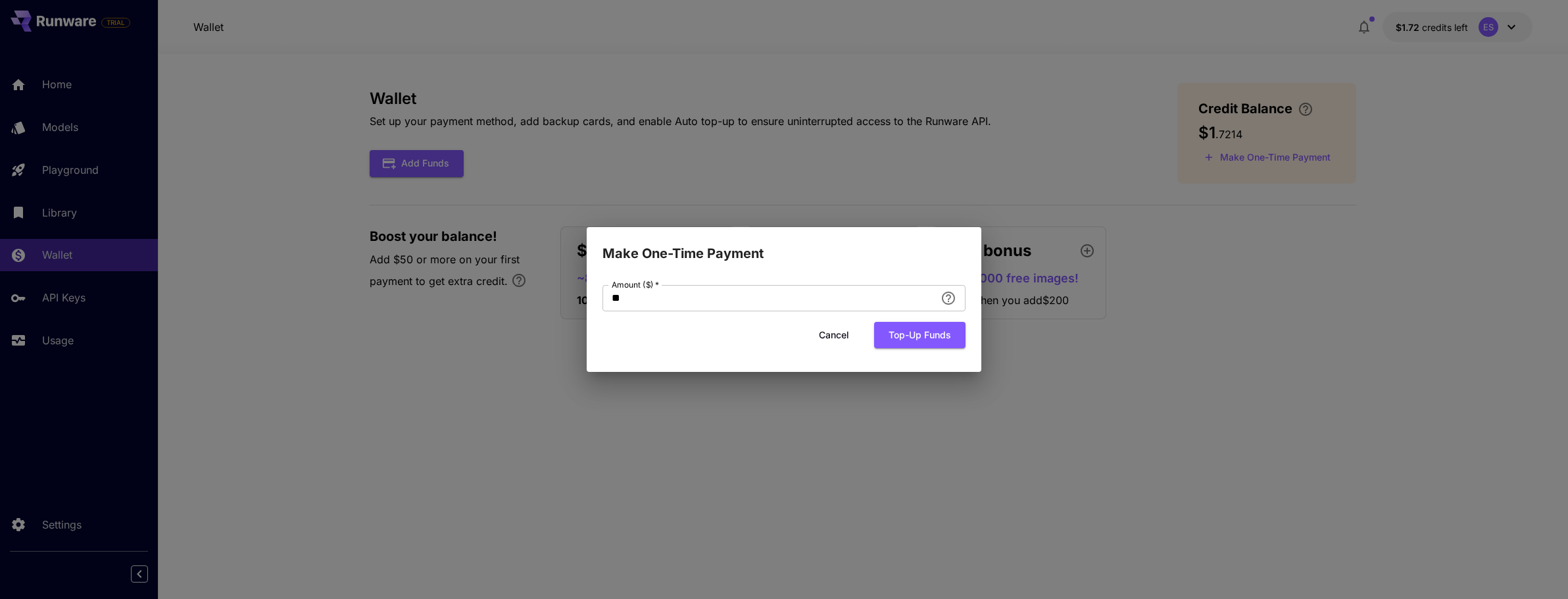 click on "Make One-Time Payment Amount ($)   * ** Amount ($)   * Cancel Top-up funds" at bounding box center (784, 300) 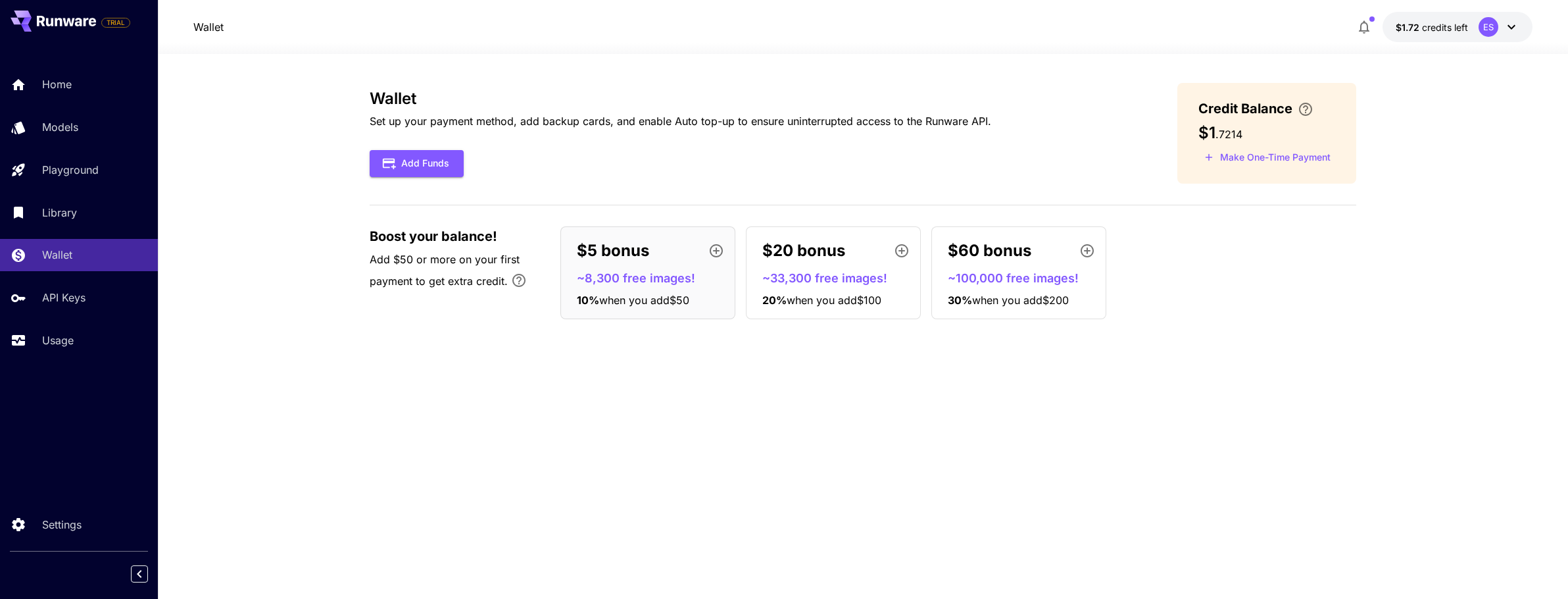 click on "~33,300 free images!" at bounding box center [839, 278] 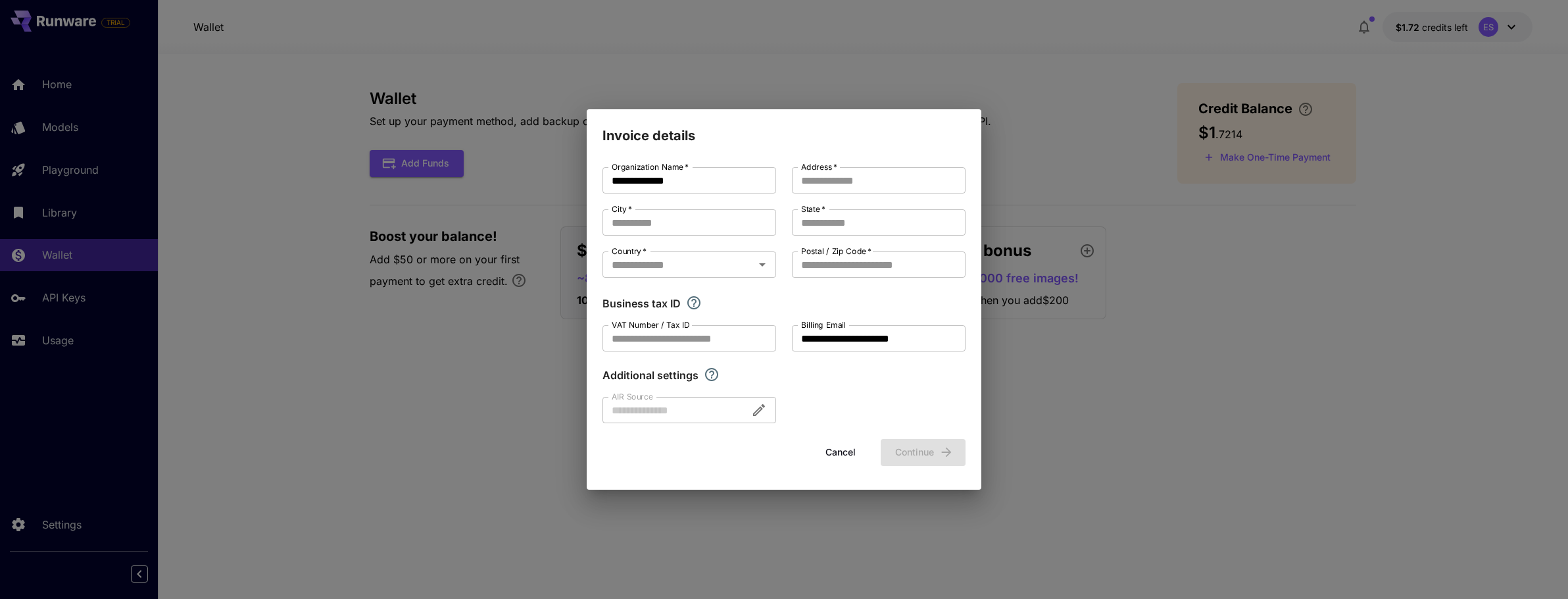 click at bounding box center (689, 410) 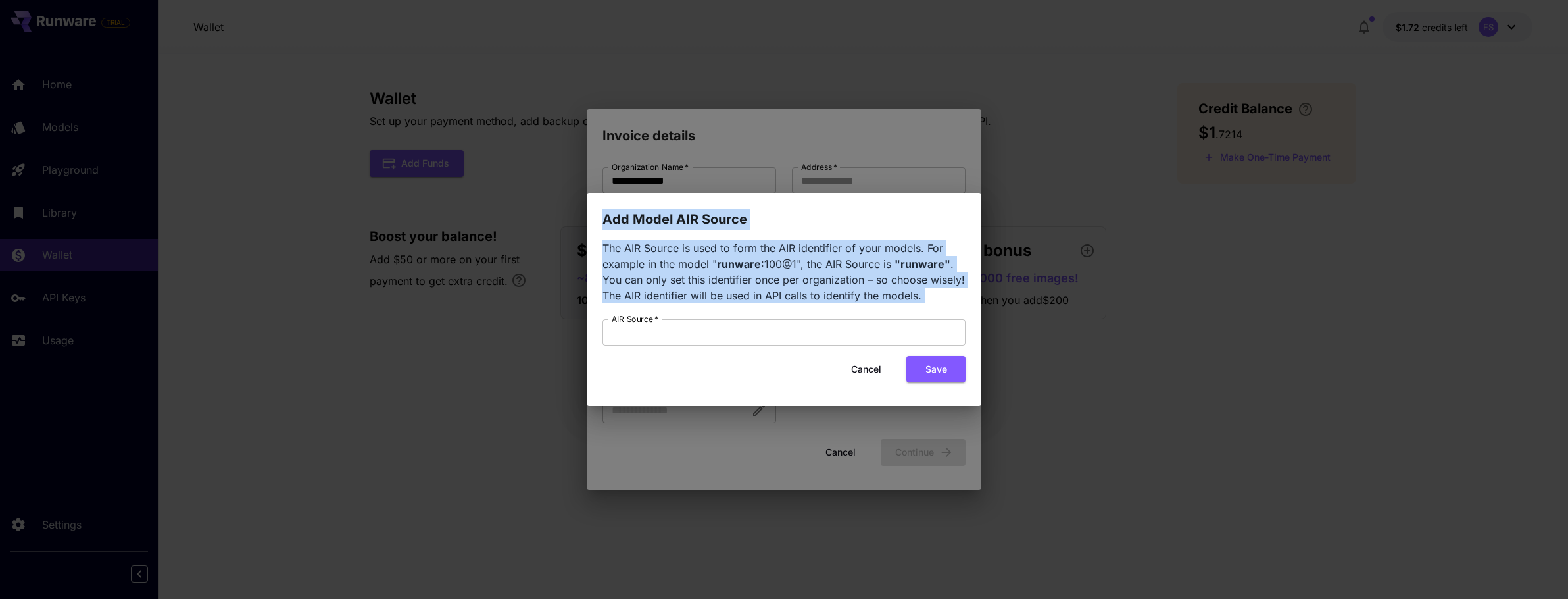 drag, startPoint x: 604, startPoint y: 218, endPoint x: 952, endPoint y: 304, distance: 358.469 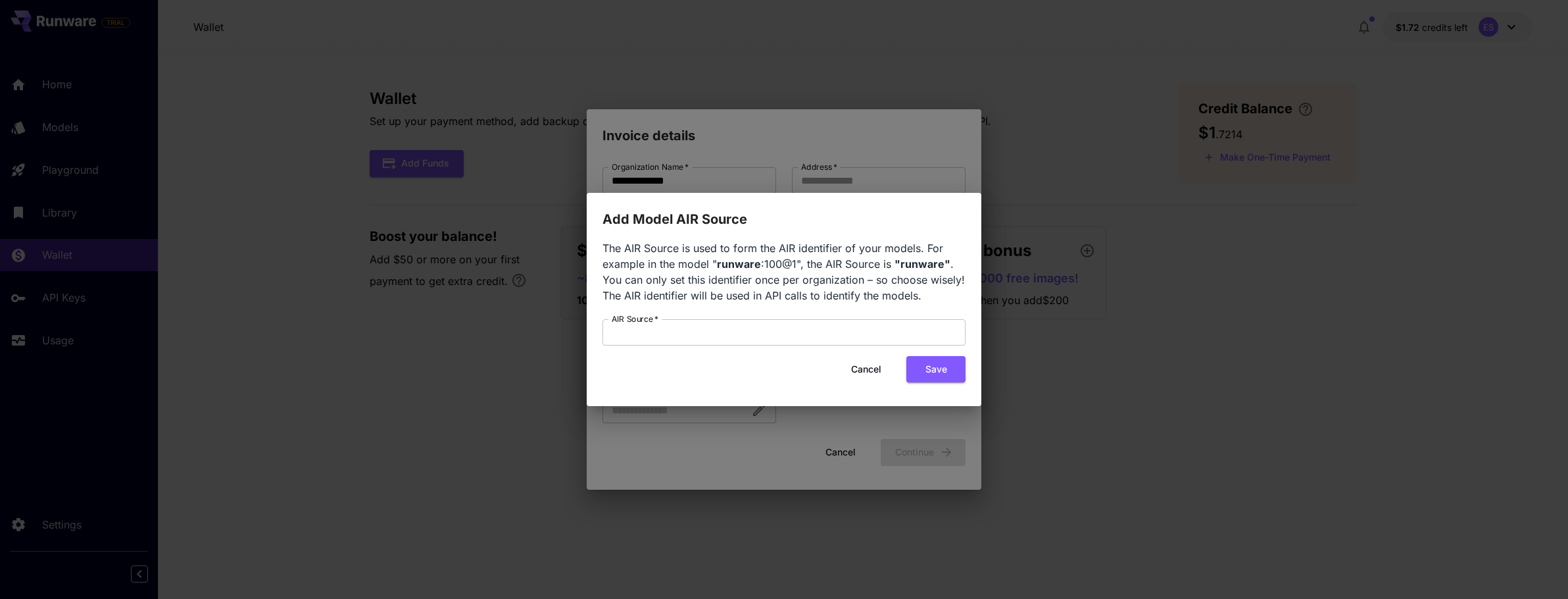 click on "Add Model AIR Source The AIR Source is used to form the AIR identifier of your models. For example in the model " runware :100@1", the AIR Source is   "runware" . You can only set this identifier once per organization – so choose wisely! The AIR identifier will be used in API calls to identify the models. AIR Source   * AIR Source   * Cancel Save" at bounding box center (784, 300) 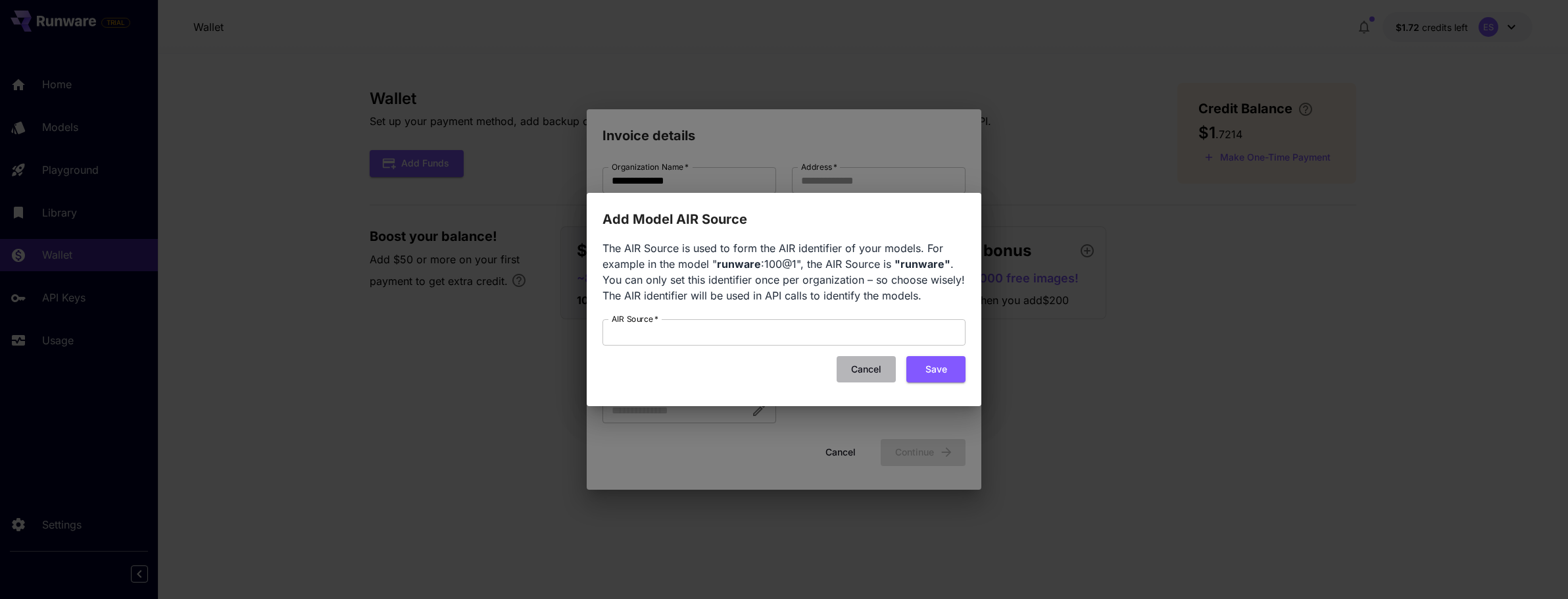 click on "Cancel" at bounding box center [866, 369] 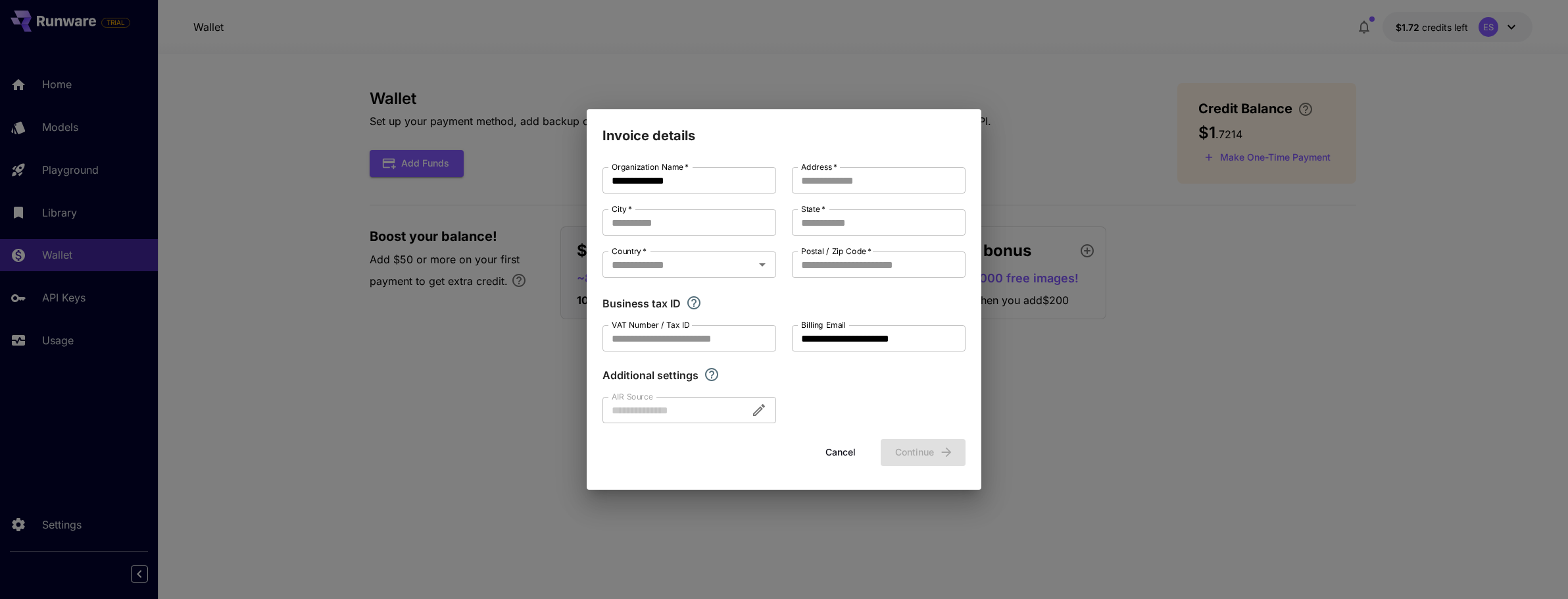 click on "**********" at bounding box center [784, 300] 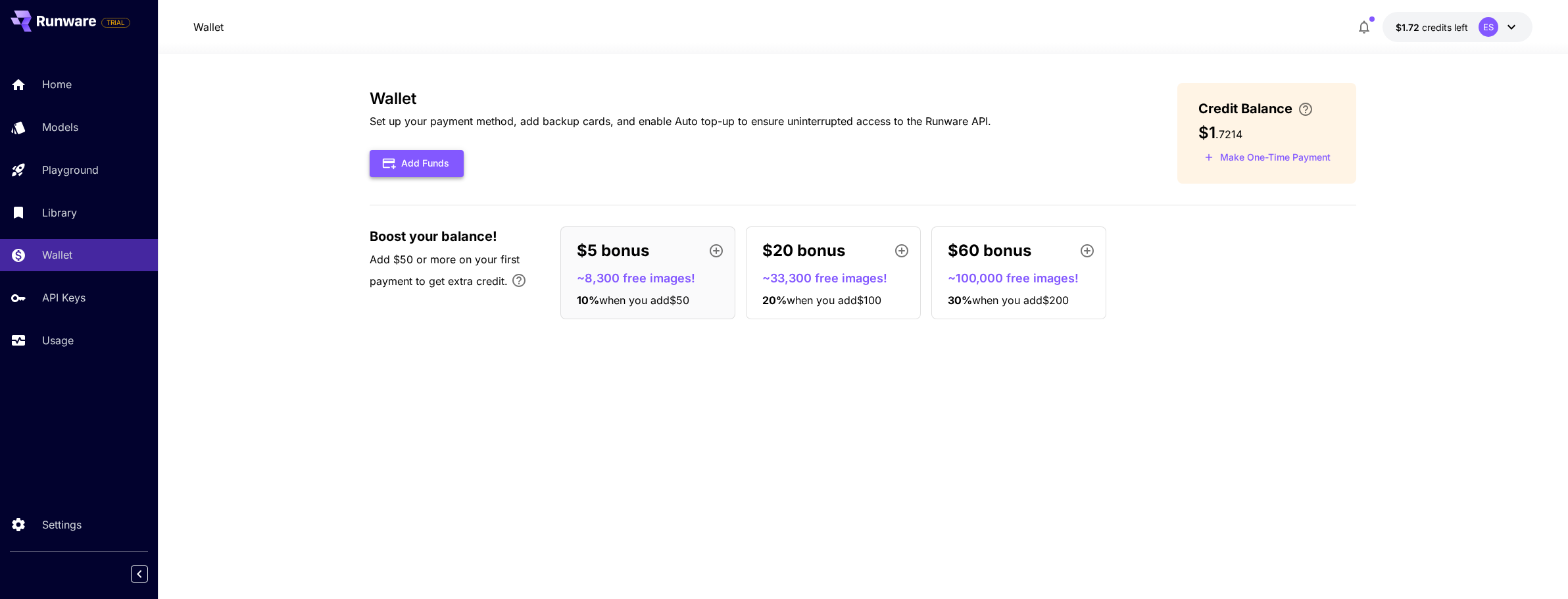 click on "Add Funds" at bounding box center [416, 163] 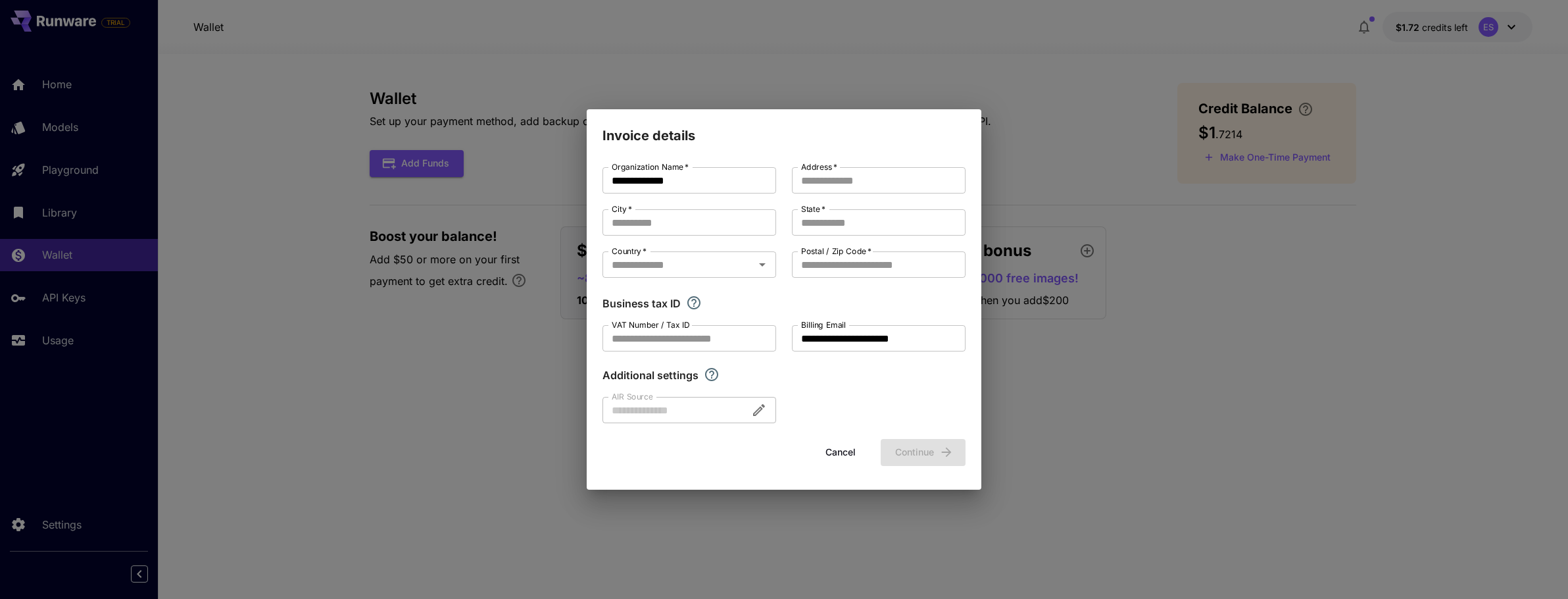 click on "Cancel" at bounding box center (841, 452) 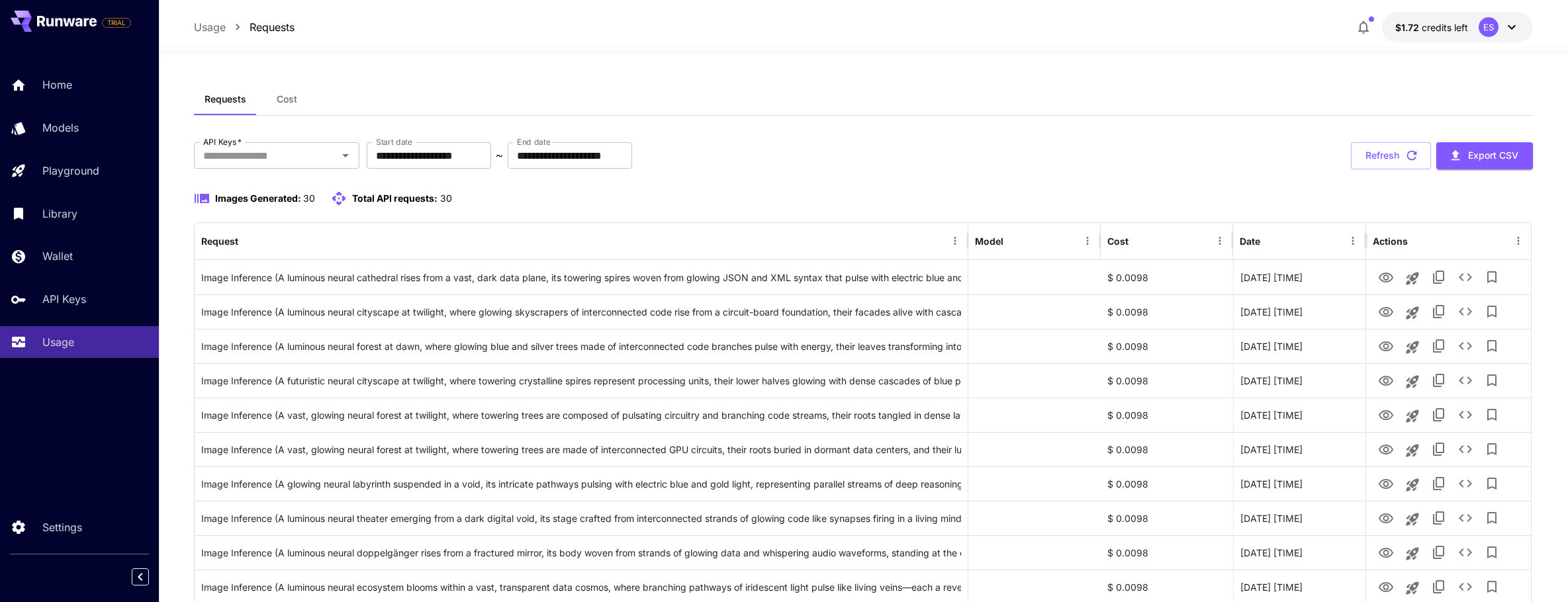 scroll, scrollTop: 0, scrollLeft: 0, axis: both 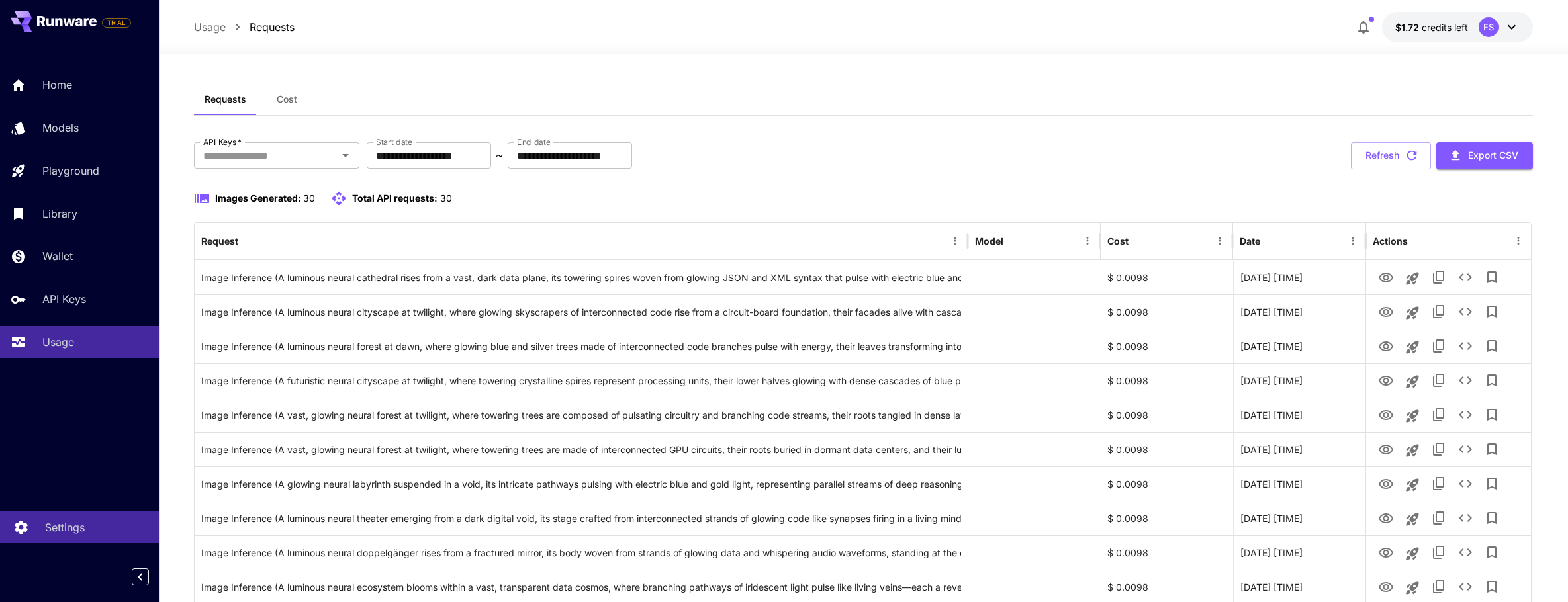 click on "Settings" at bounding box center (65, 527) 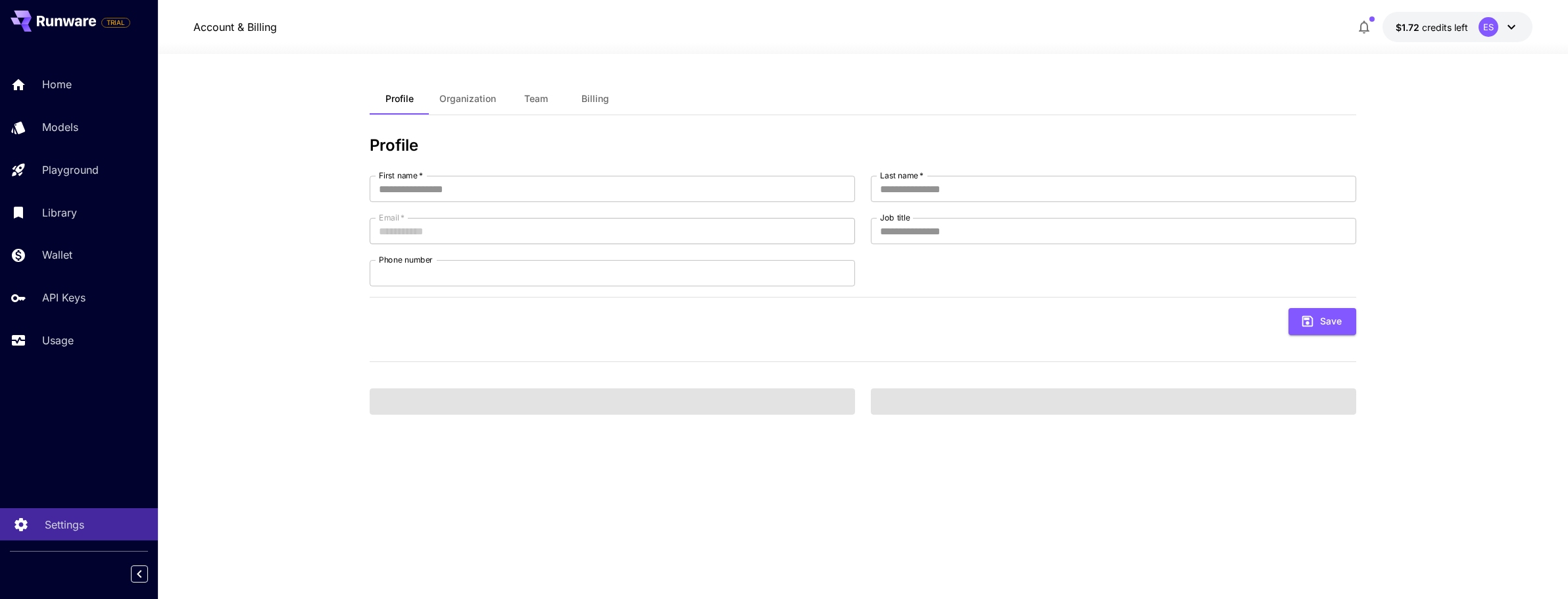 type on "******" 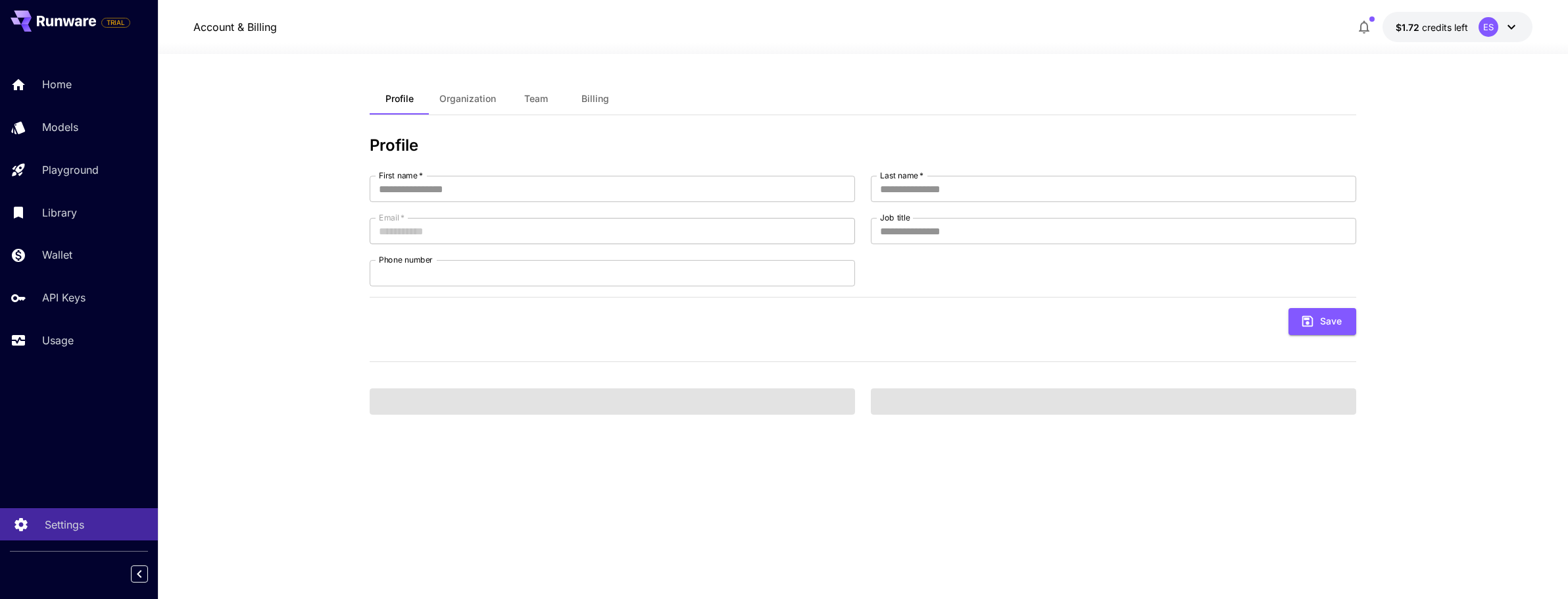 type on "******" 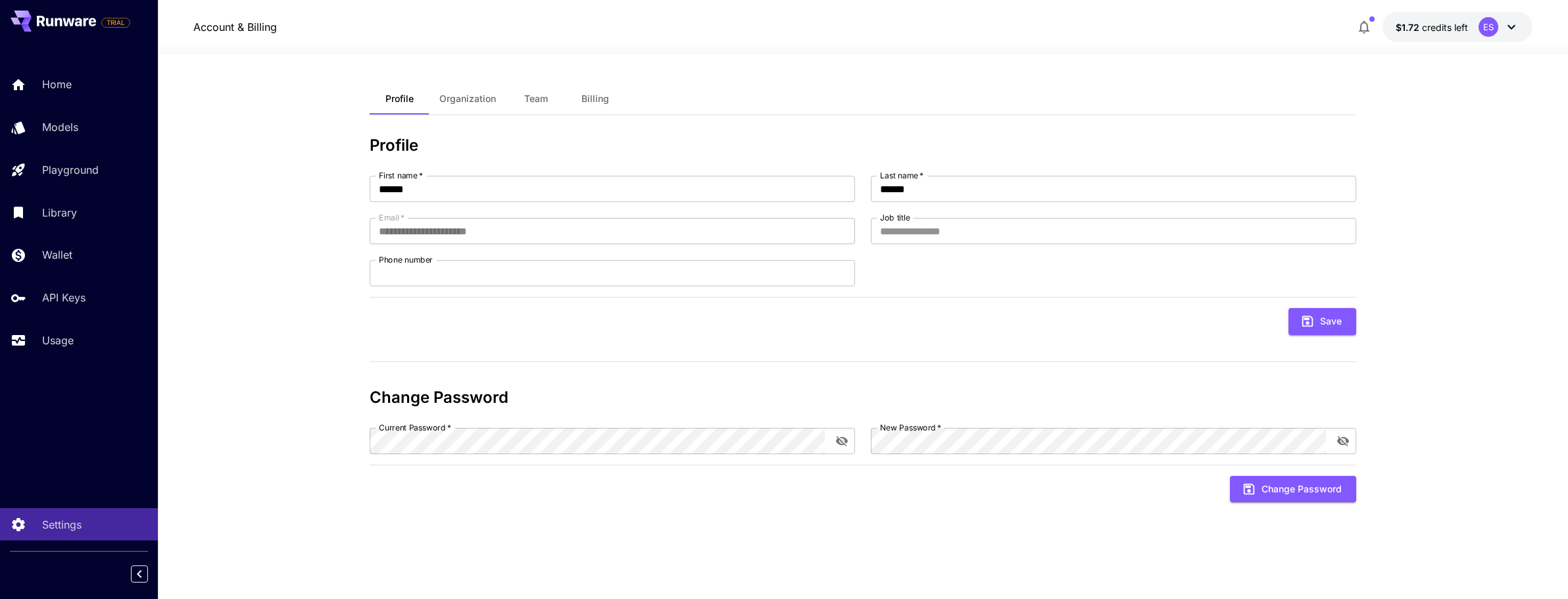 click on "**********" at bounding box center (863, 326) 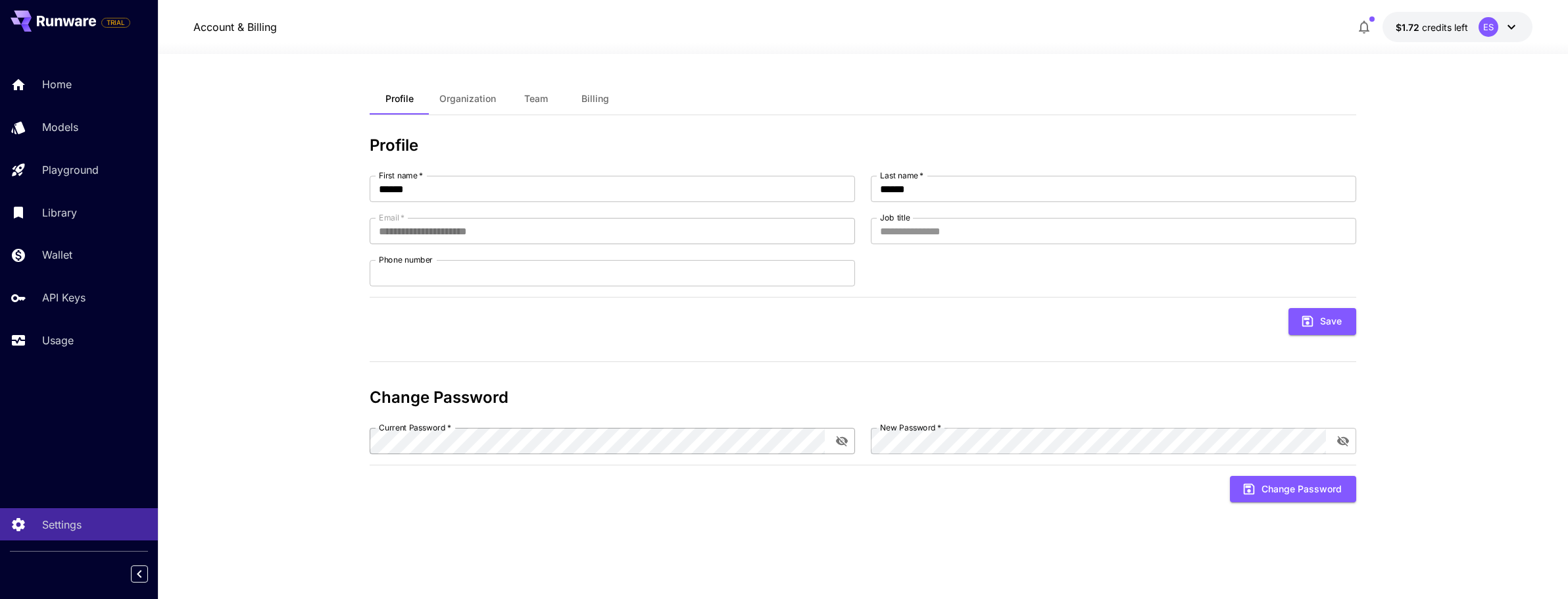 click 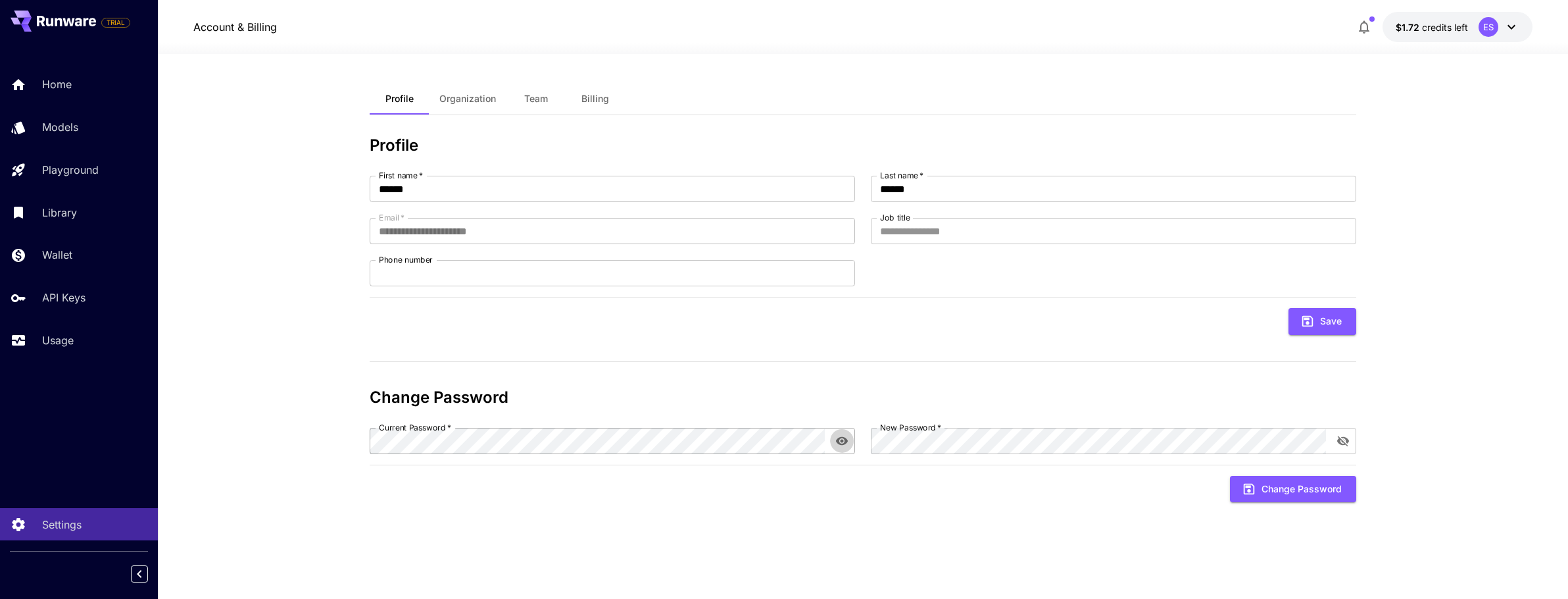 click 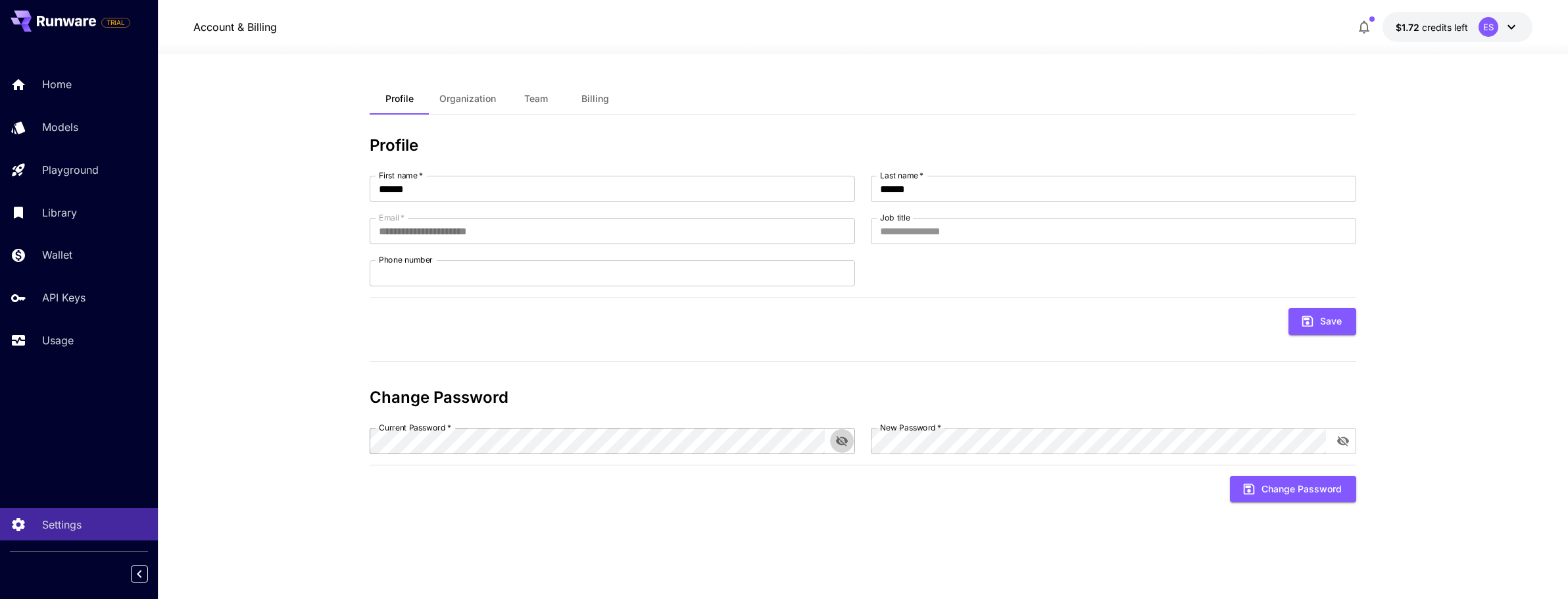 click 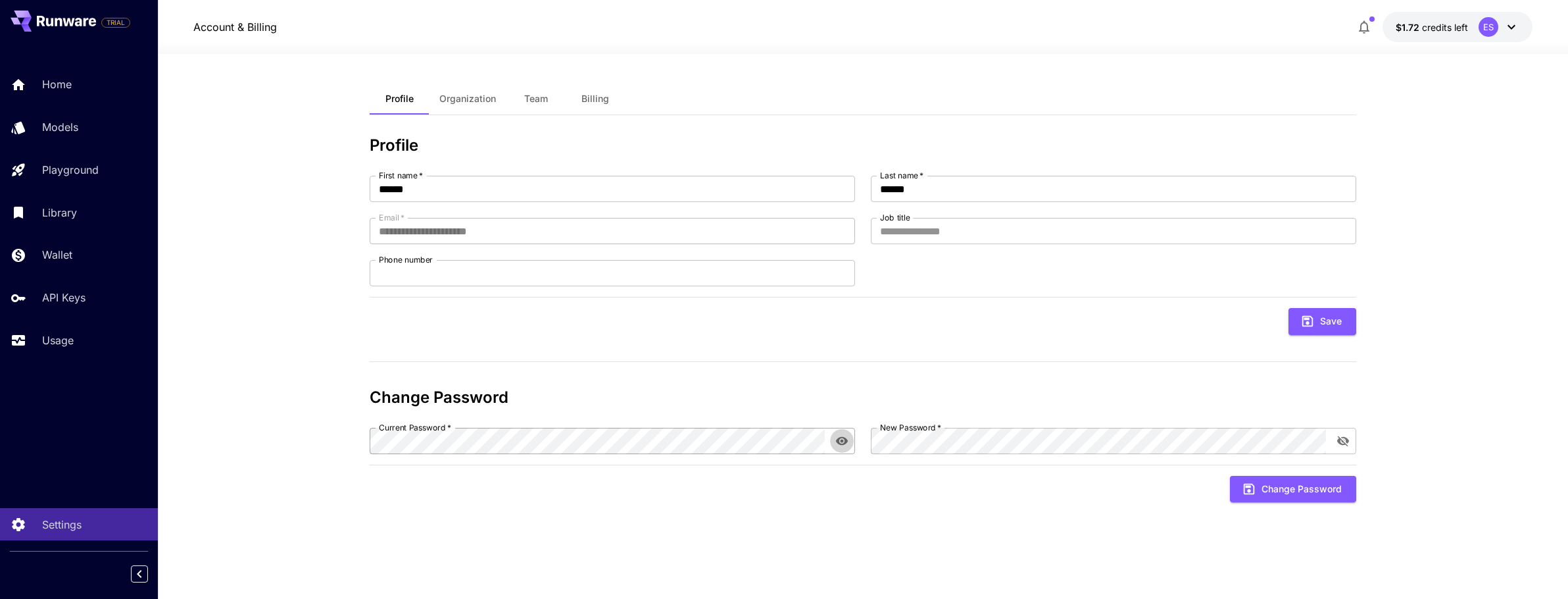 click 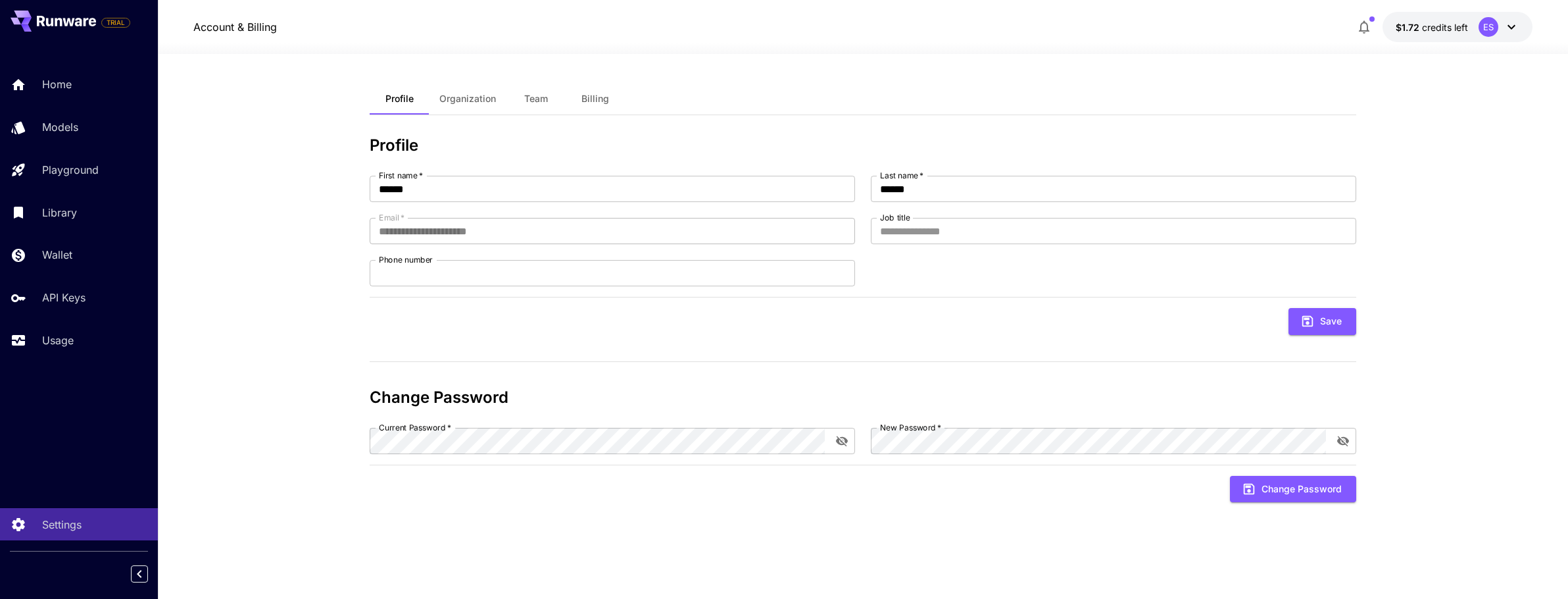 drag, startPoint x: 274, startPoint y: 248, endPoint x: 382, endPoint y: 143, distance: 150.6287 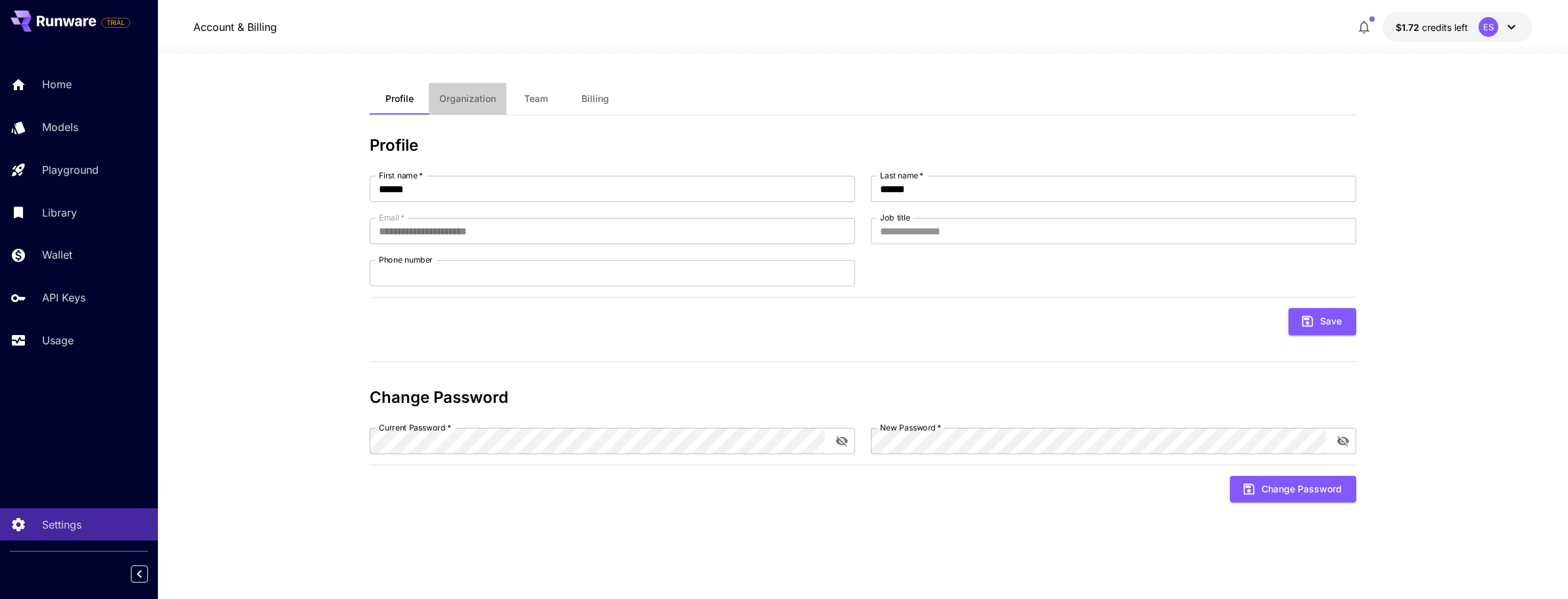 click on "Organization" at bounding box center (468, 99) 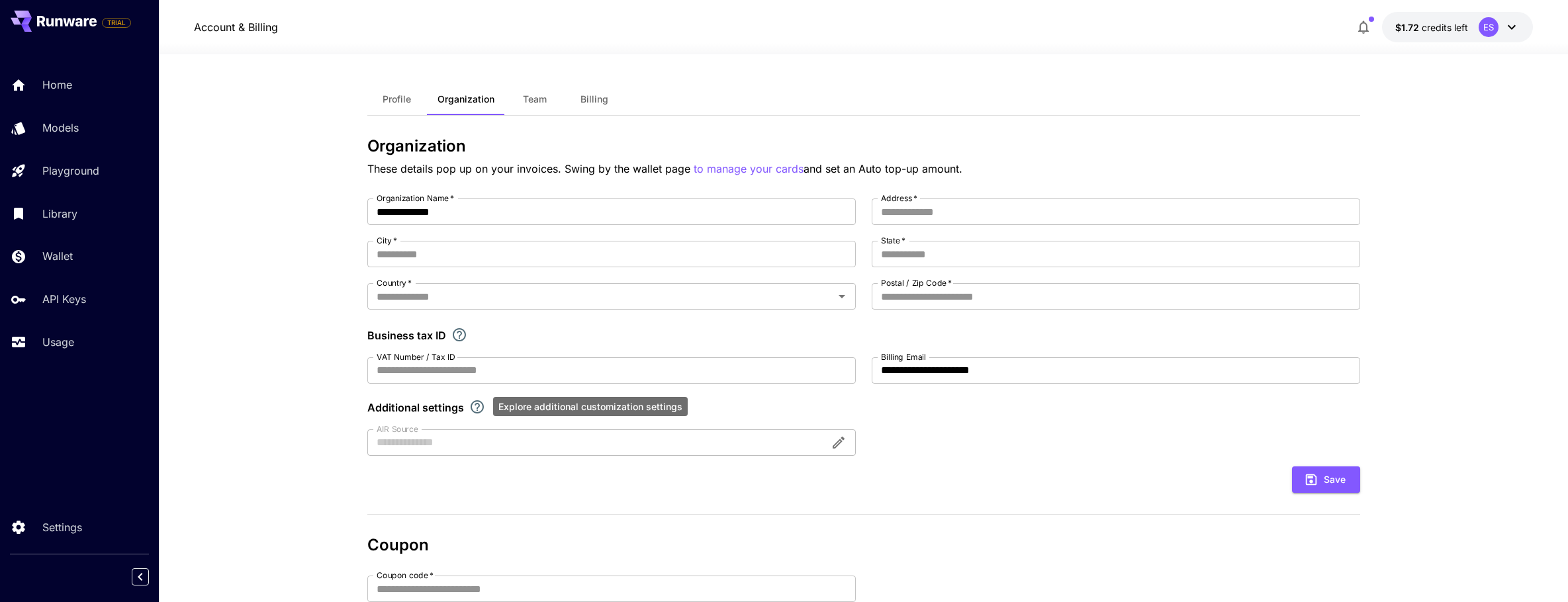 click 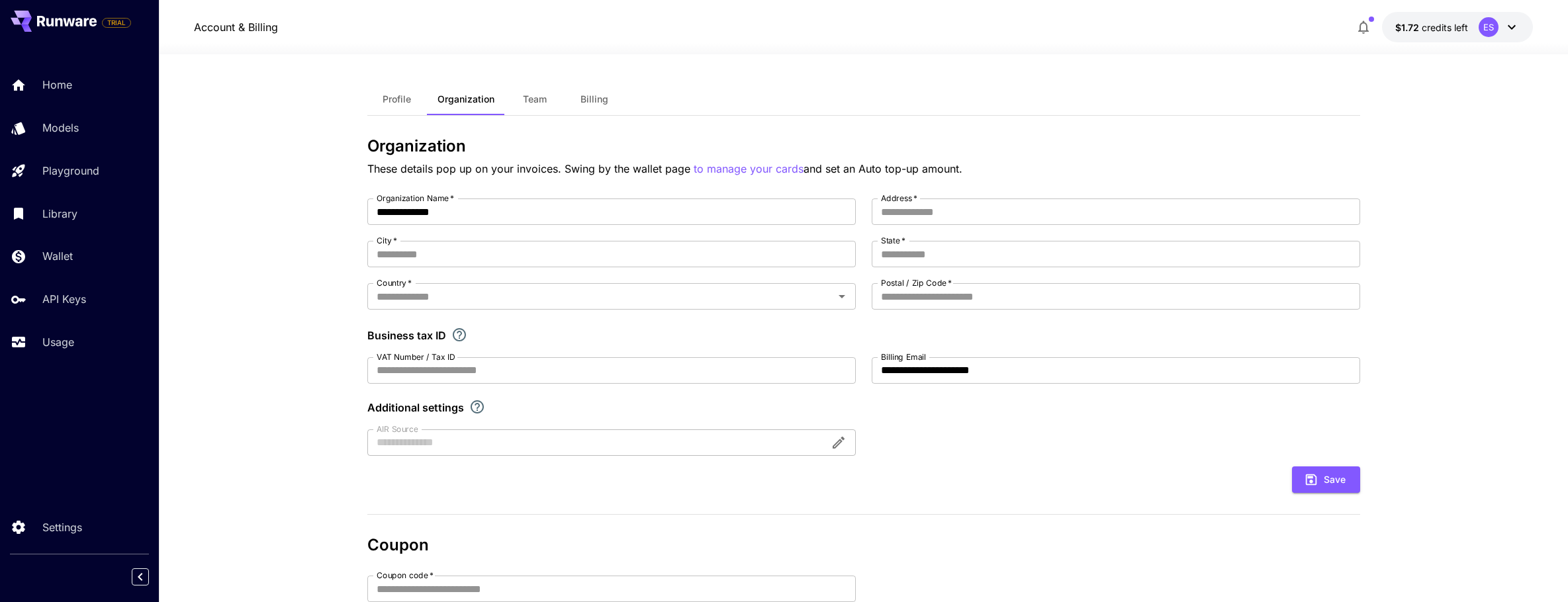drag, startPoint x: 745, startPoint y: 165, endPoint x: 300, endPoint y: 157, distance: 445.0719 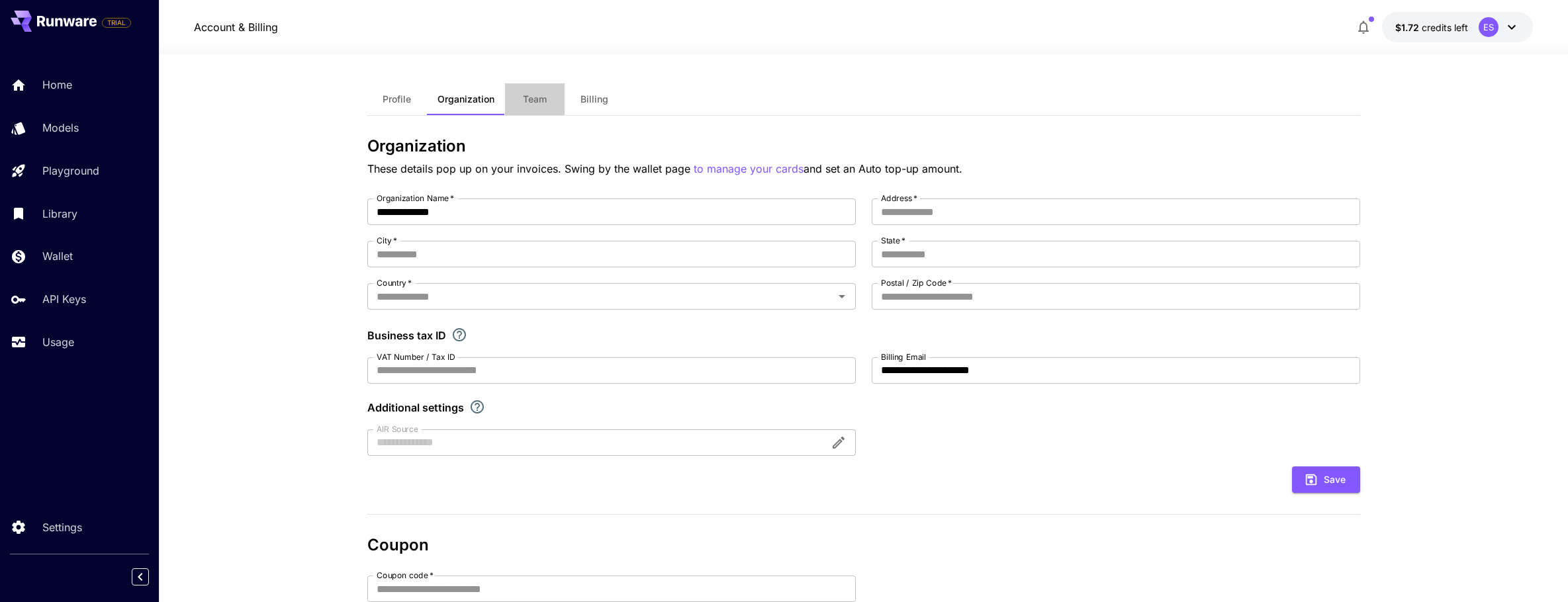 click on "Team" at bounding box center [535, 99] 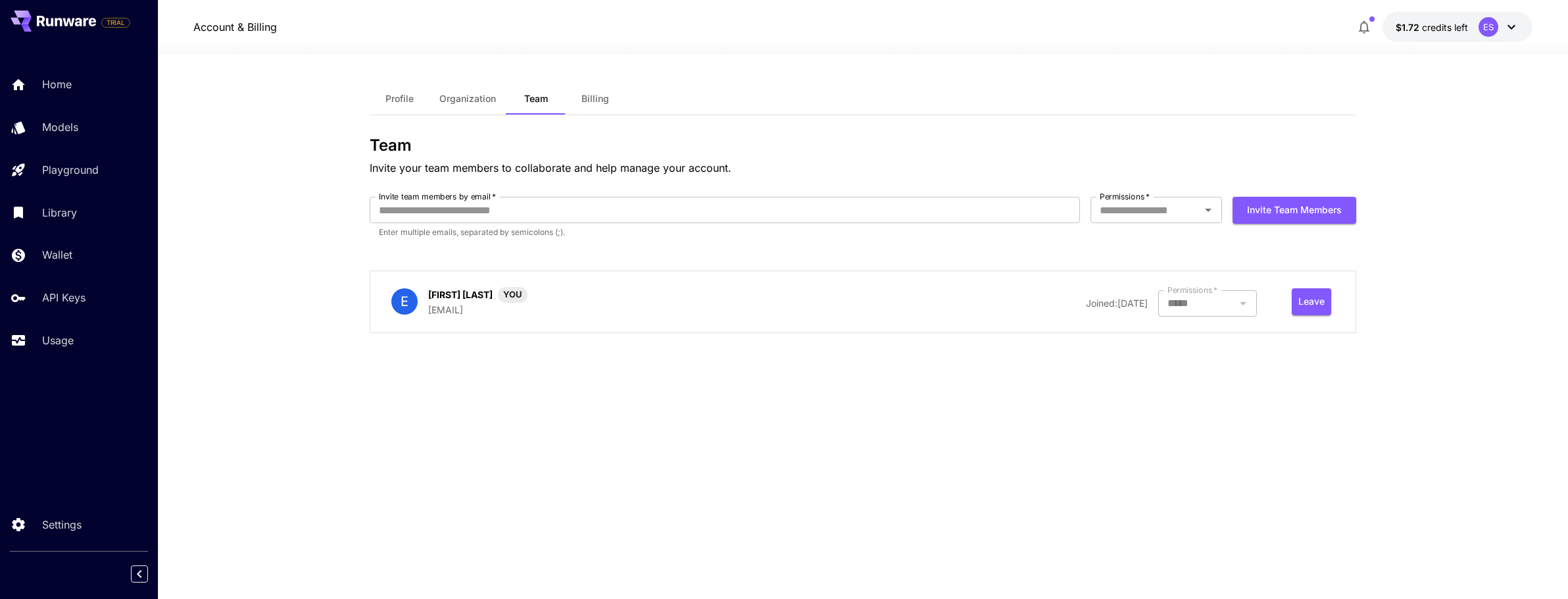 click on "Profile Organization Team Billing Team Invite your team members to collaborate and help manage your account. Invite team members by email   * Invite team members by email   * Enter multiple emails, separated by semicolons (;). Permissions   * Permissions   * Invite team members E Eduard Stancu YOU eduard@cybernologia.ro Joined:  19 July, 2025   Permissions   * ***** Permissions   * Leave" at bounding box center (863, 326) 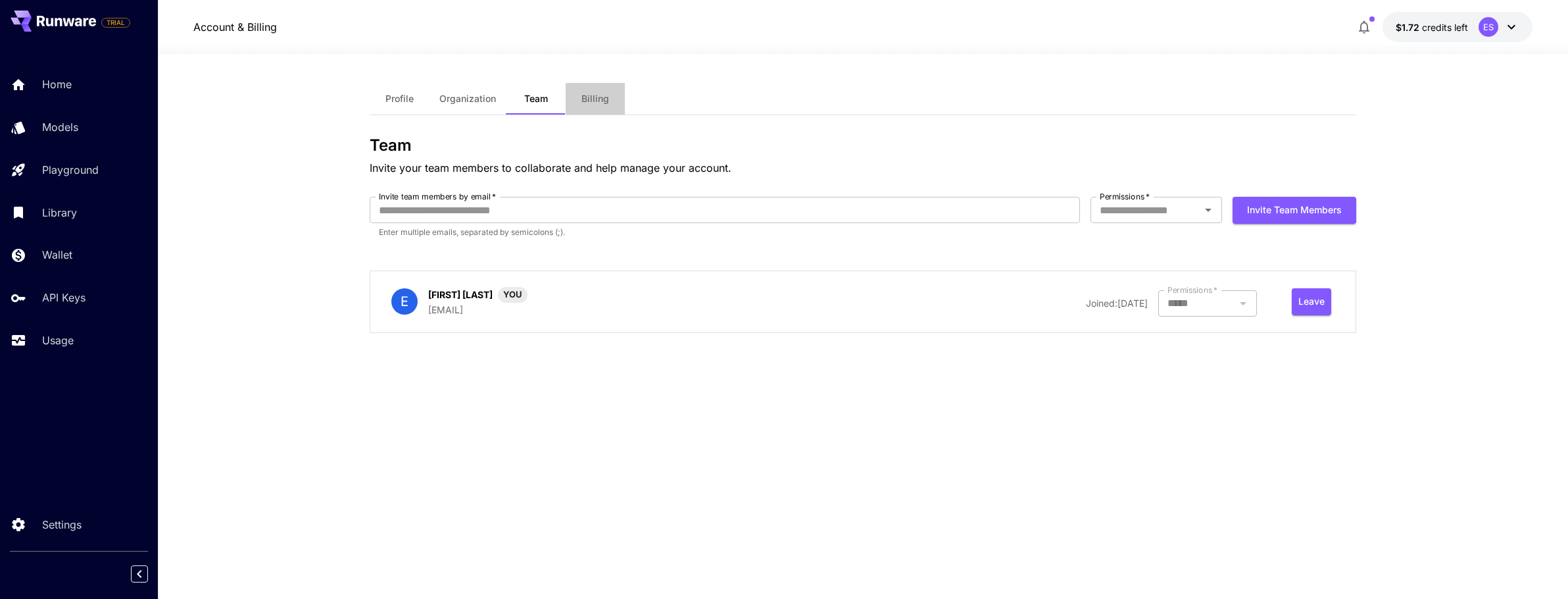 click on "Billing" at bounding box center (595, 99) 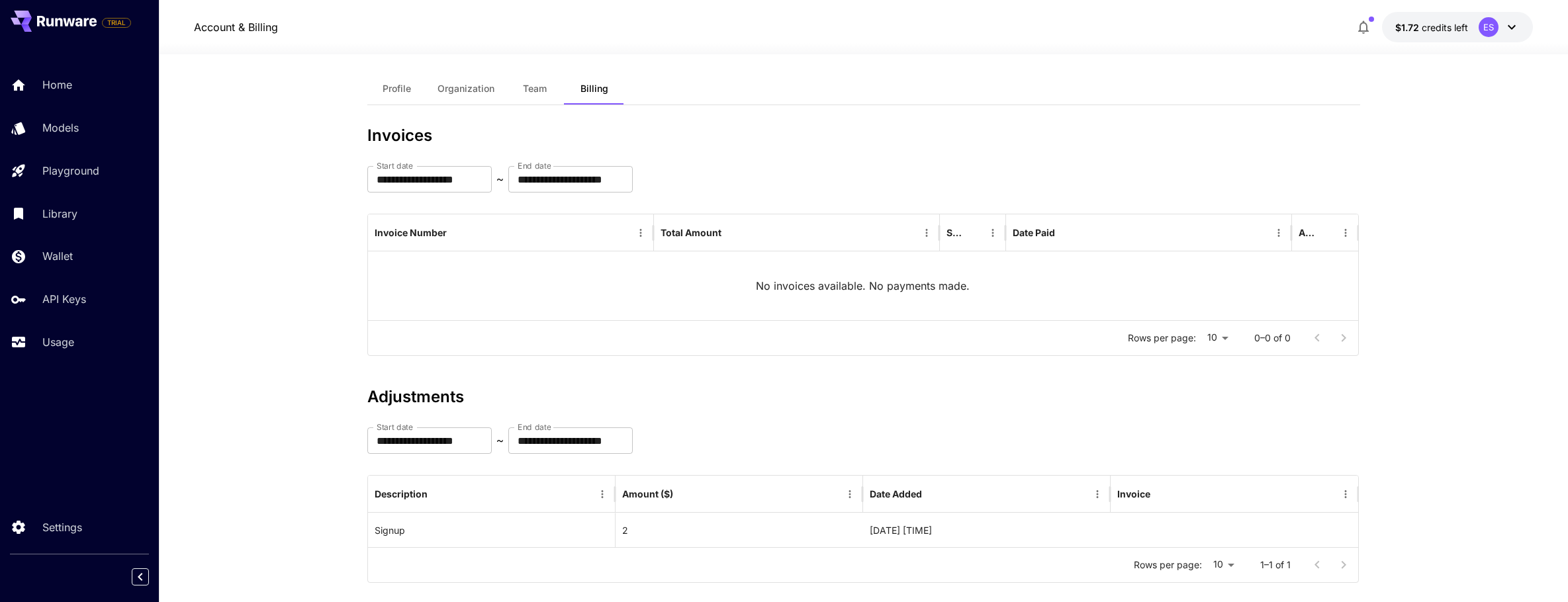scroll, scrollTop: 0, scrollLeft: 0, axis: both 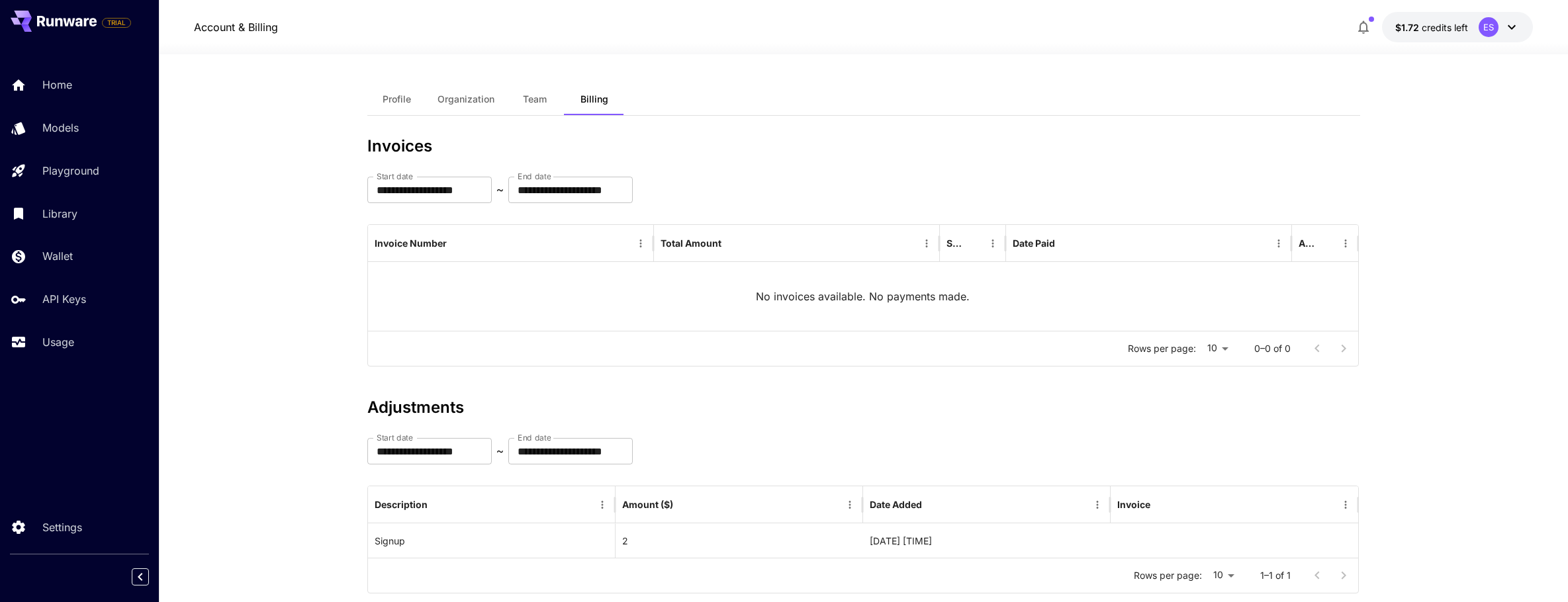 click 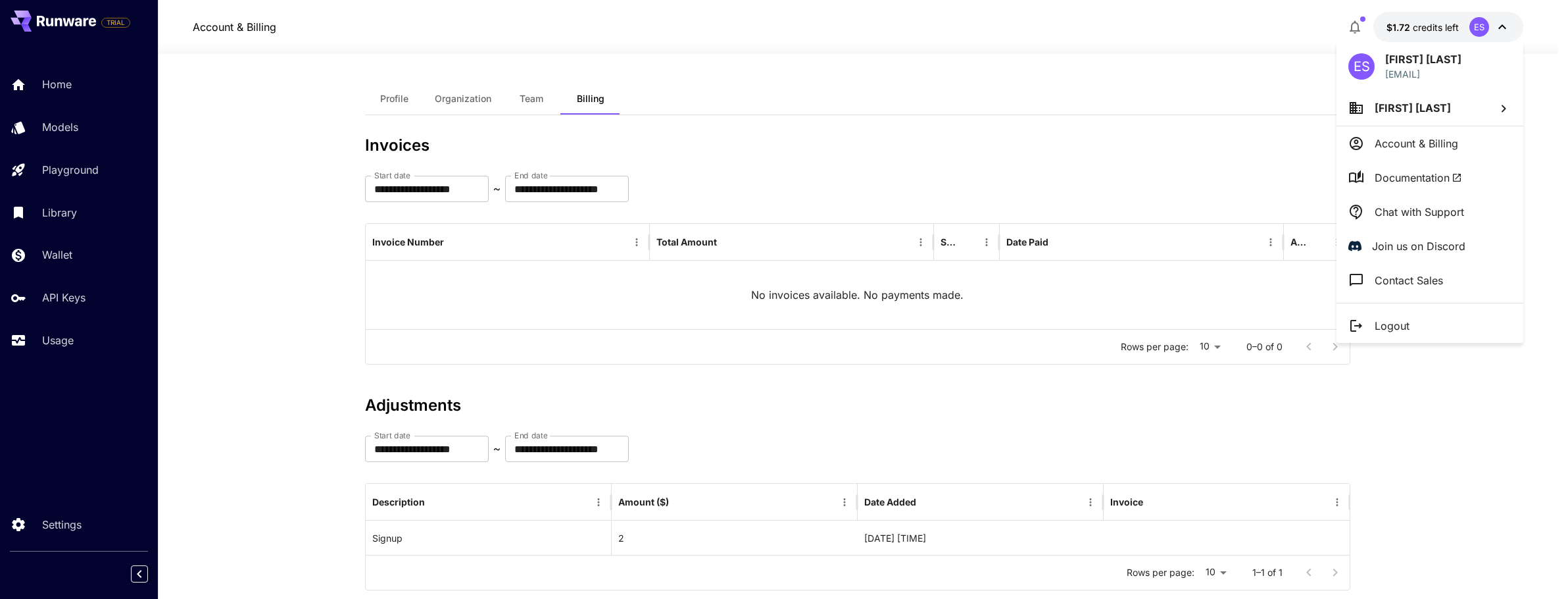 click on "Documentation" at bounding box center [1418, 178] 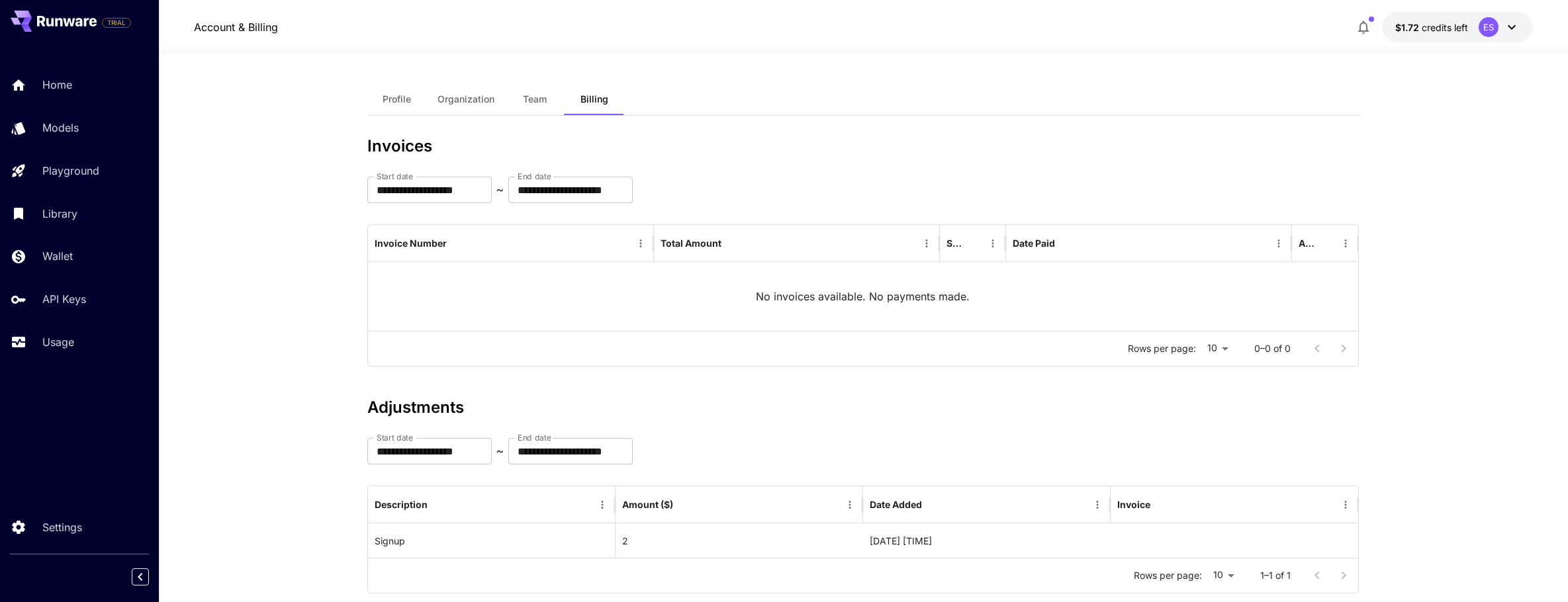 click on "**********" at bounding box center [863, 343] 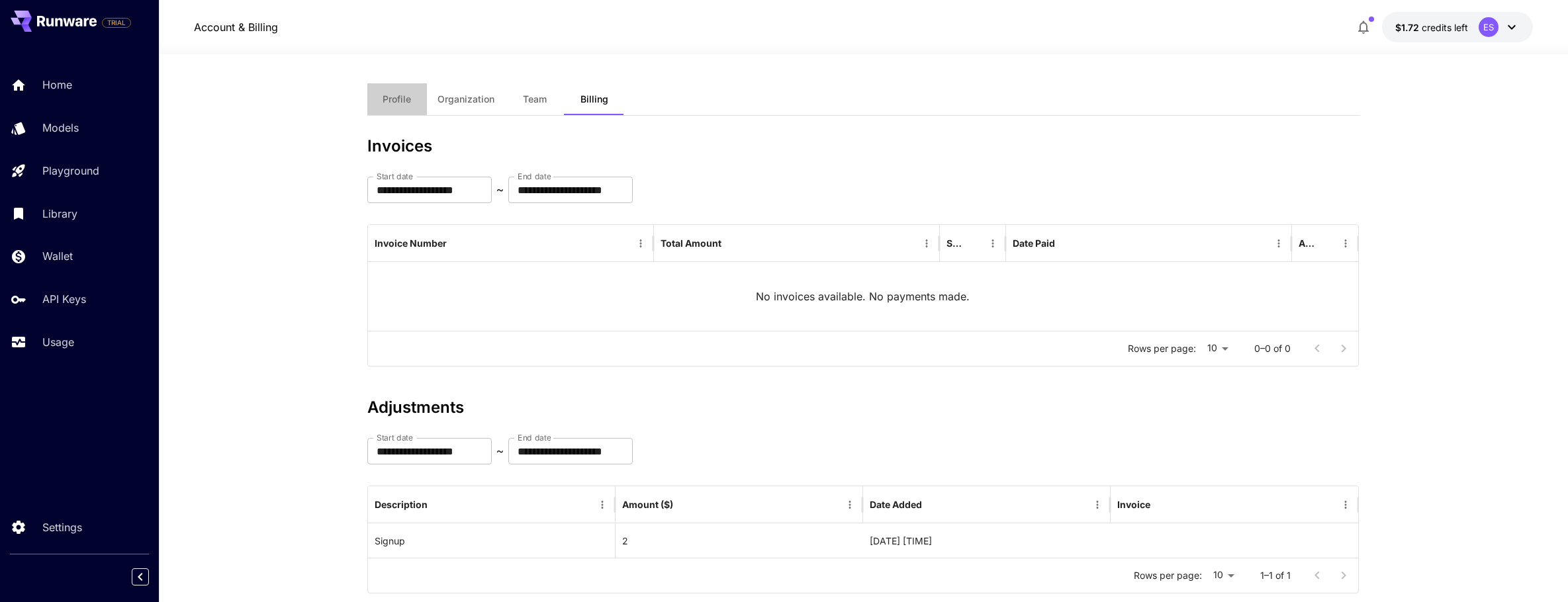 click on "Profile" at bounding box center [396, 99] 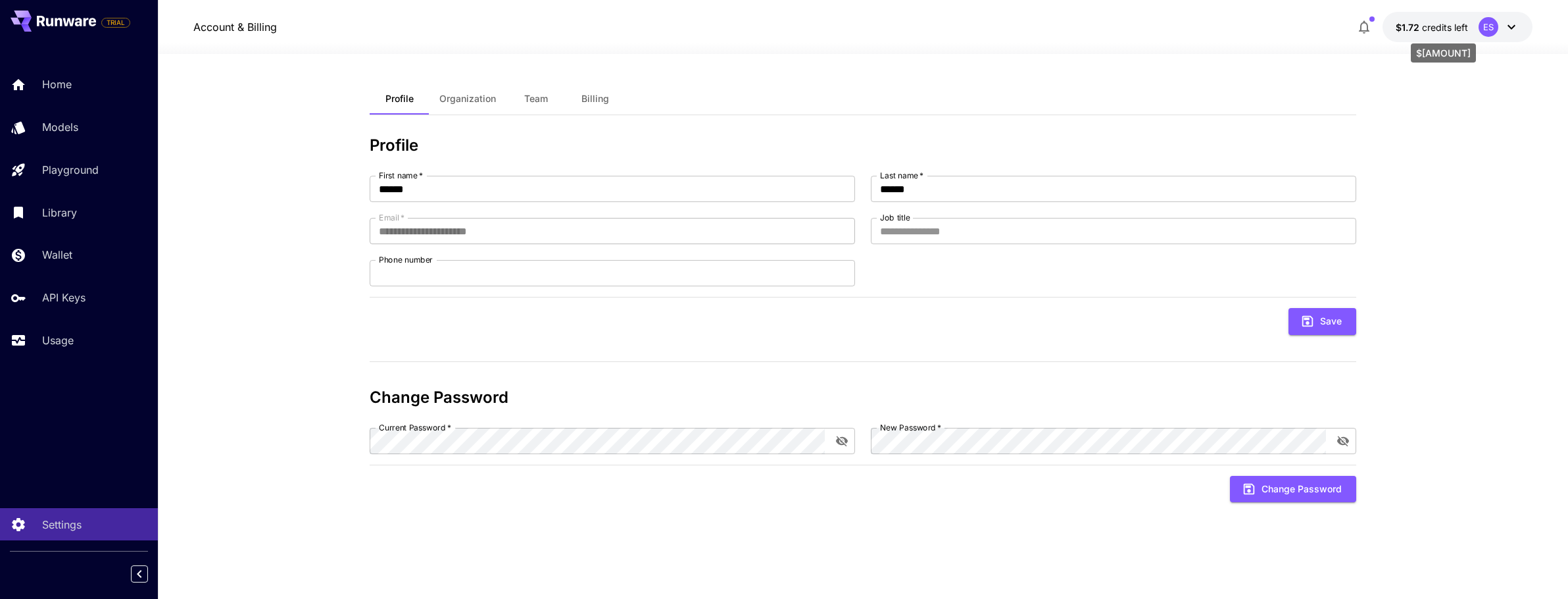 click on "credits left" at bounding box center [1445, 27] 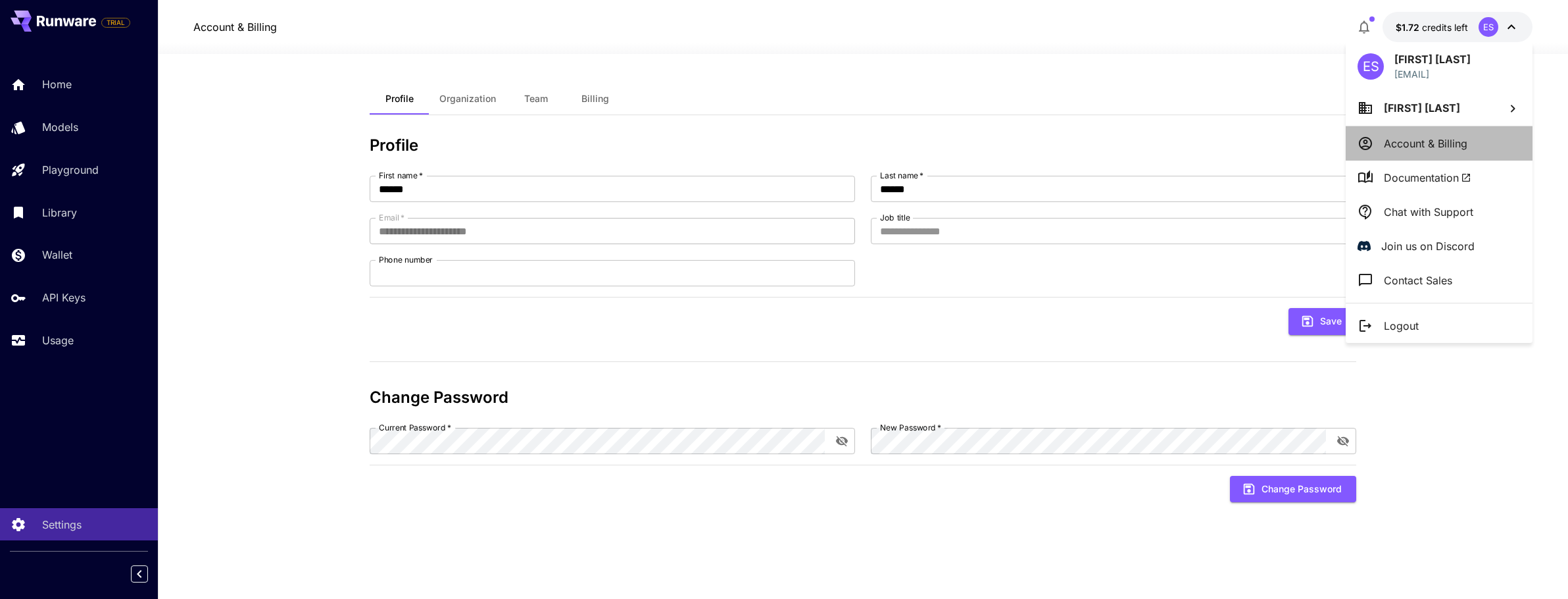 click on "Account & Billing" at bounding box center [1439, 143] 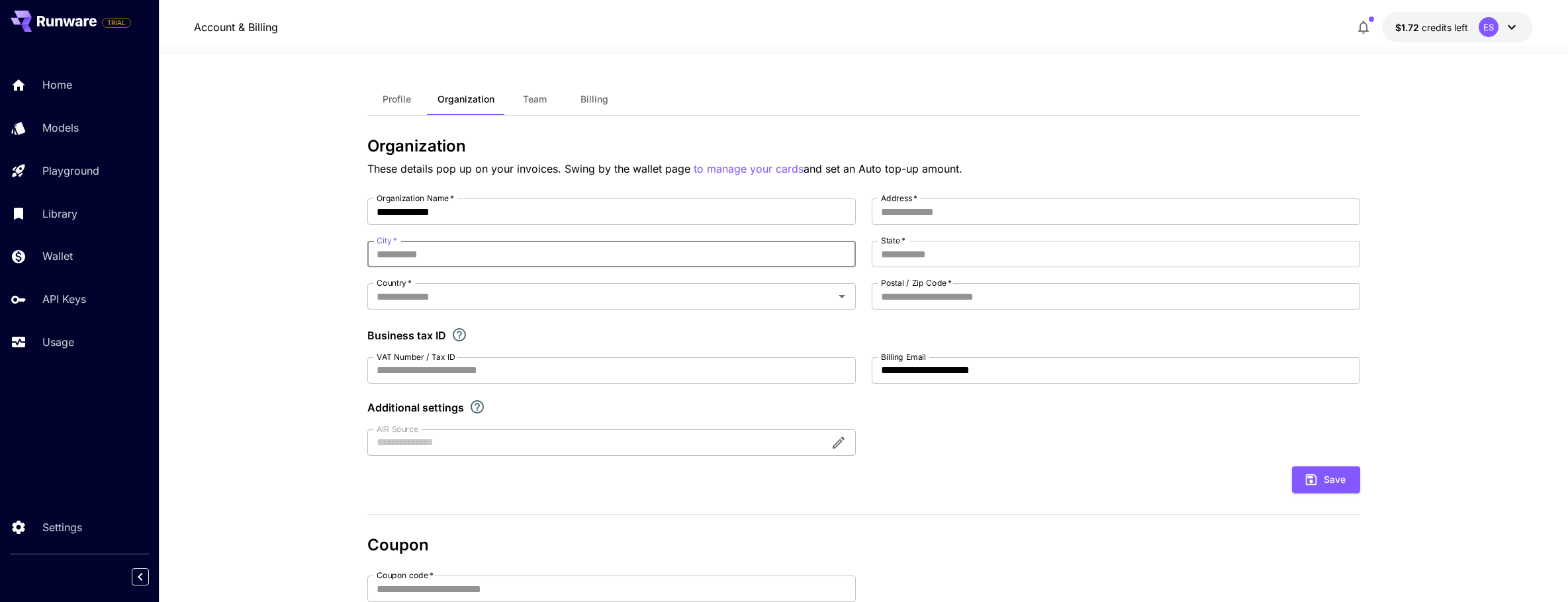 click on "City   *" at bounding box center [612, 254] 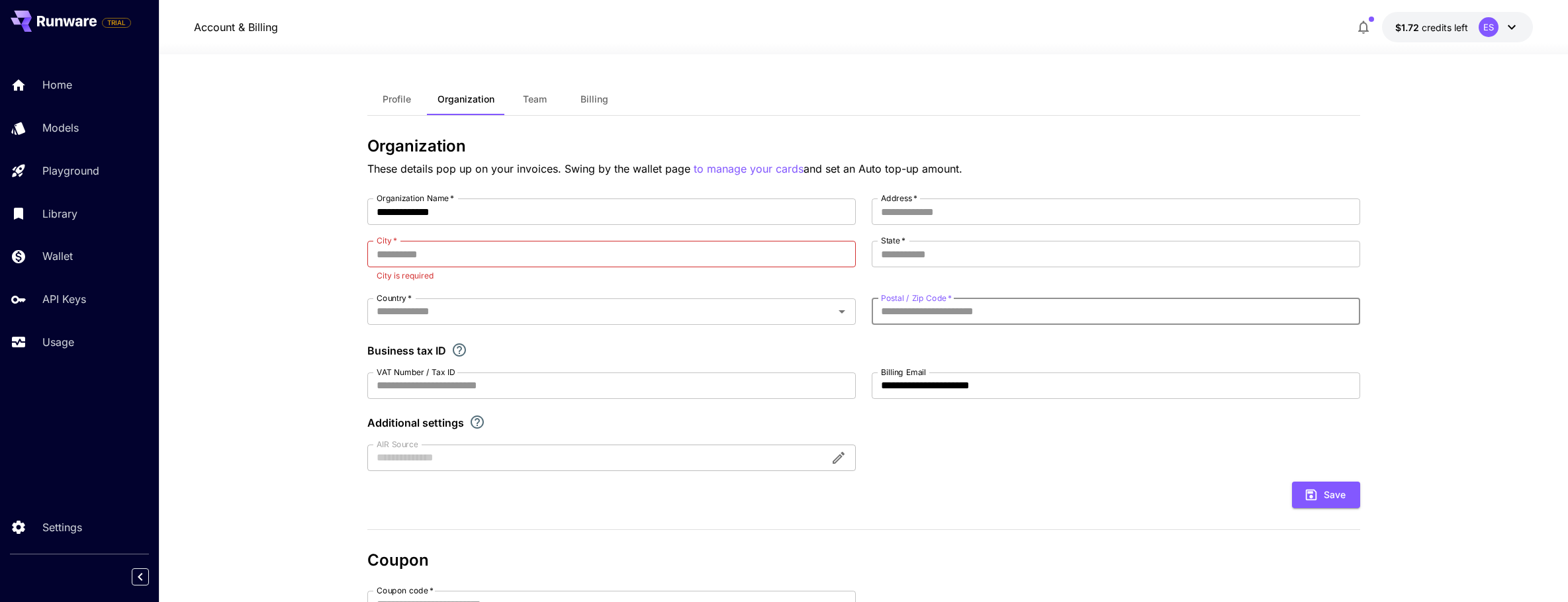 click on "Postal / Zip Code   * Postal / Zip Code   *" at bounding box center (1116, 312) 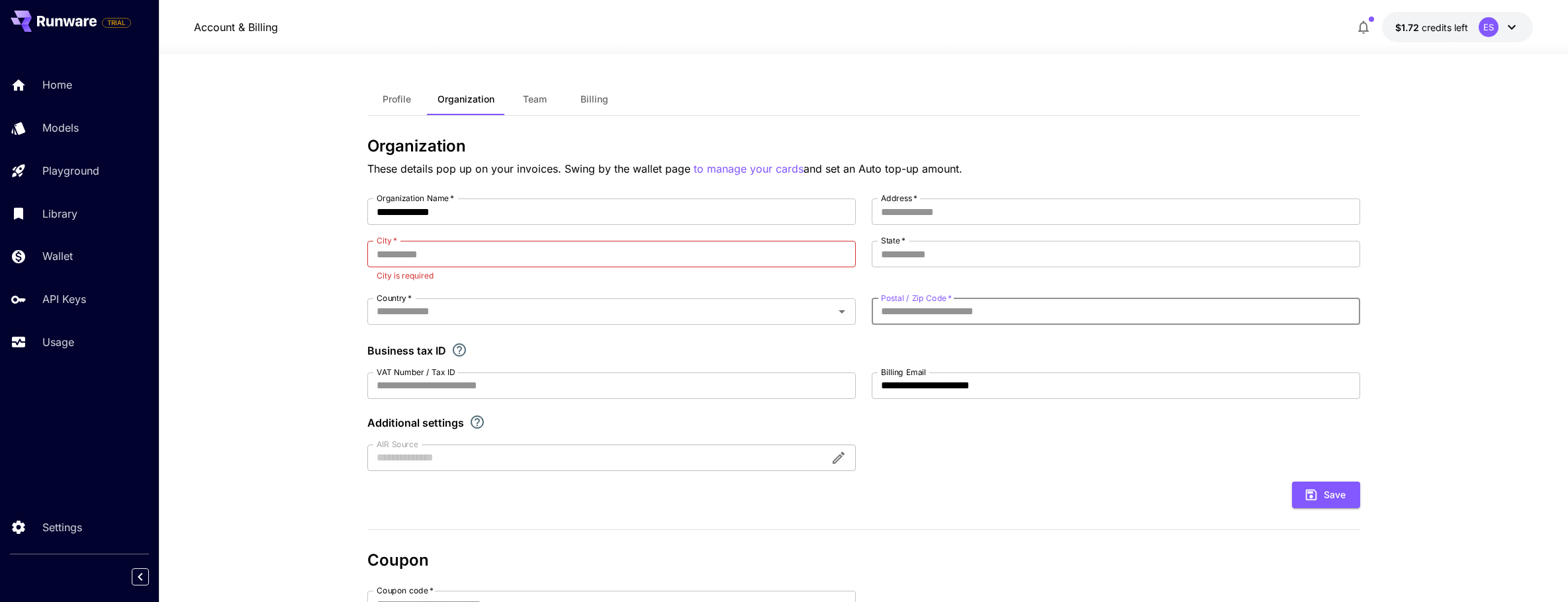 paste on "**********" 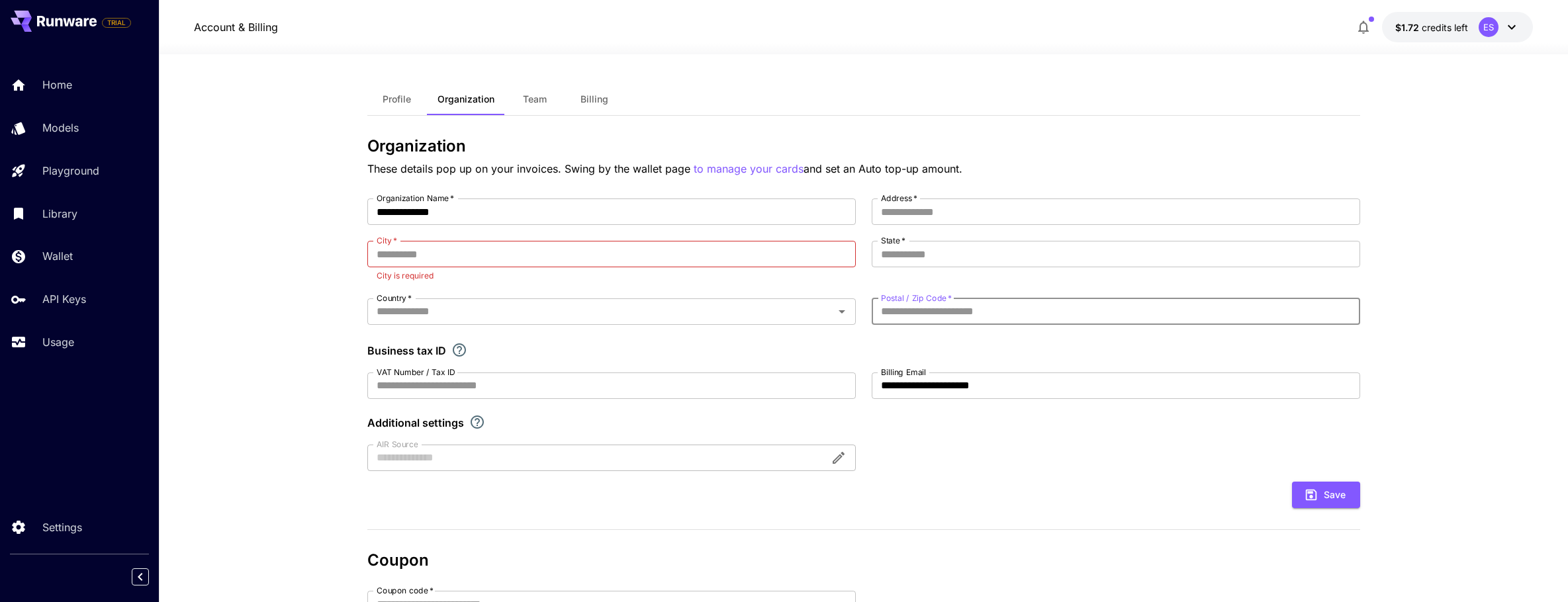 type on "**********" 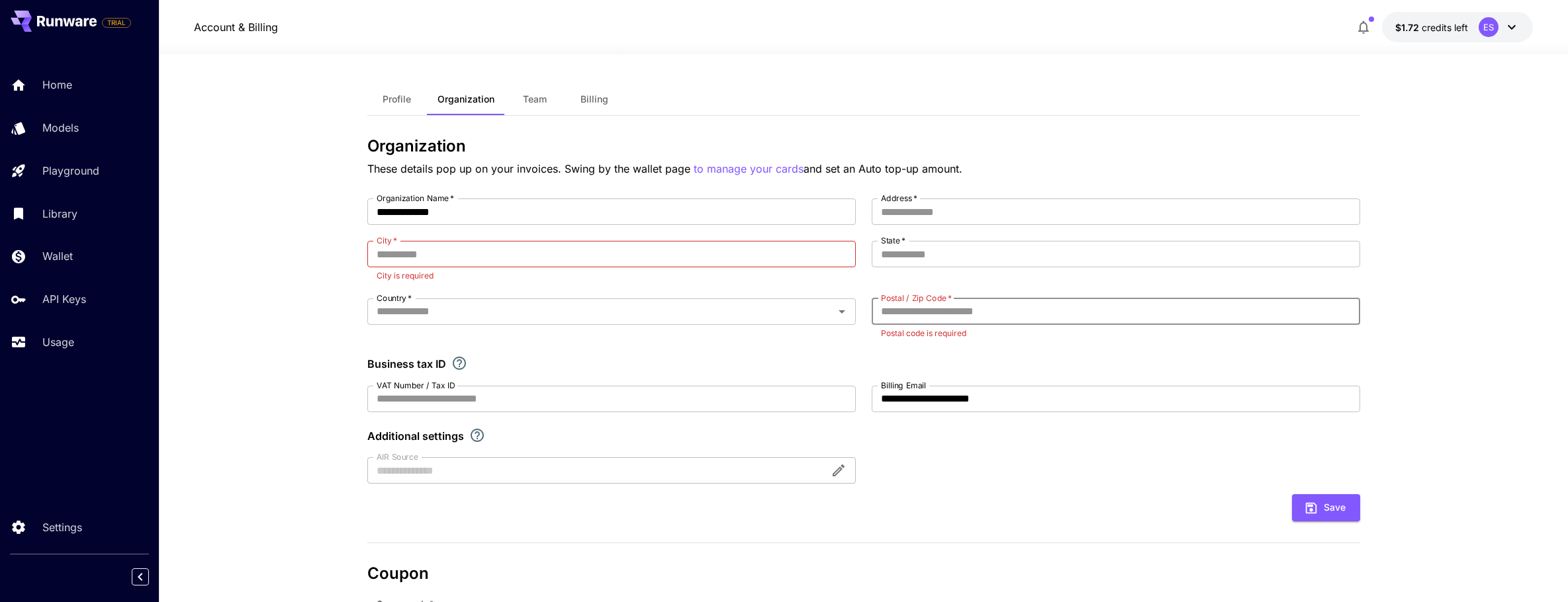 scroll, scrollTop: 0, scrollLeft: 0, axis: both 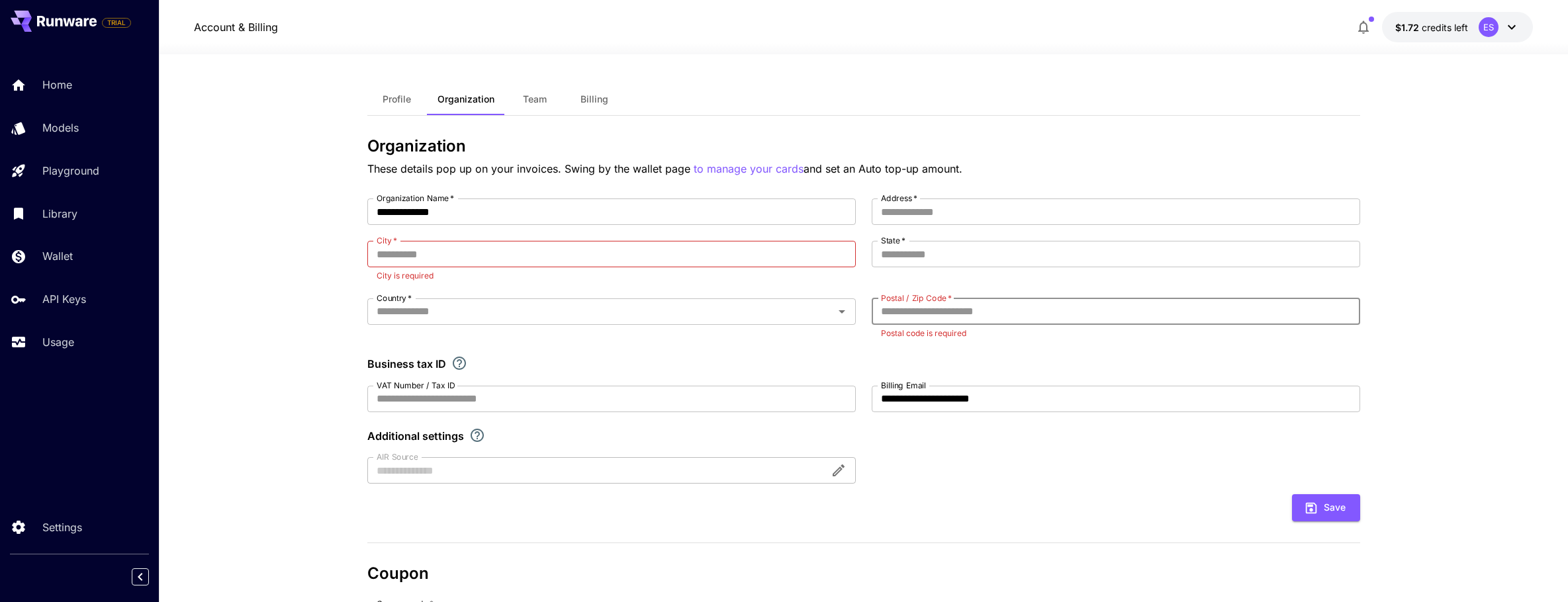 click on "Postal / Zip Code   *" at bounding box center [1116, 312] 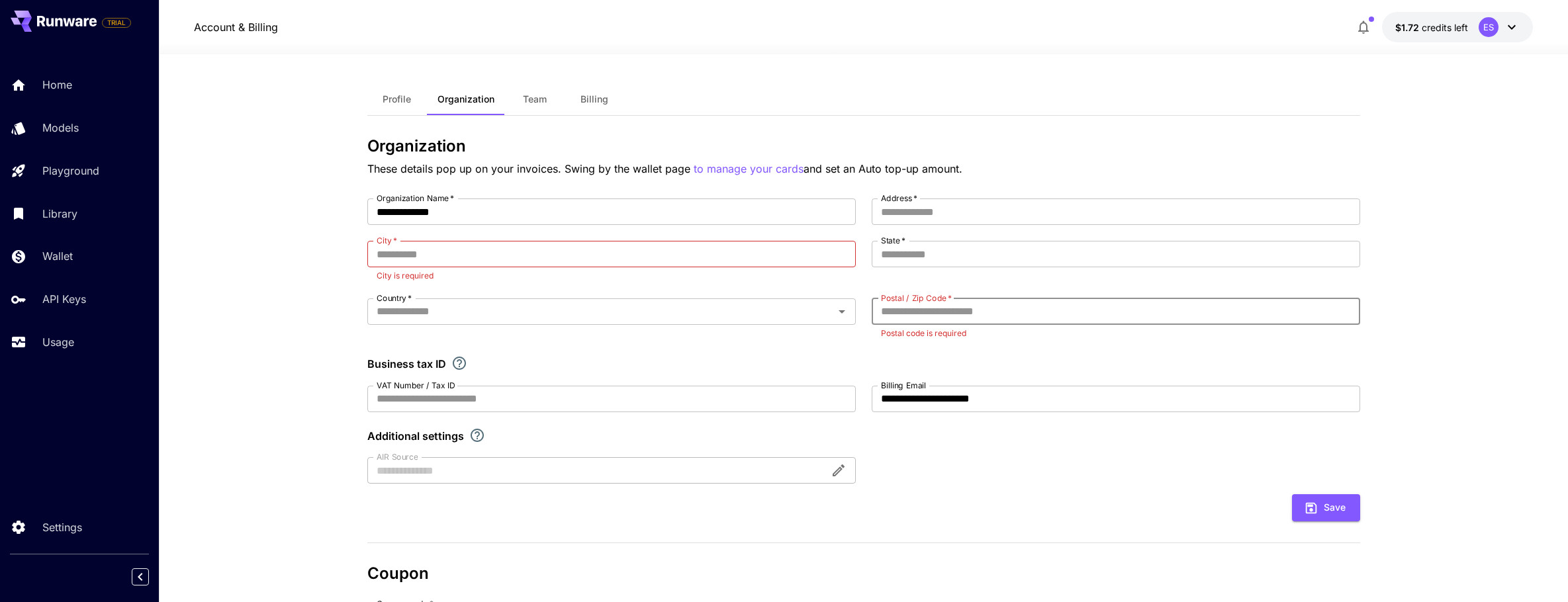 paste on "******" 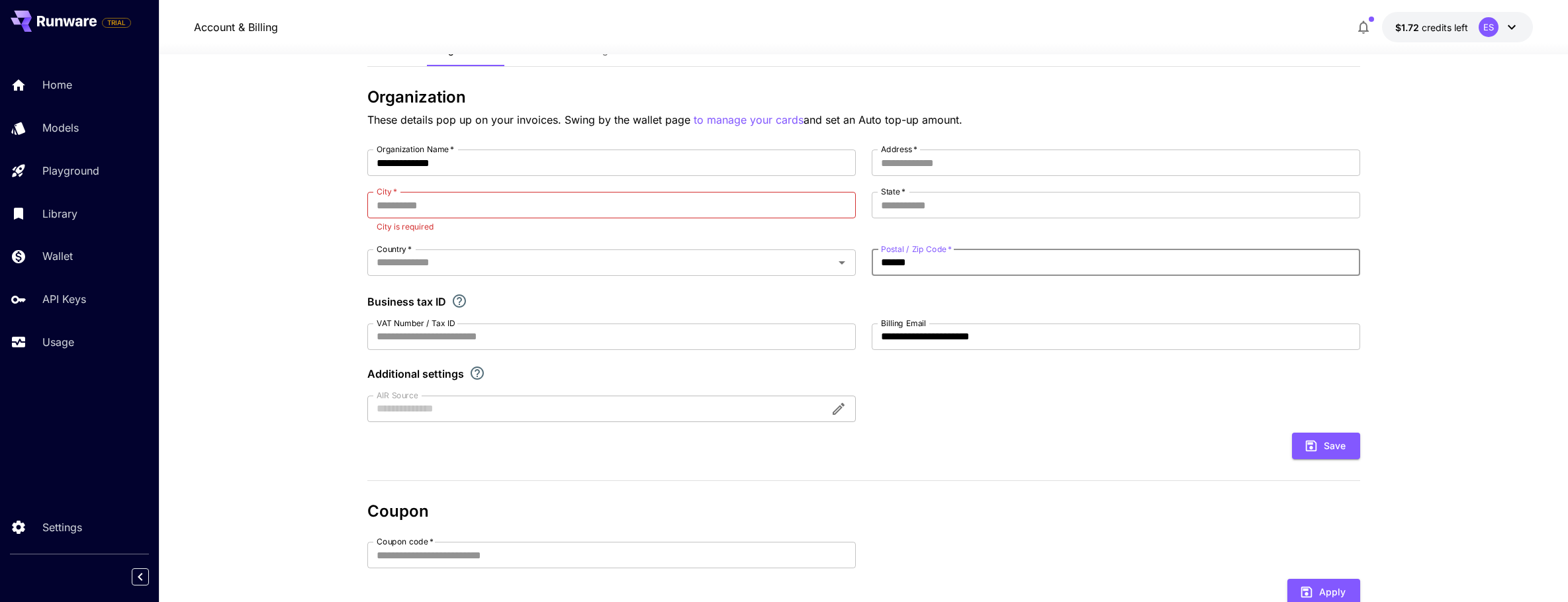 scroll, scrollTop: 0, scrollLeft: 0, axis: both 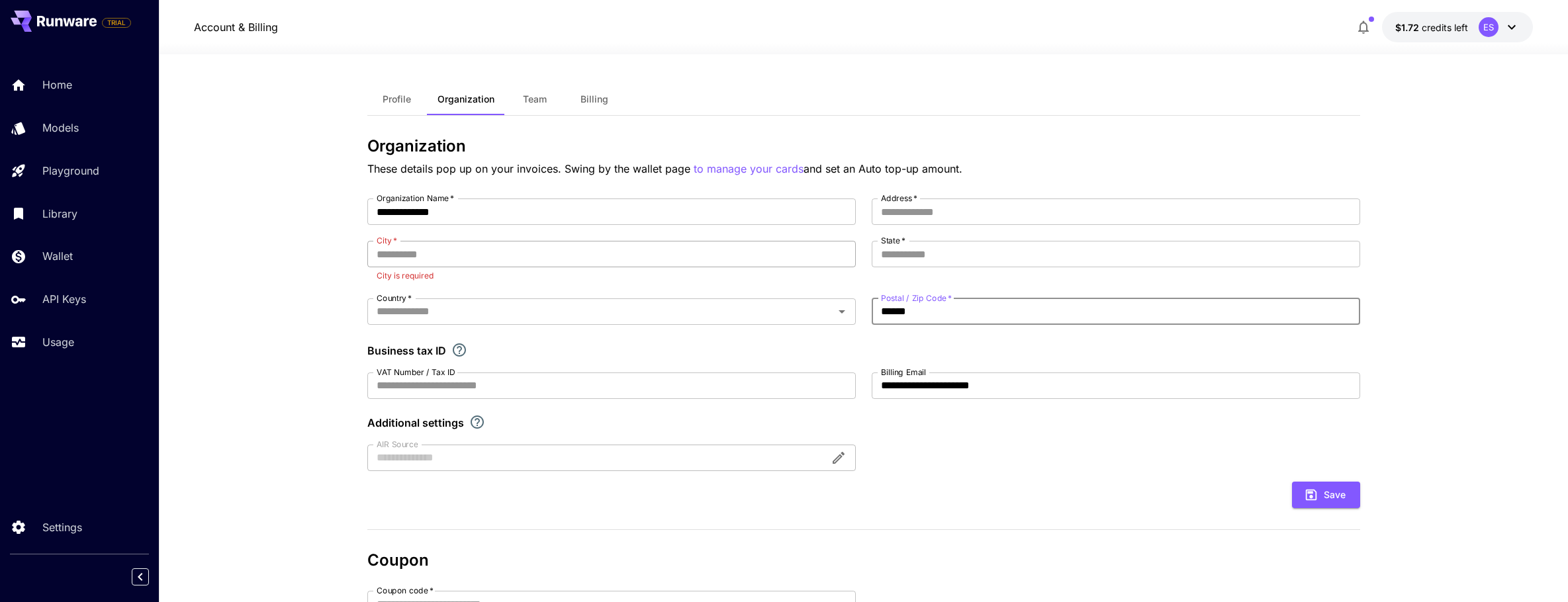 type on "******" 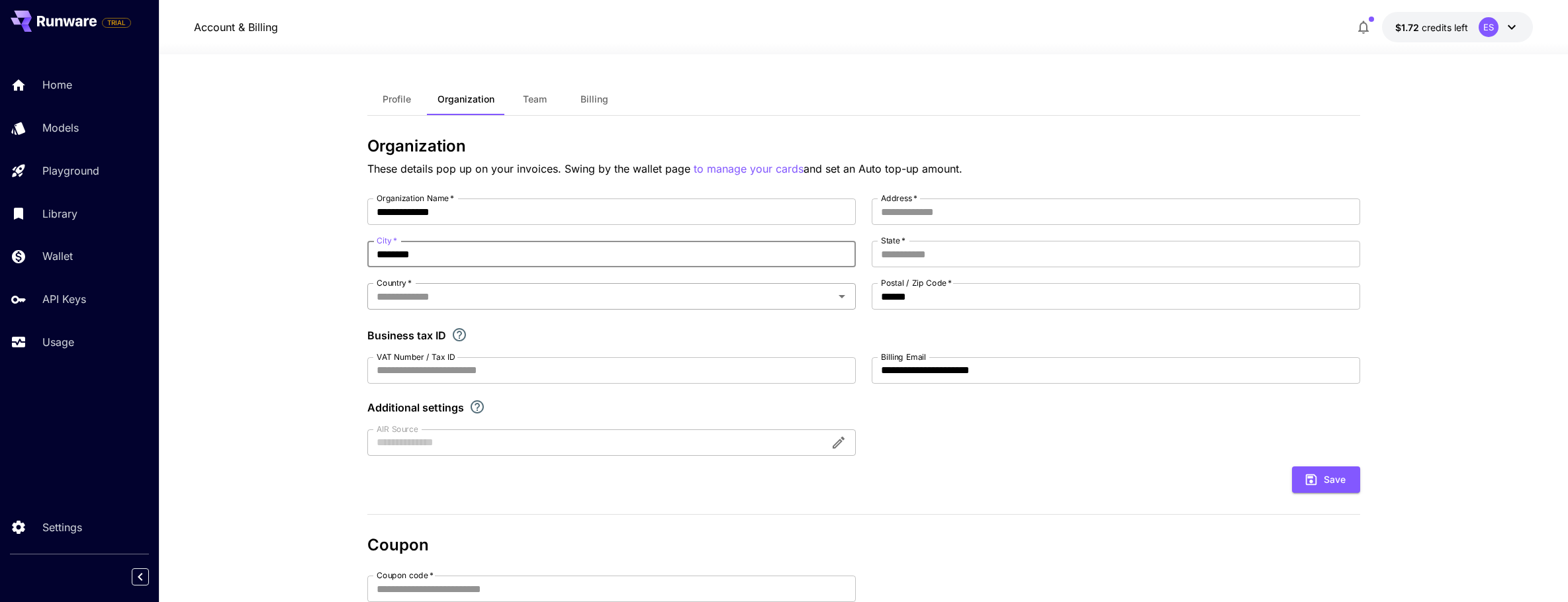 type on "********" 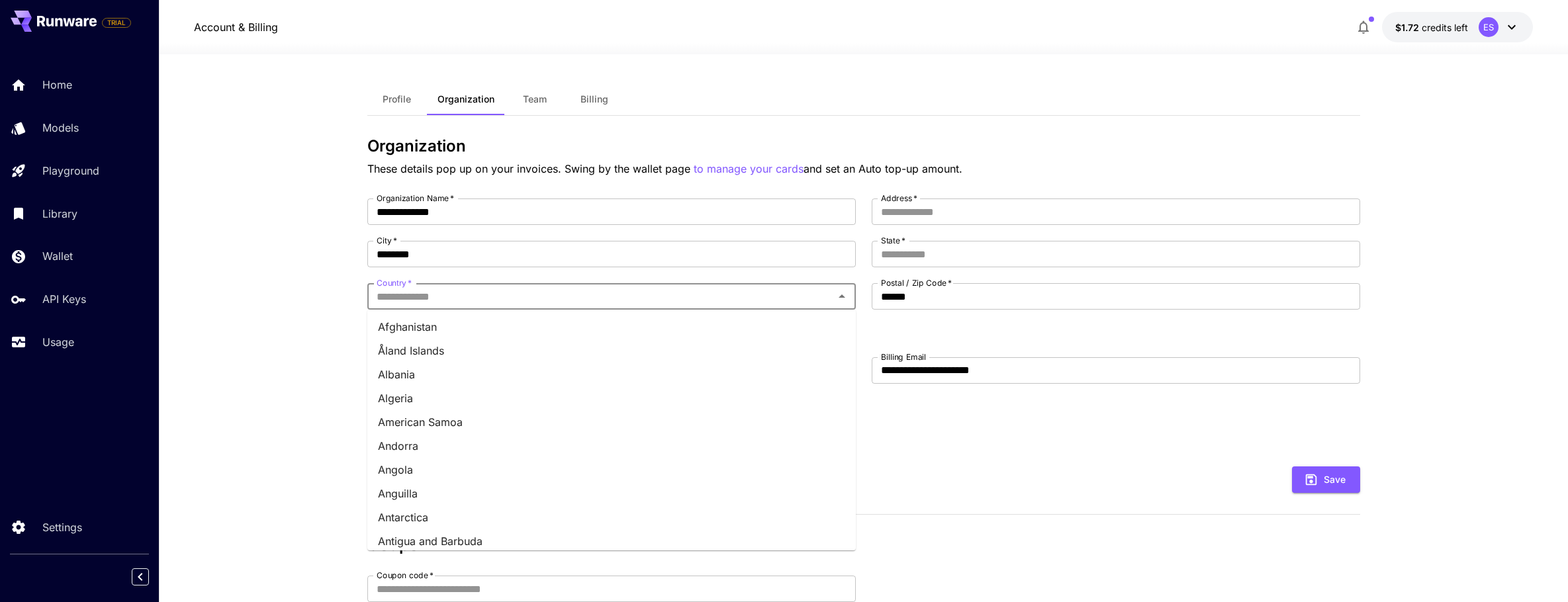 click on "Country   *" at bounding box center [600, 296] 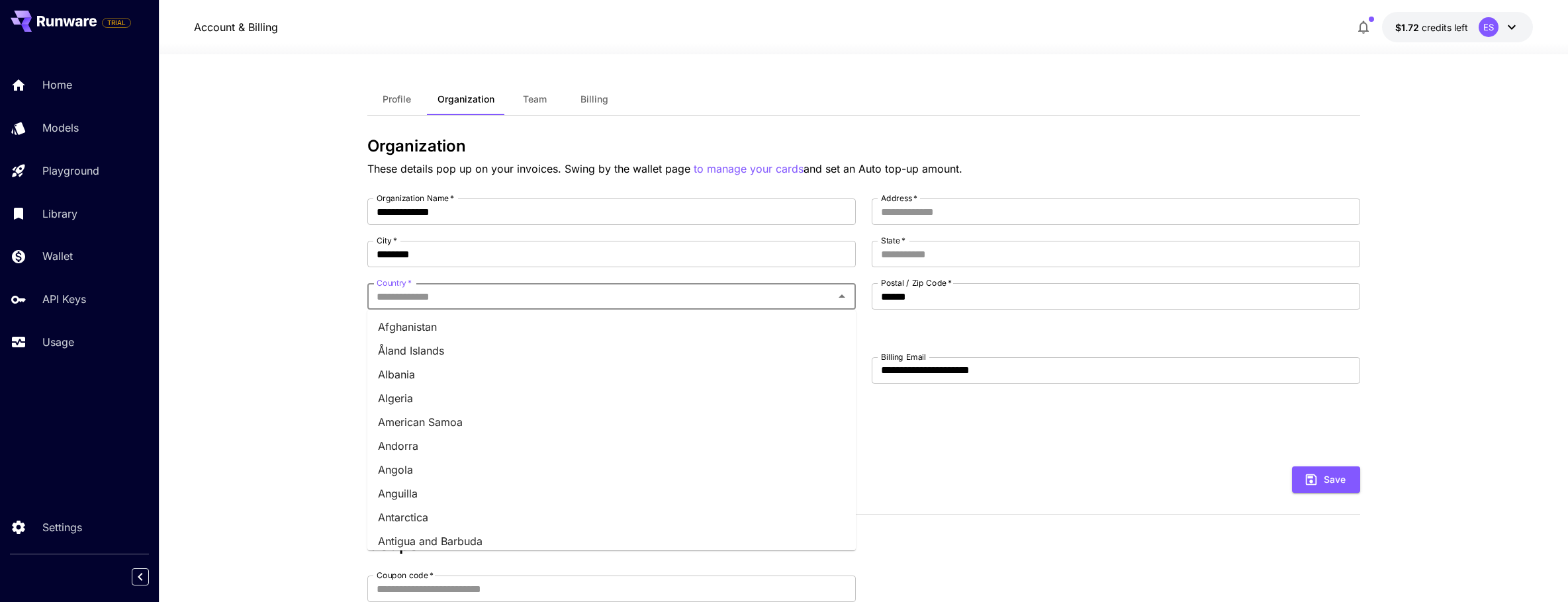 type on "*******" 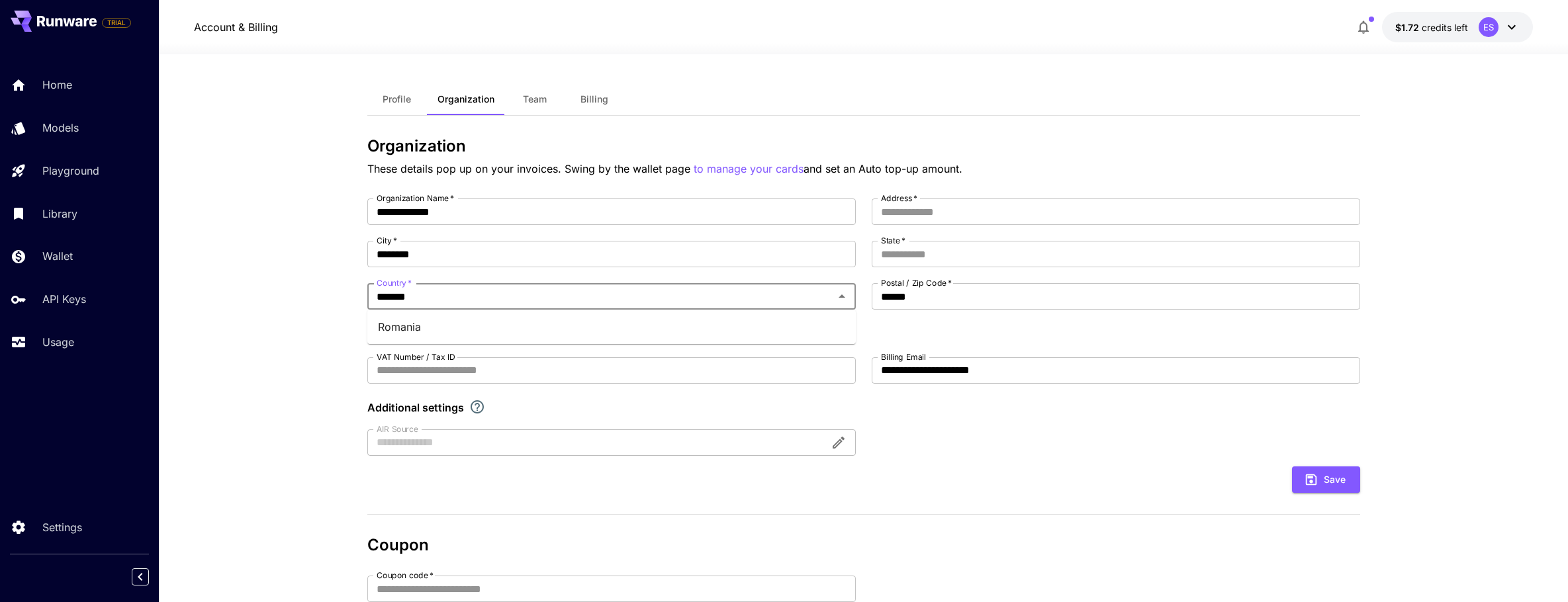 click on "Romania" at bounding box center (612, 327) 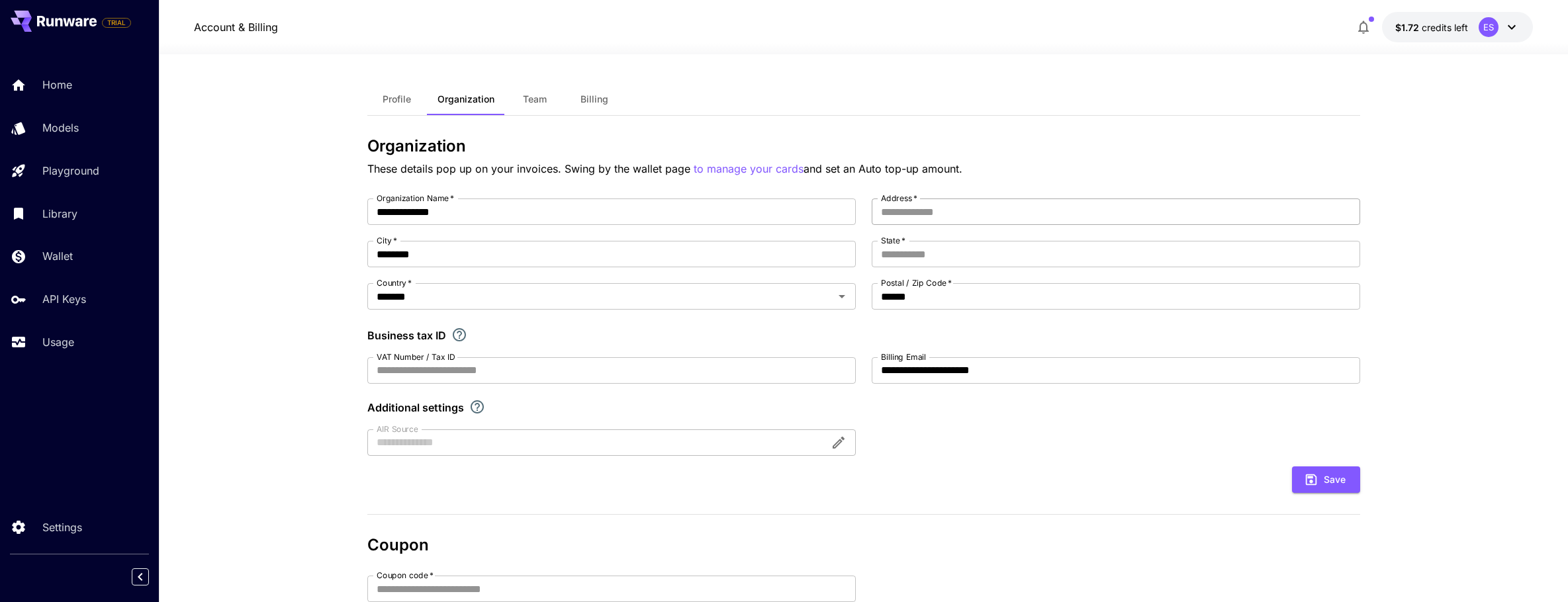 click on "Address   *" at bounding box center [1116, 212] 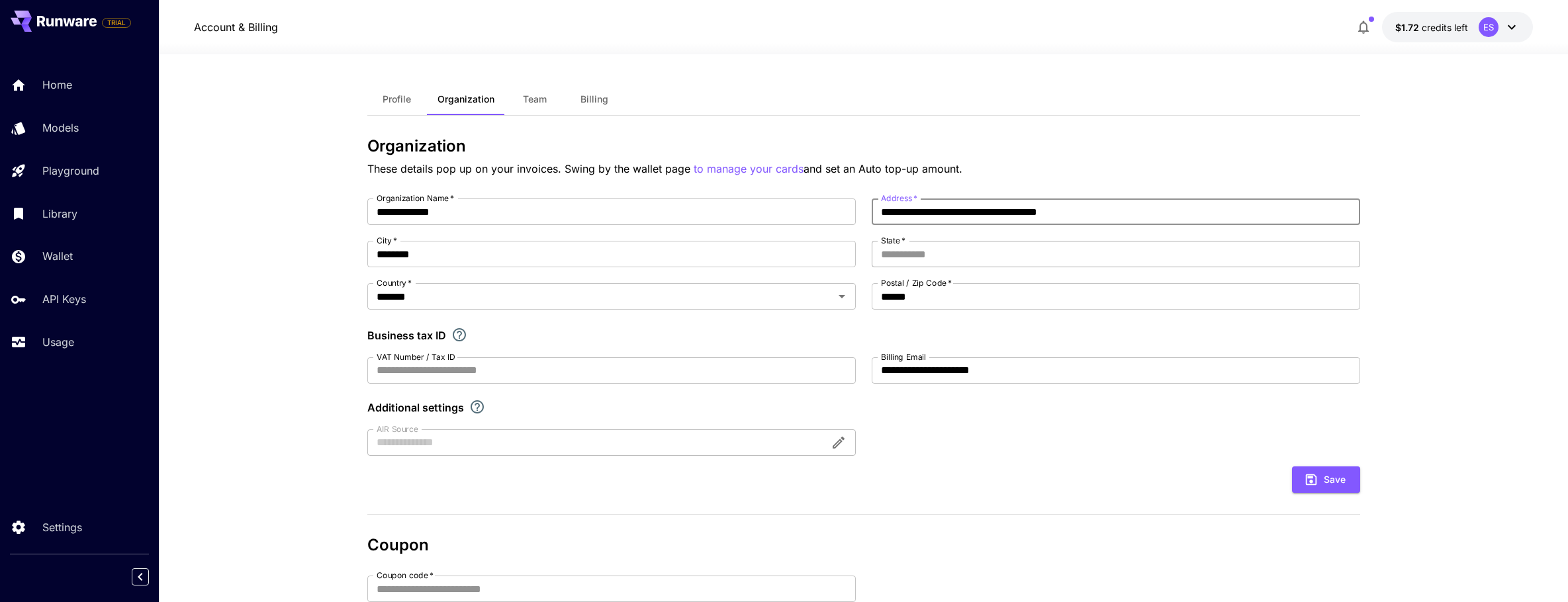 type on "**********" 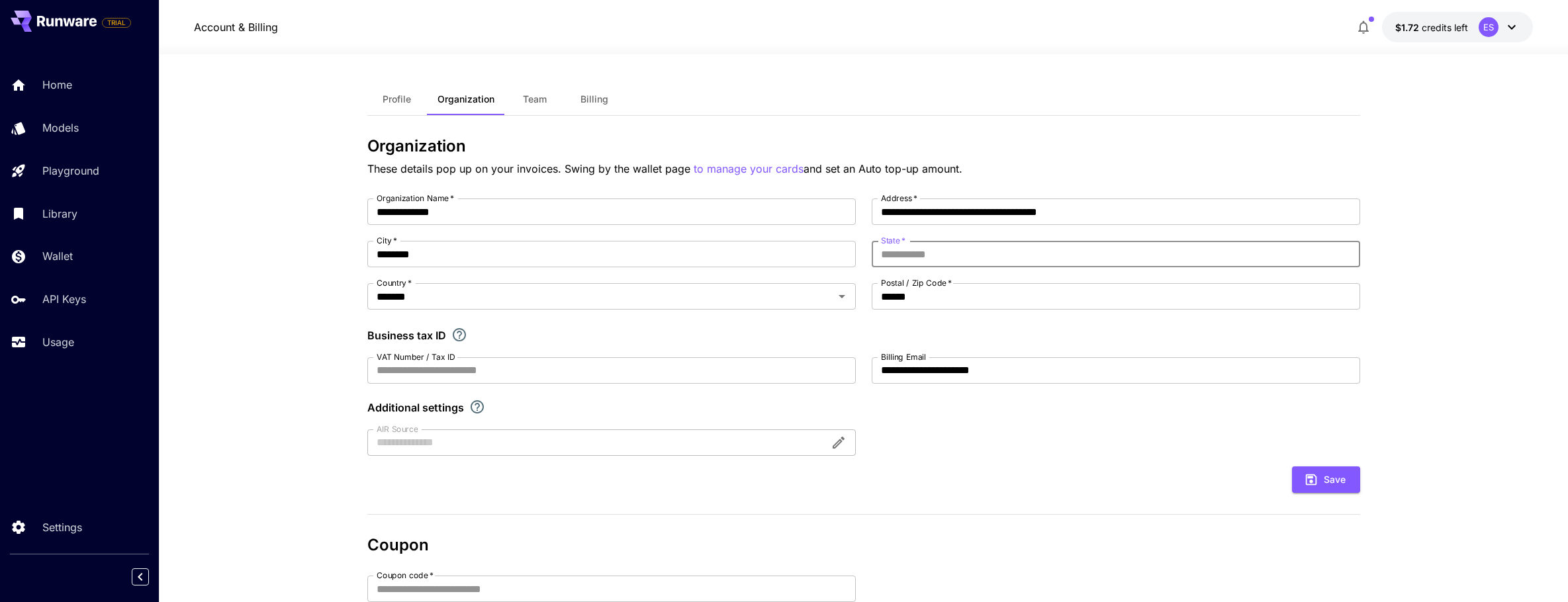 click on "State   *" at bounding box center (1116, 254) 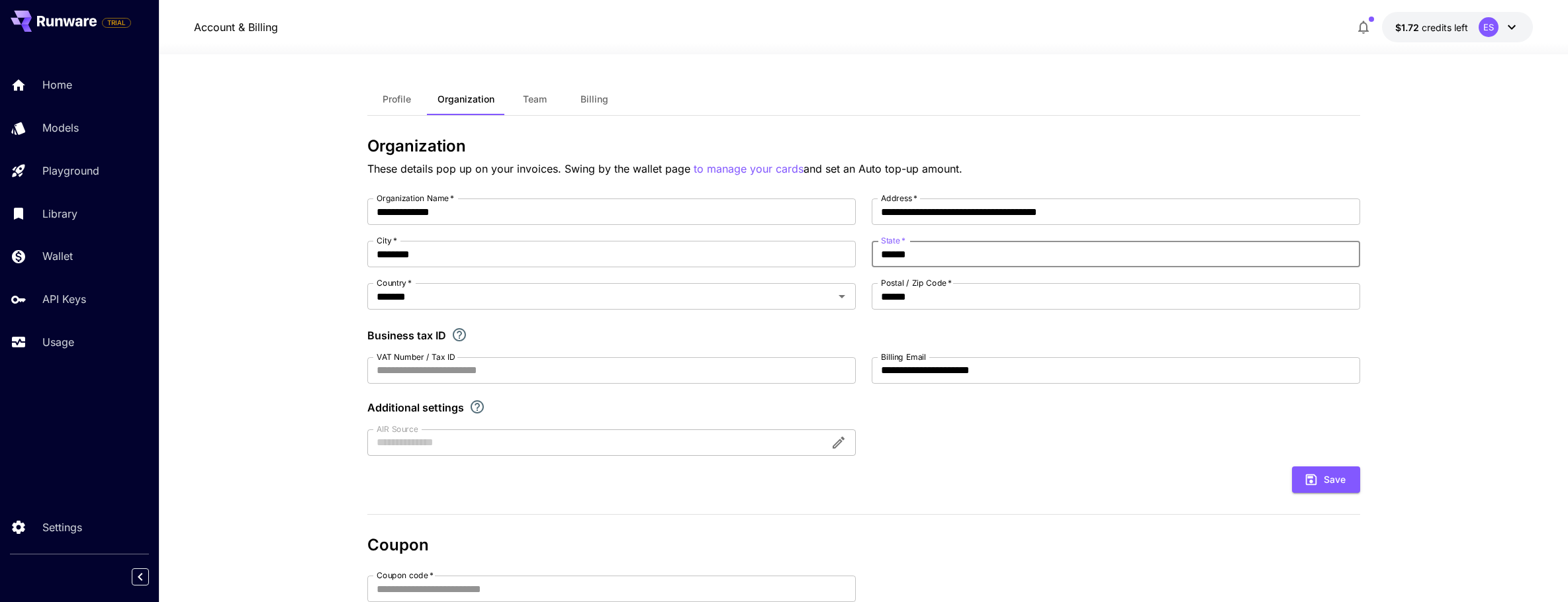type on "******" 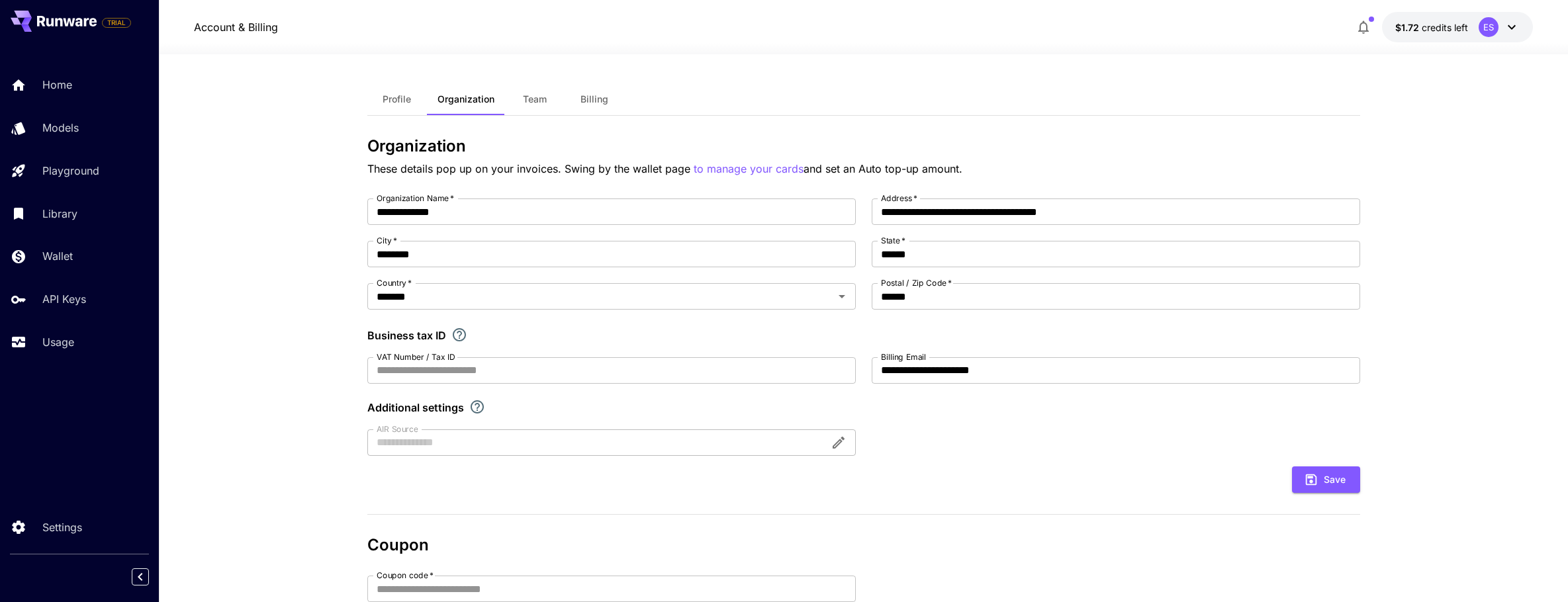 click on "**********" at bounding box center (864, 327) 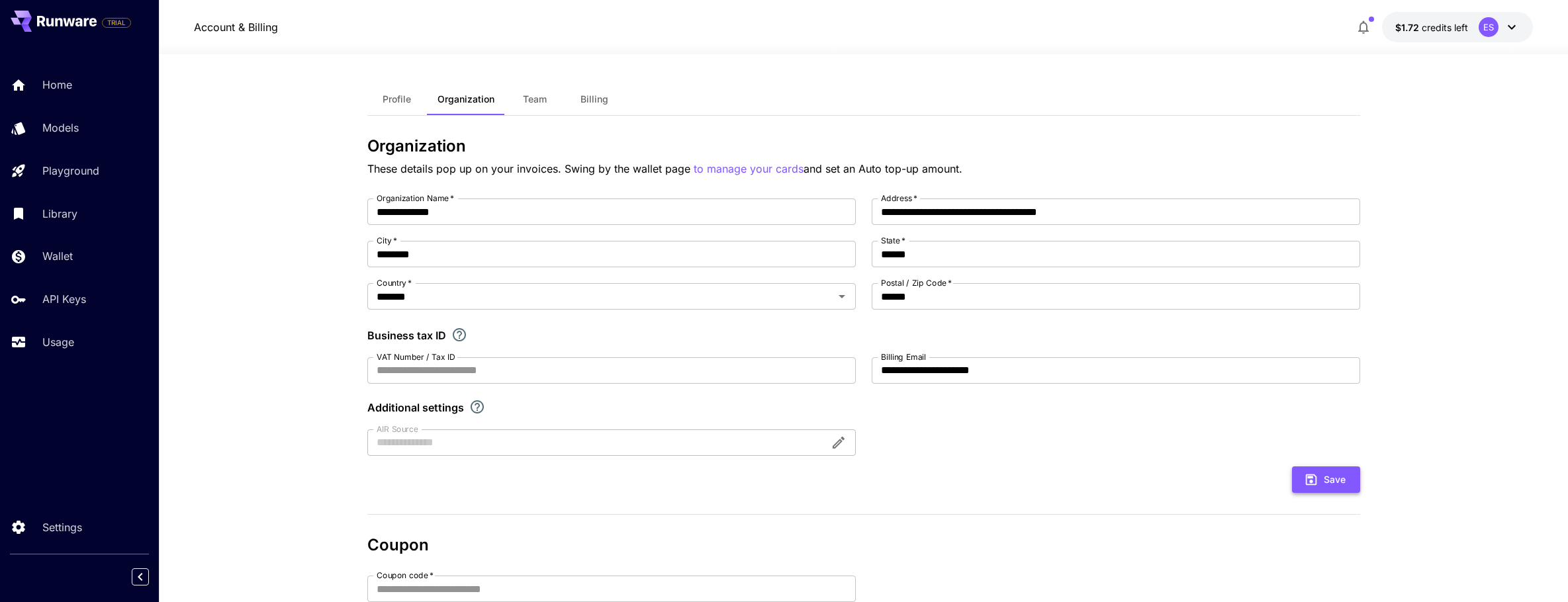 click on "Save" at bounding box center [1326, 480] 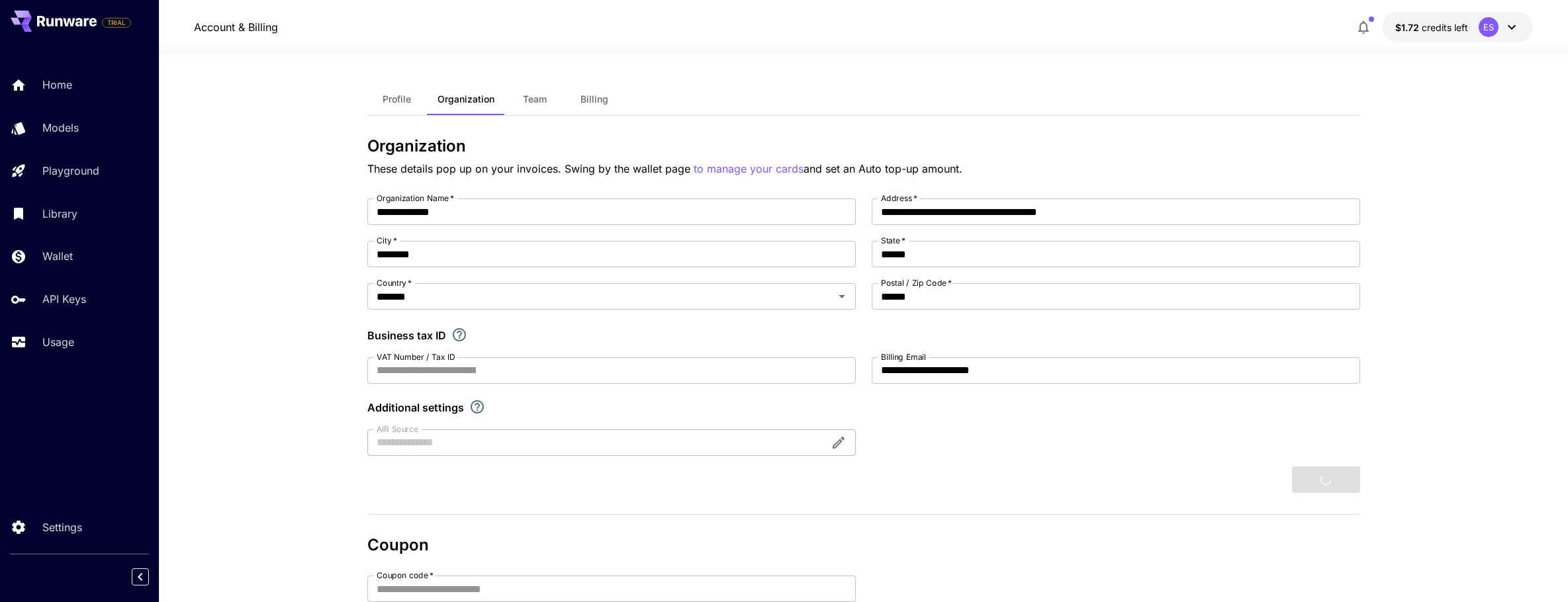 type on "**********" 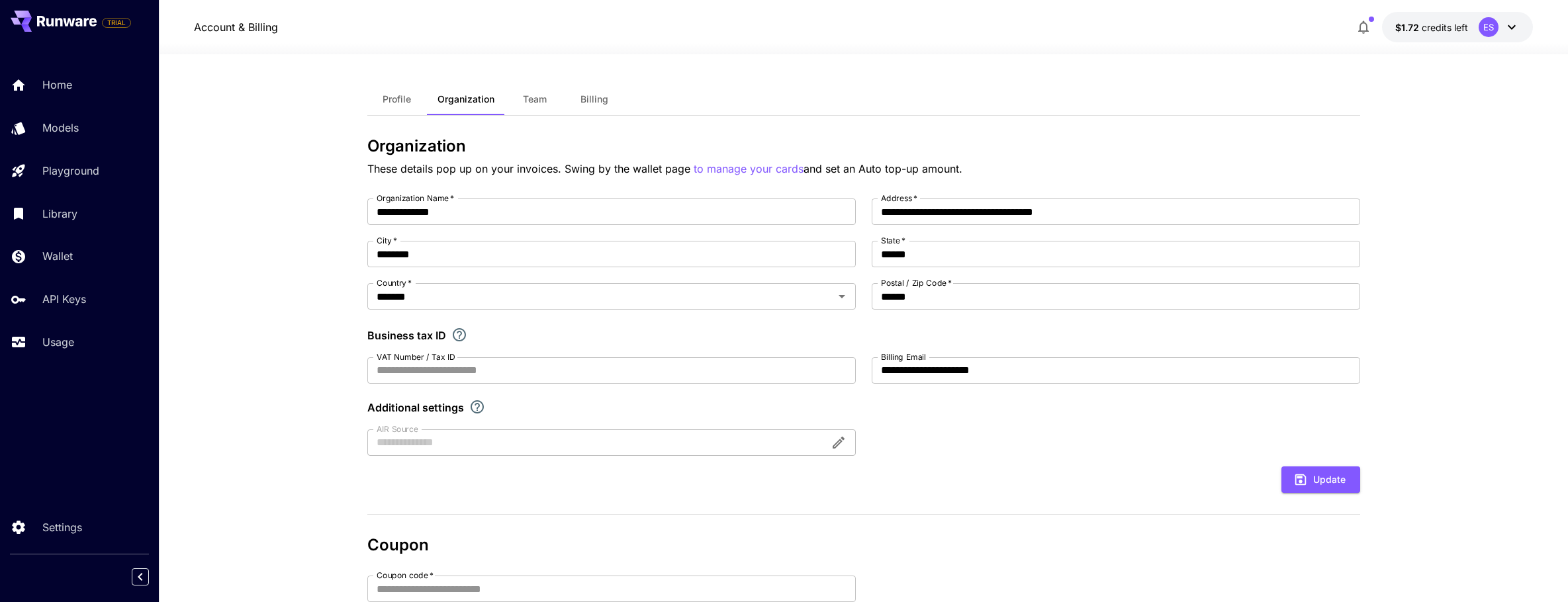 click on "Billing" at bounding box center [594, 99] 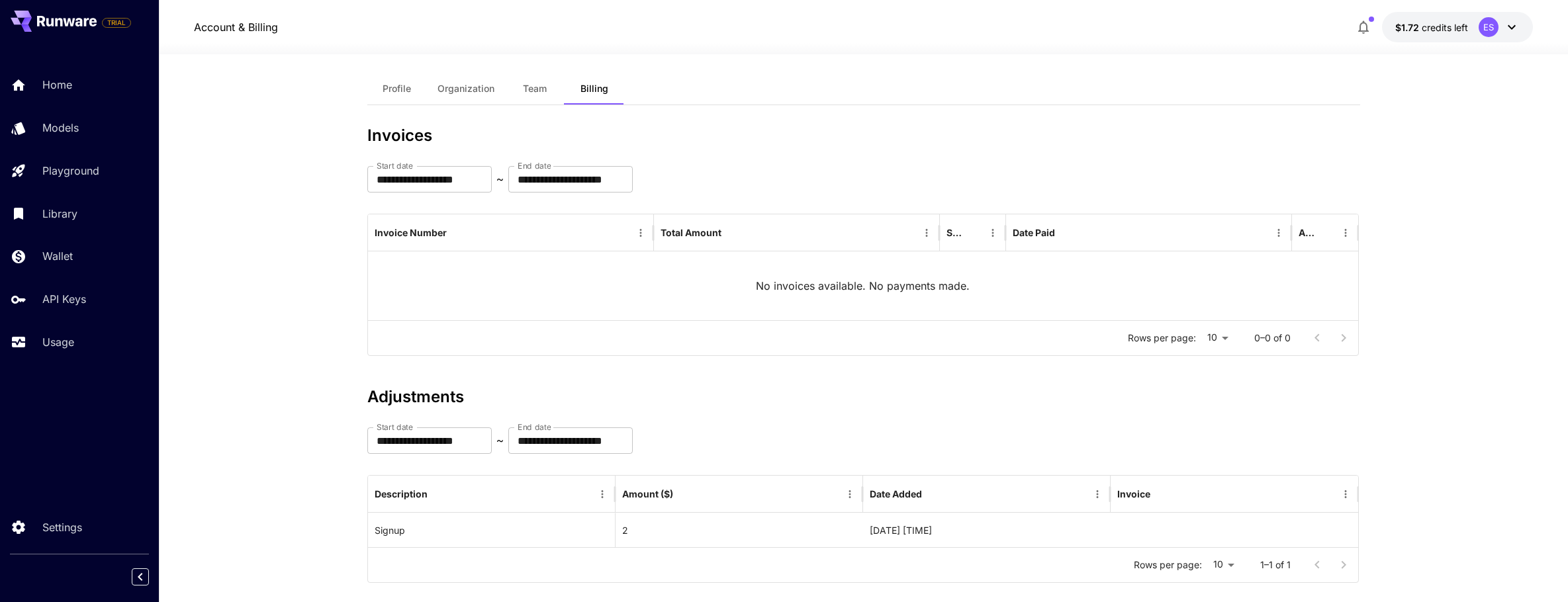 scroll, scrollTop: 0, scrollLeft: 0, axis: both 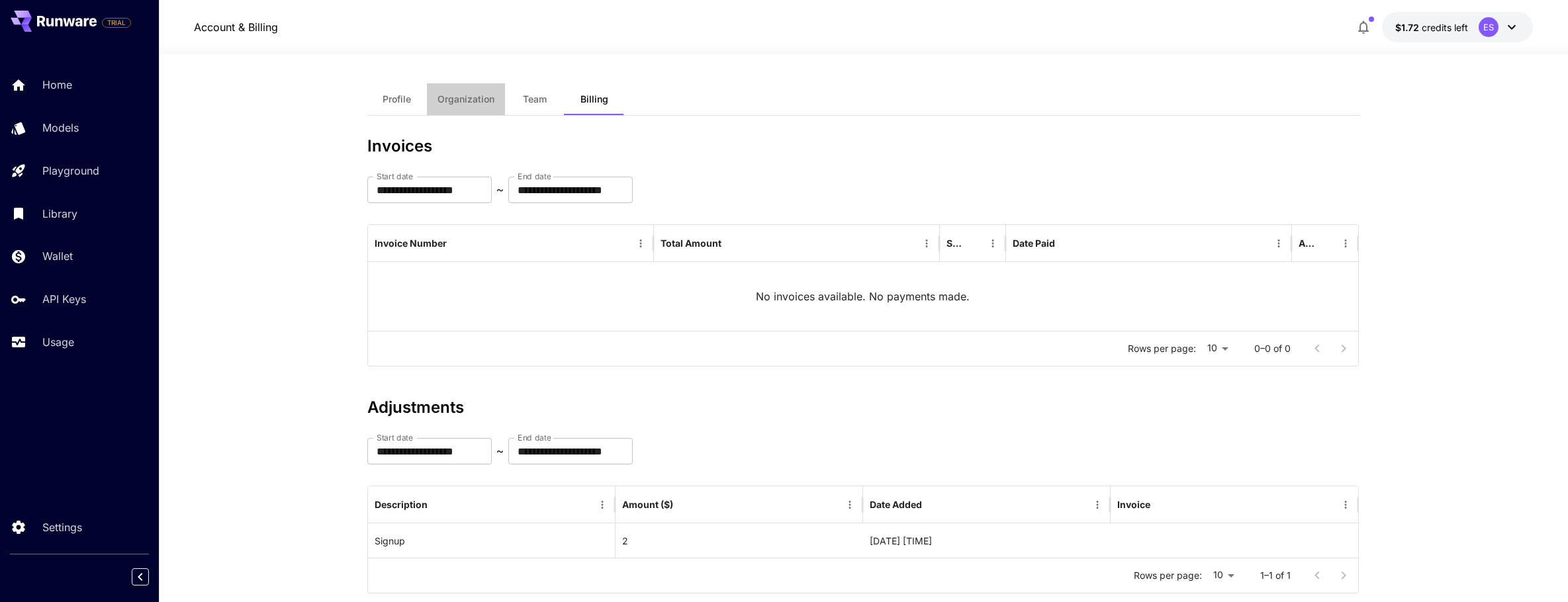 click on "Organization" at bounding box center (466, 99) 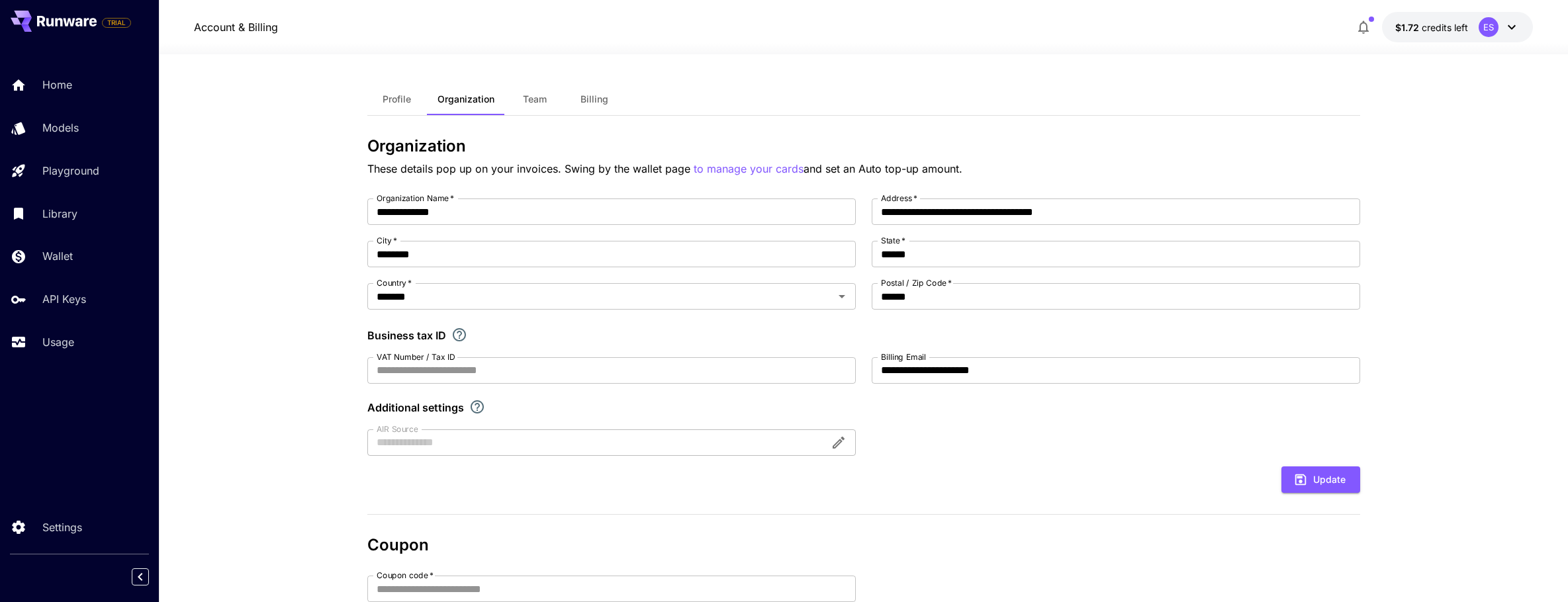click on "Profile" at bounding box center [396, 99] 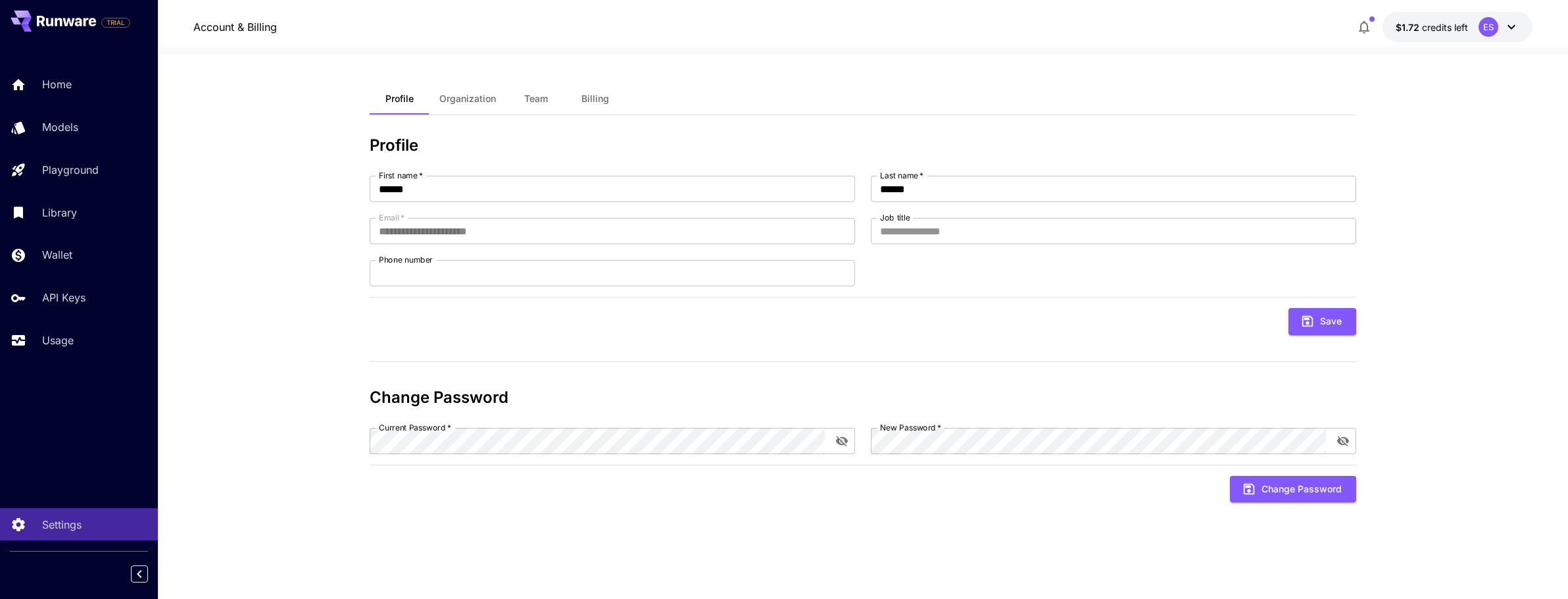 click 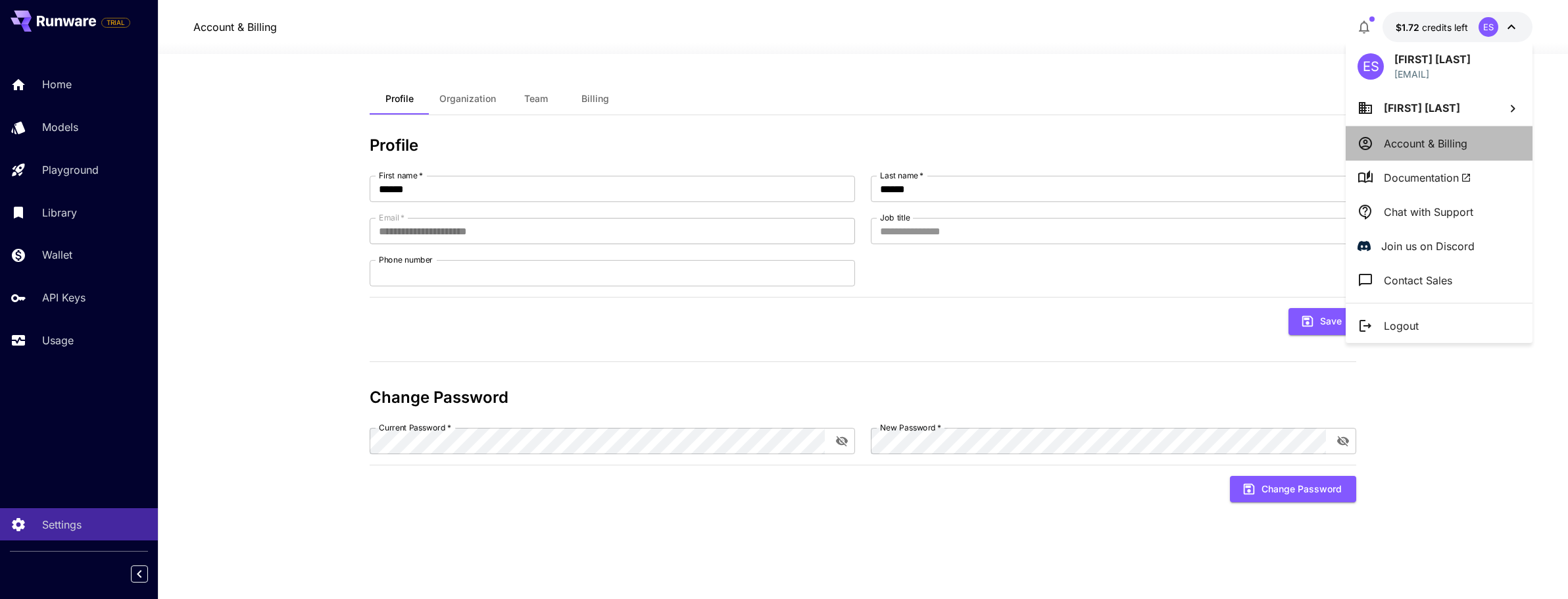 click on "Account & Billing" at bounding box center [1425, 143] 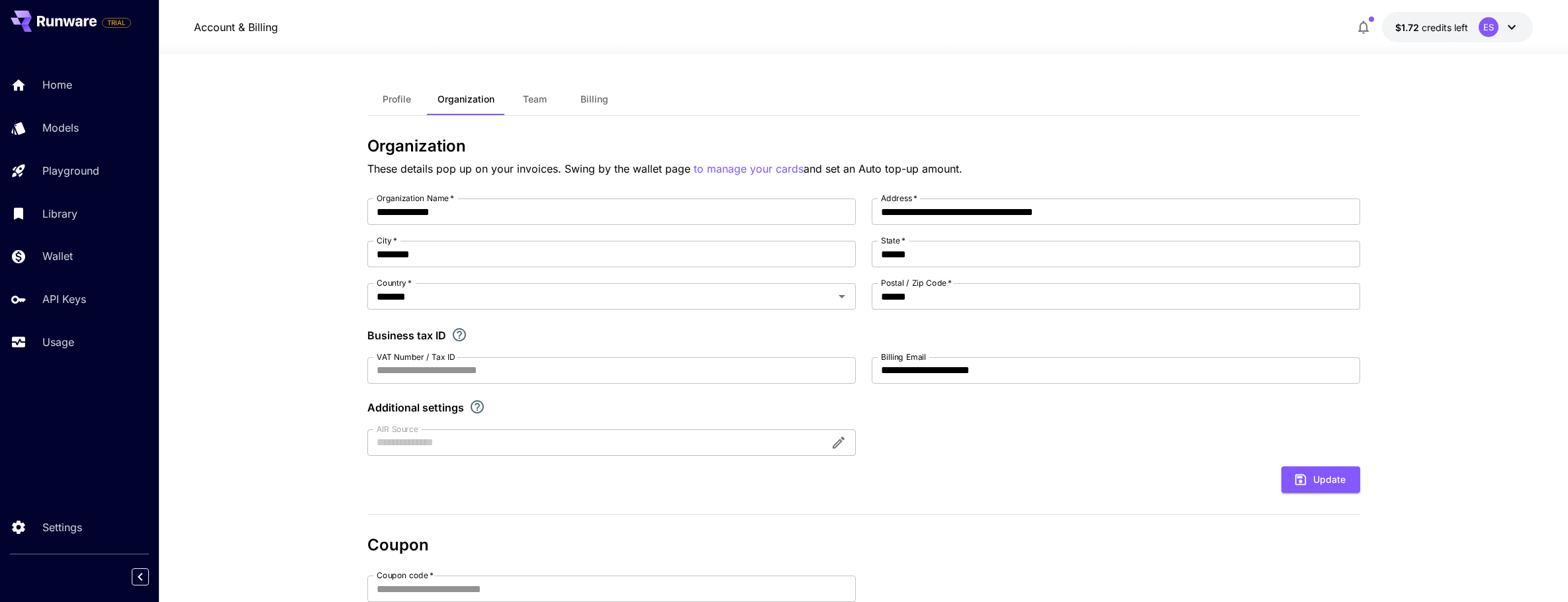 click 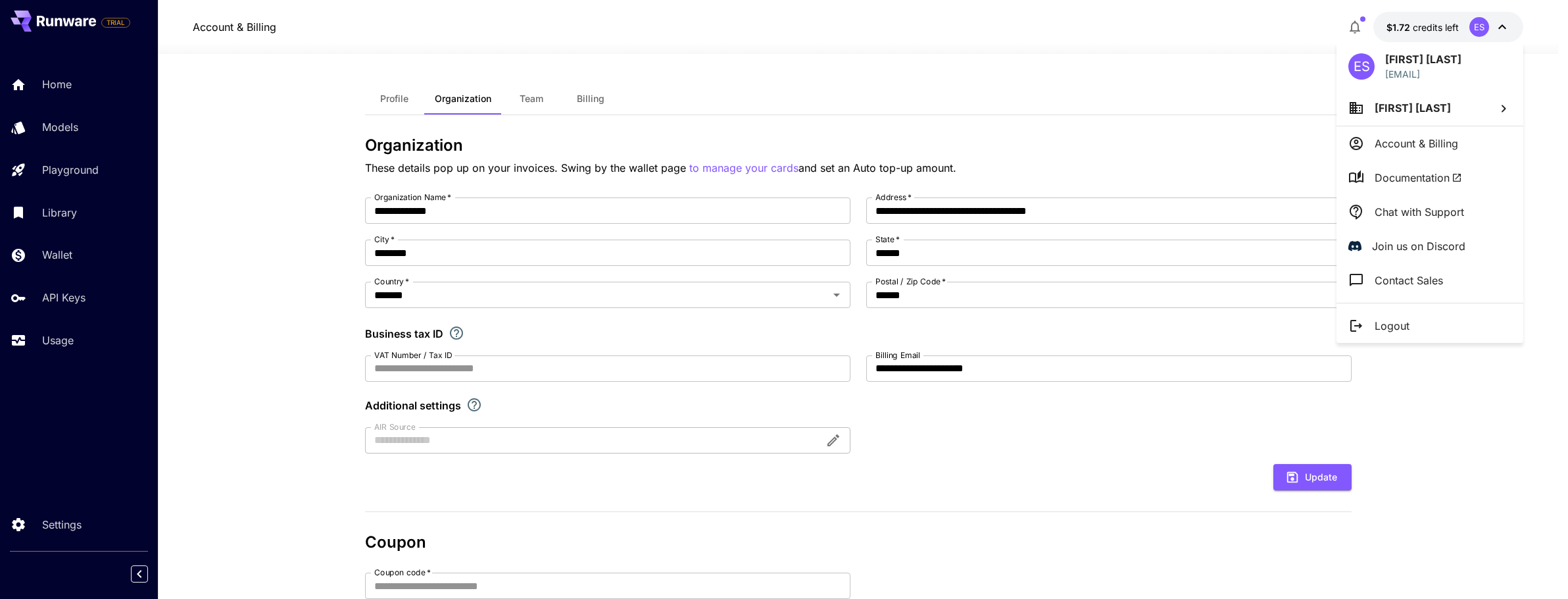 click at bounding box center [784, 300] 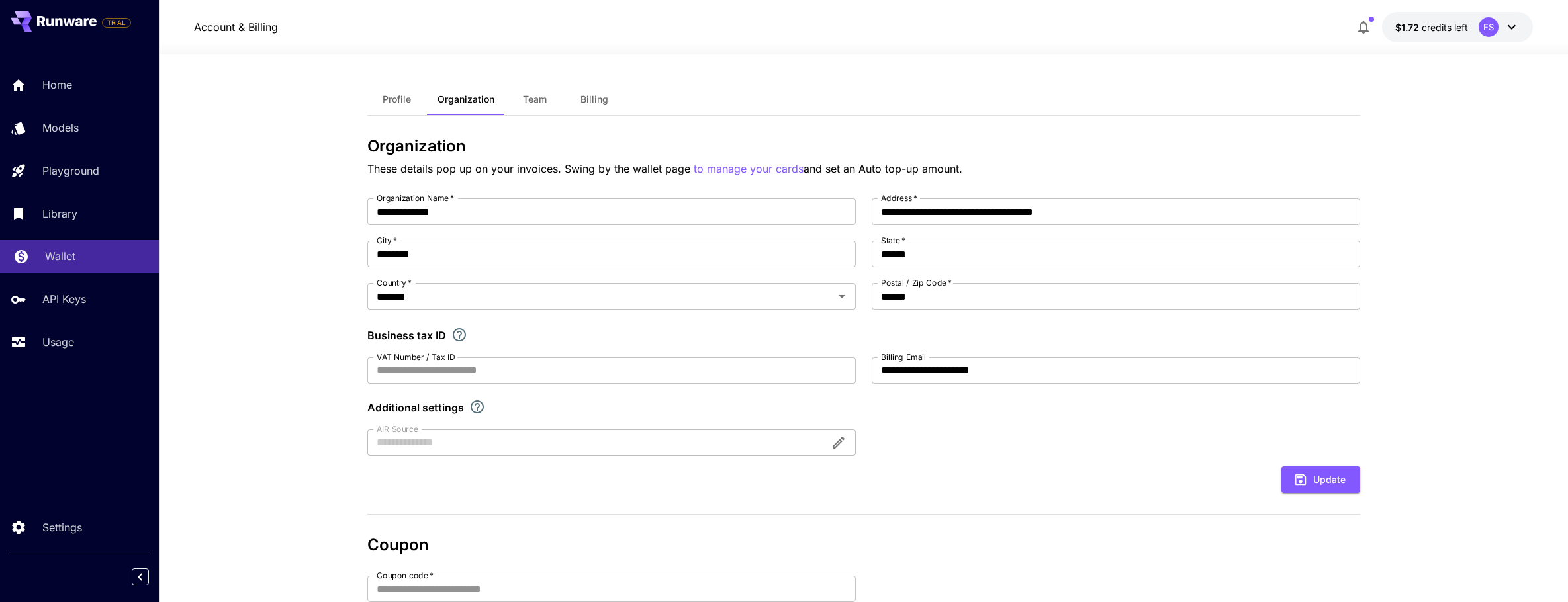 click on "Wallet" at bounding box center [79, 256] 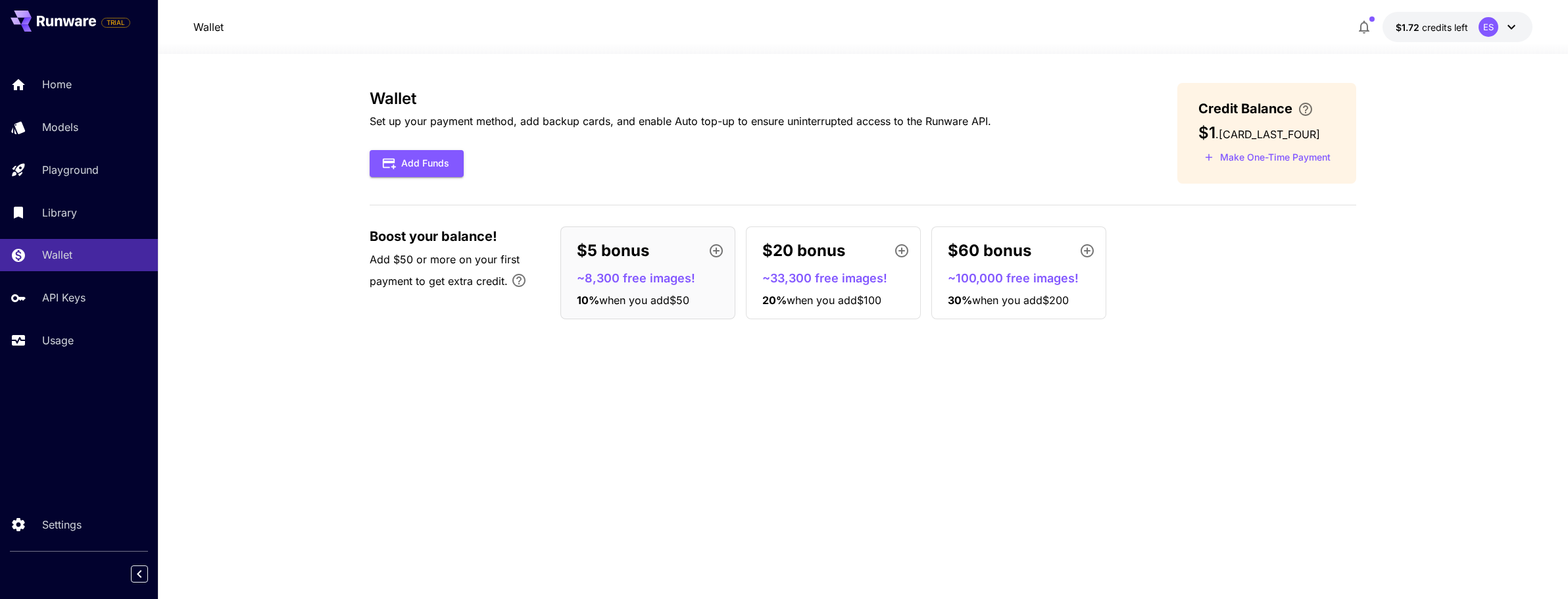 click on "~8,300 free images!" at bounding box center (653, 278) 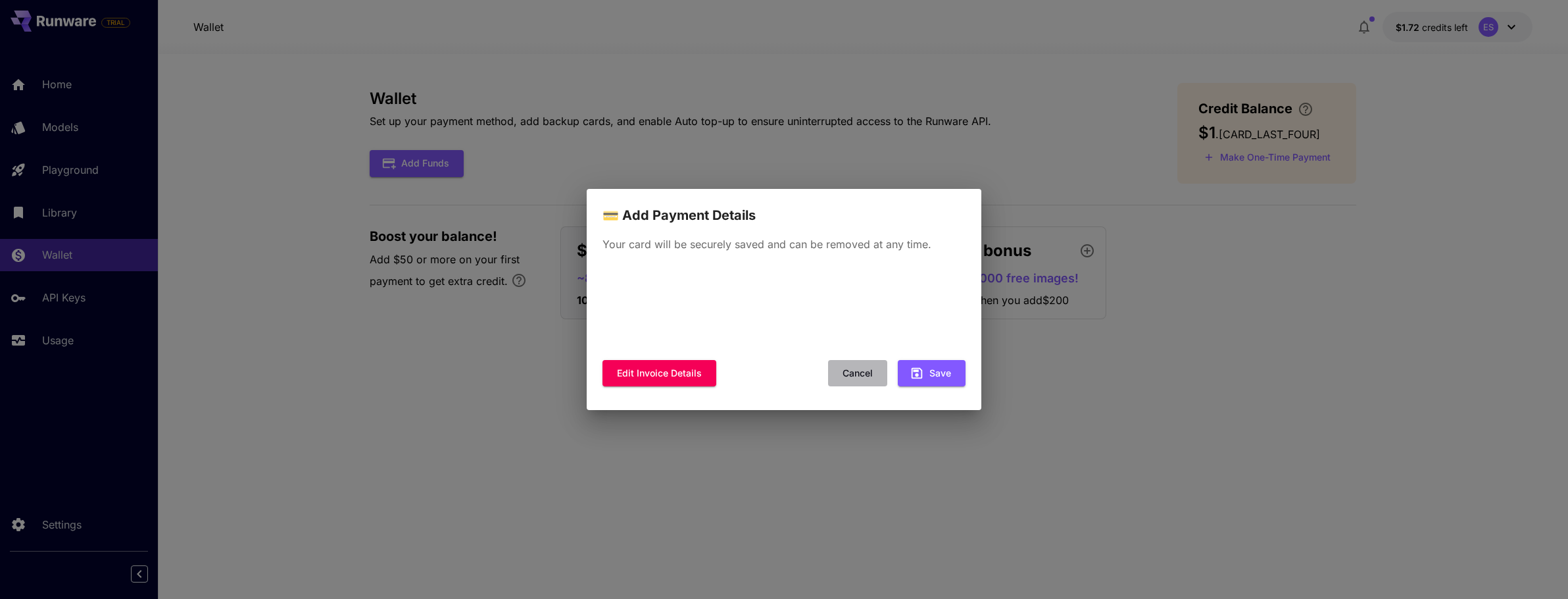 click on "Cancel" at bounding box center (858, 373) 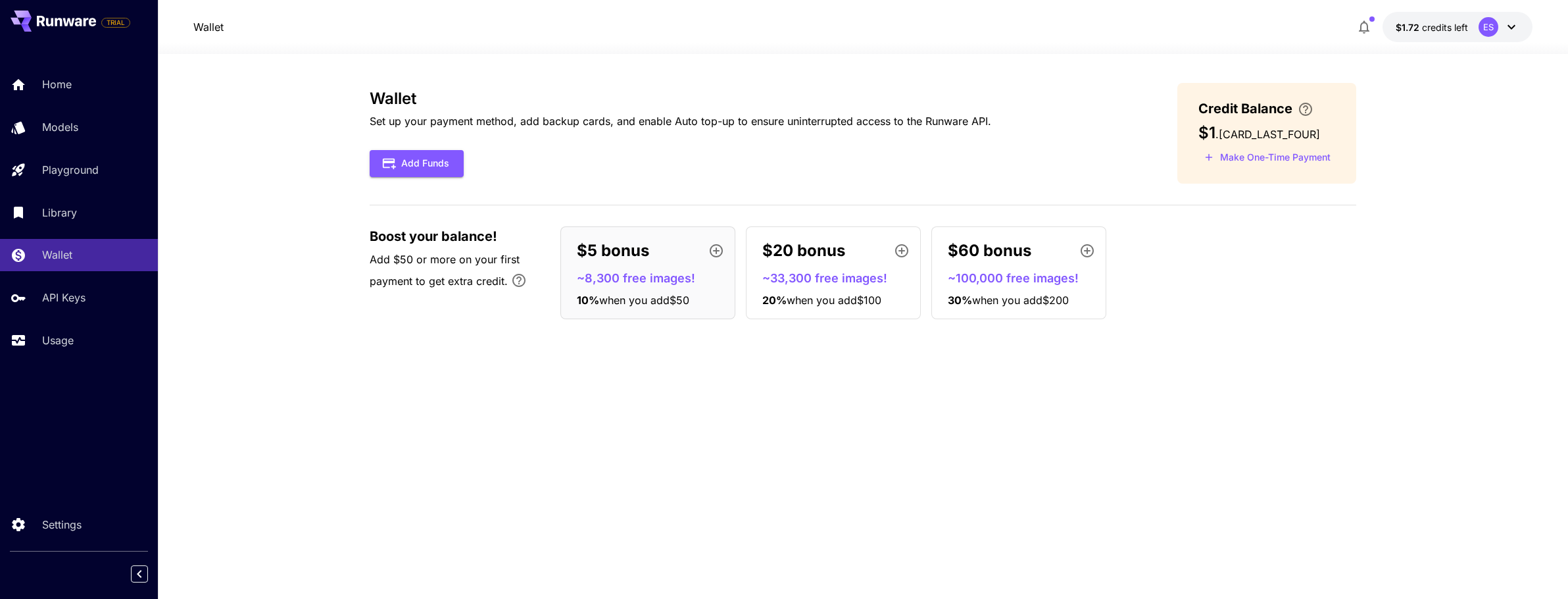 click on "~8,300 free images!" at bounding box center [653, 278] 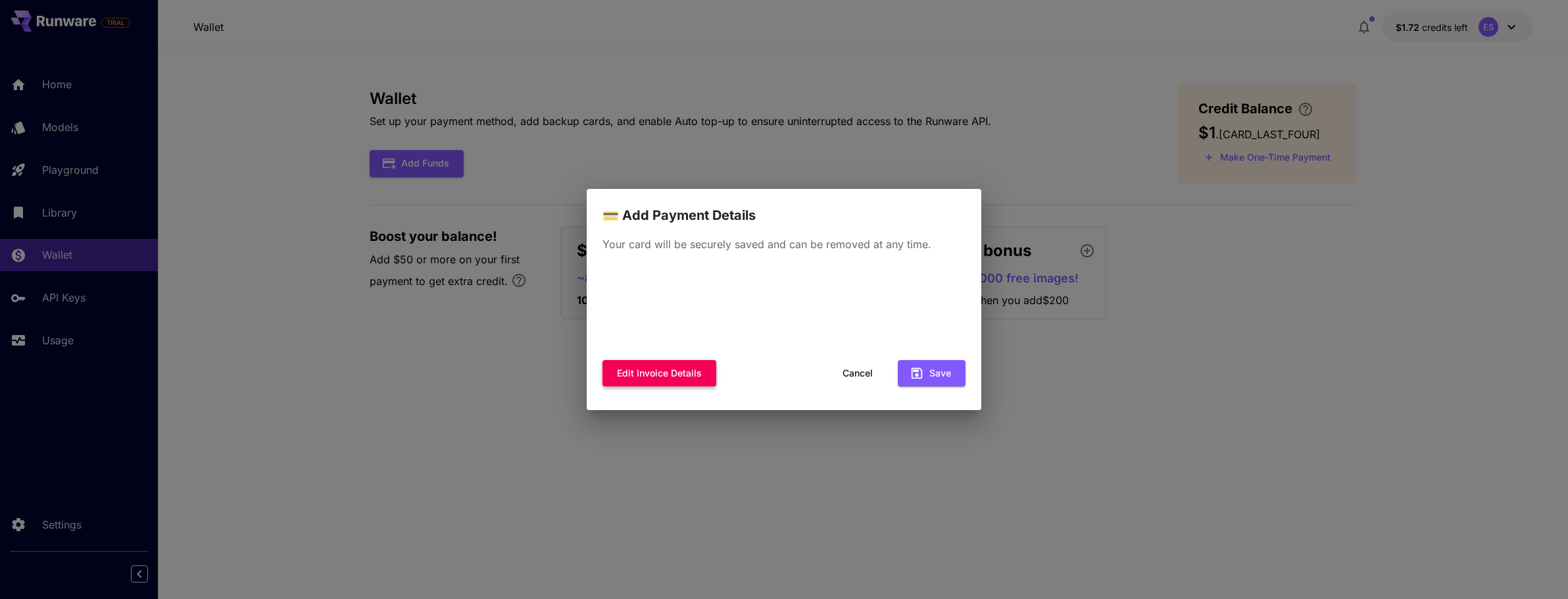 click on "Edit invoice details" at bounding box center [659, 373] 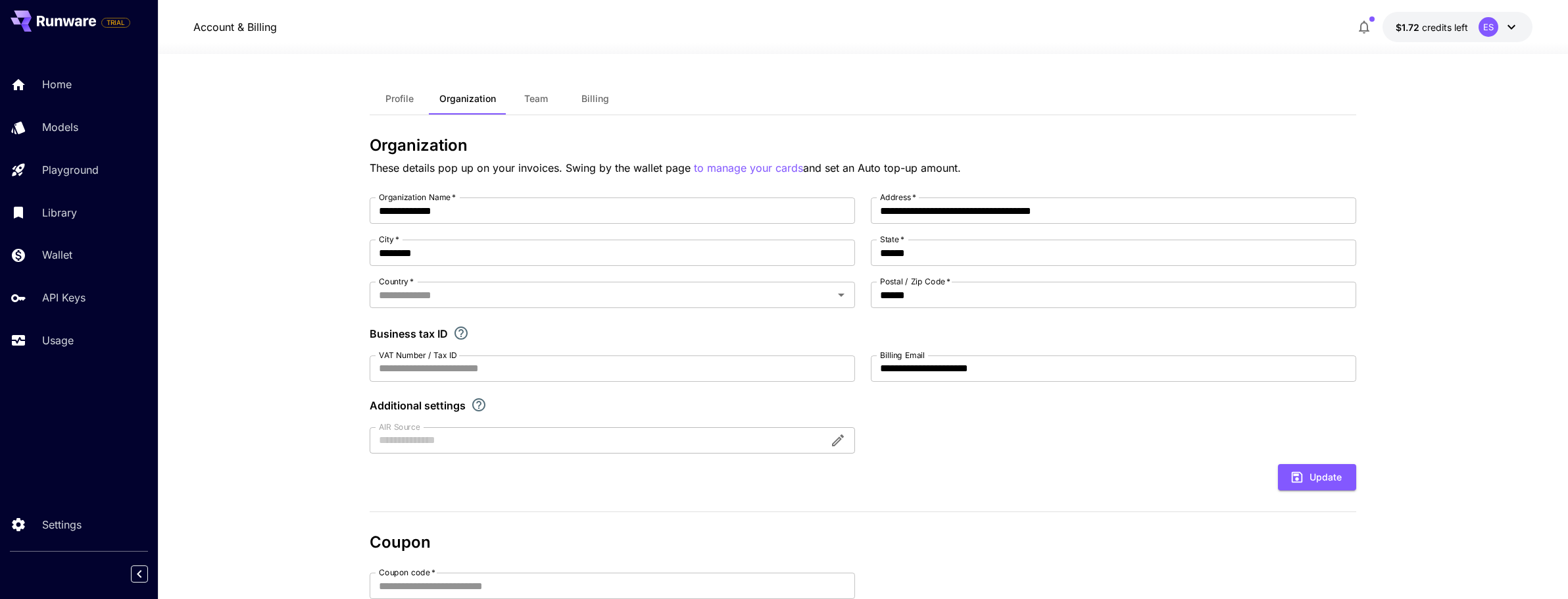 type on "*******" 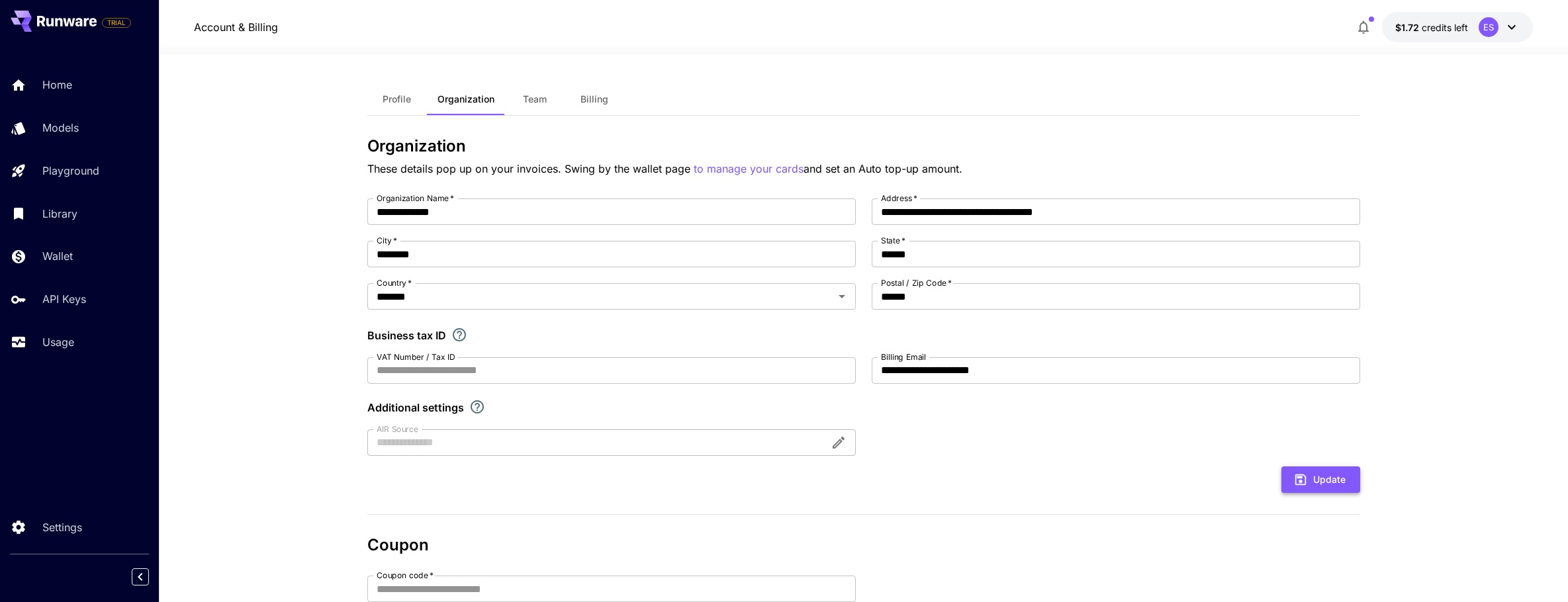 click on "Update" at bounding box center [1320, 480] 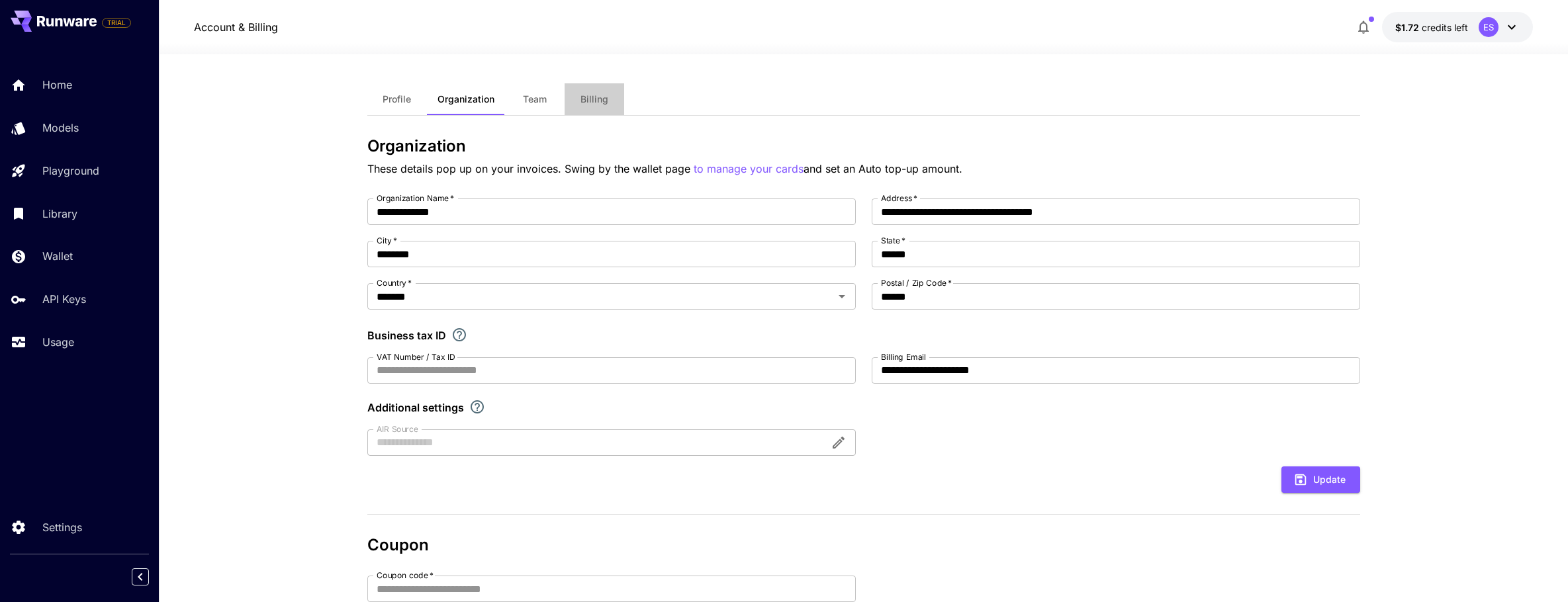 click on "Billing" at bounding box center [594, 99] 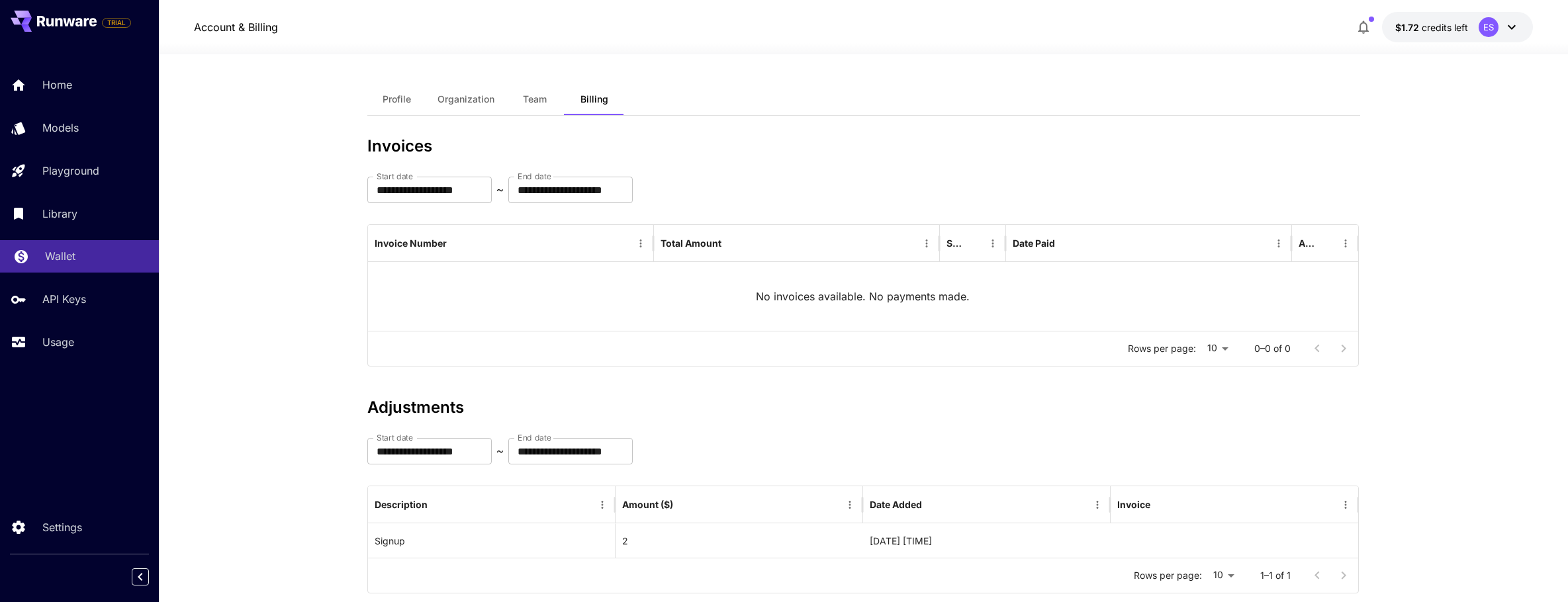 click on "Wallet" at bounding box center [60, 256] 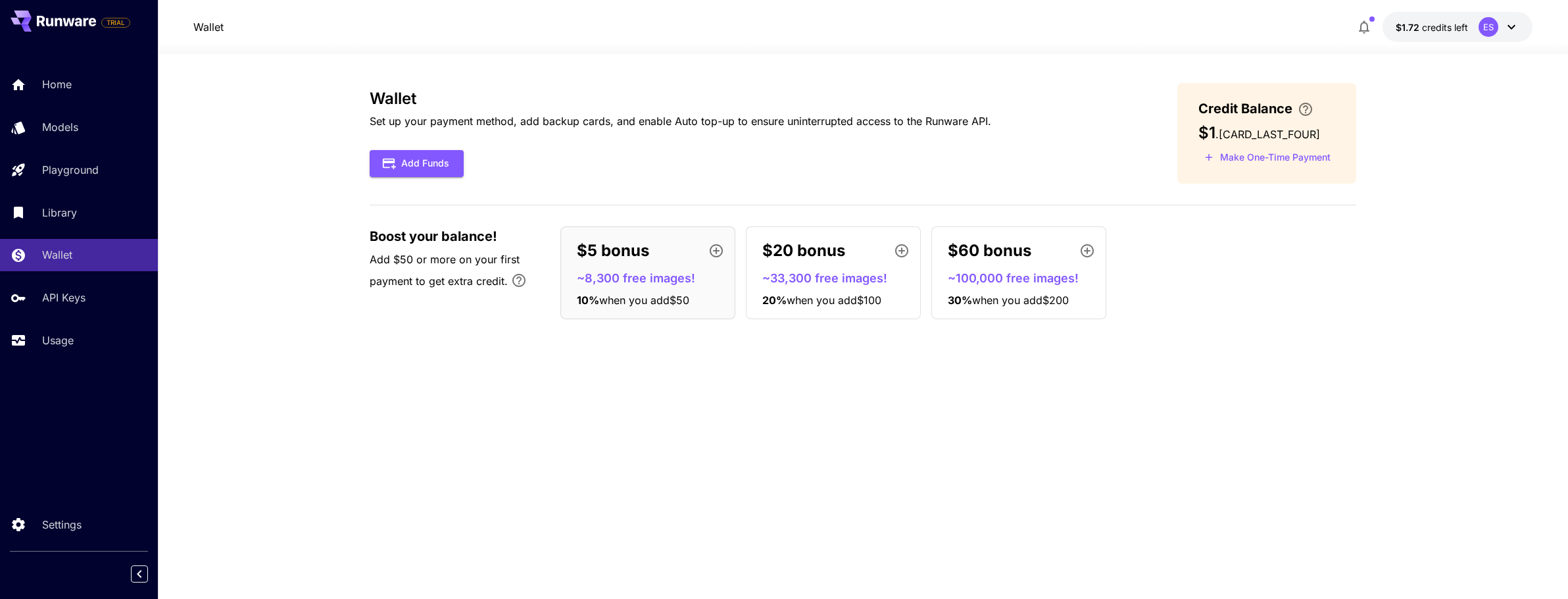 click on "$5 bonus ~8,300 free images!   10 %  when you add  $50" at bounding box center (648, 273) 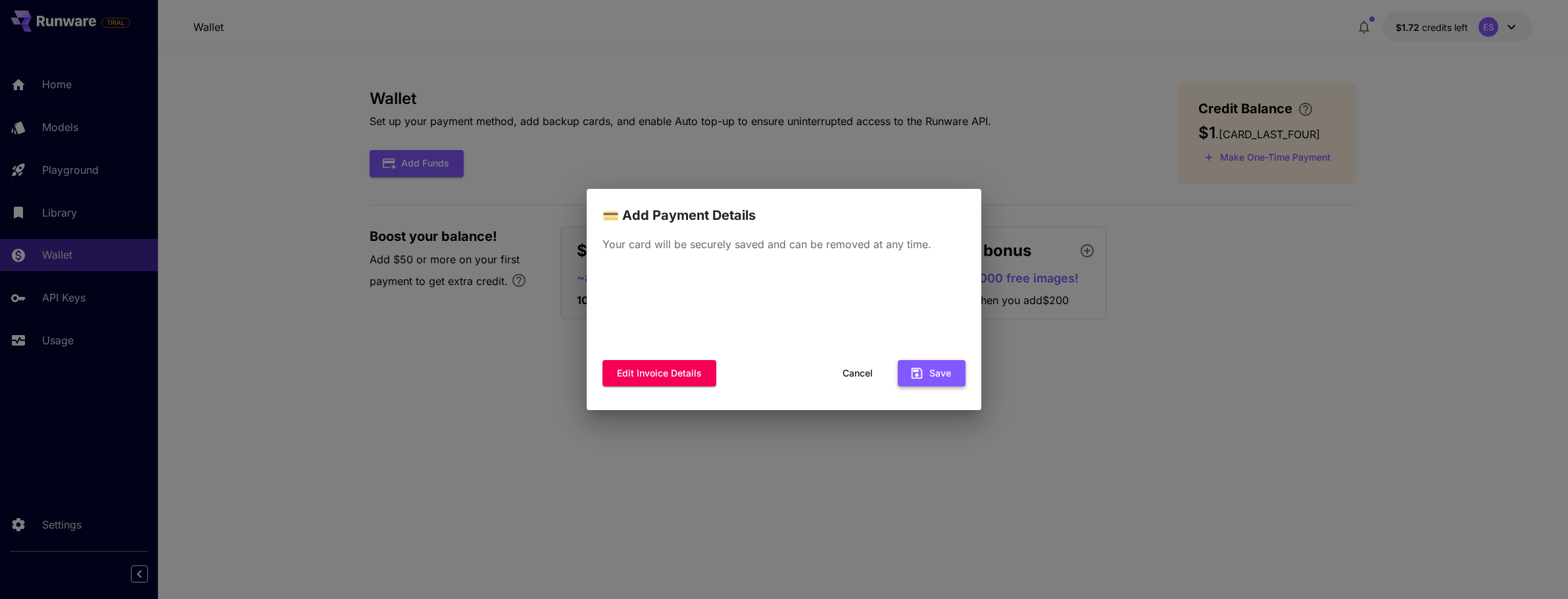 click on "Save" at bounding box center (931, 373) 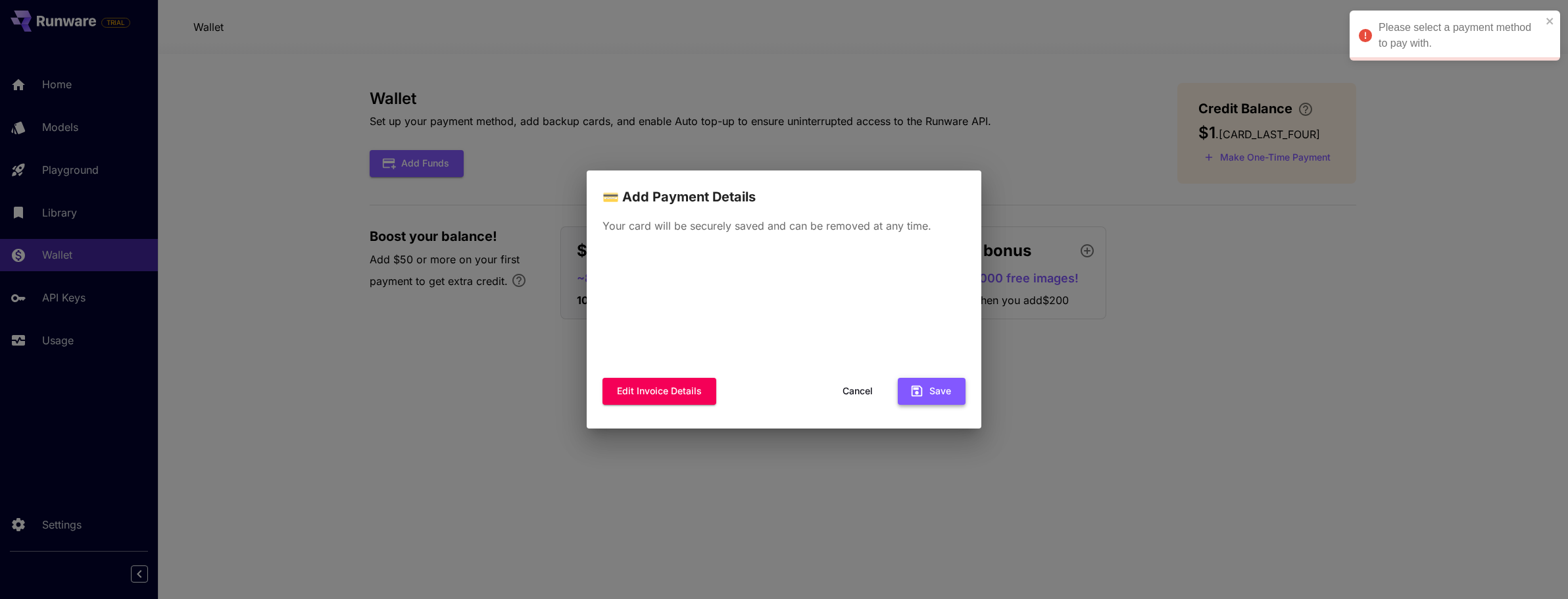click on "Save" at bounding box center (931, 391) 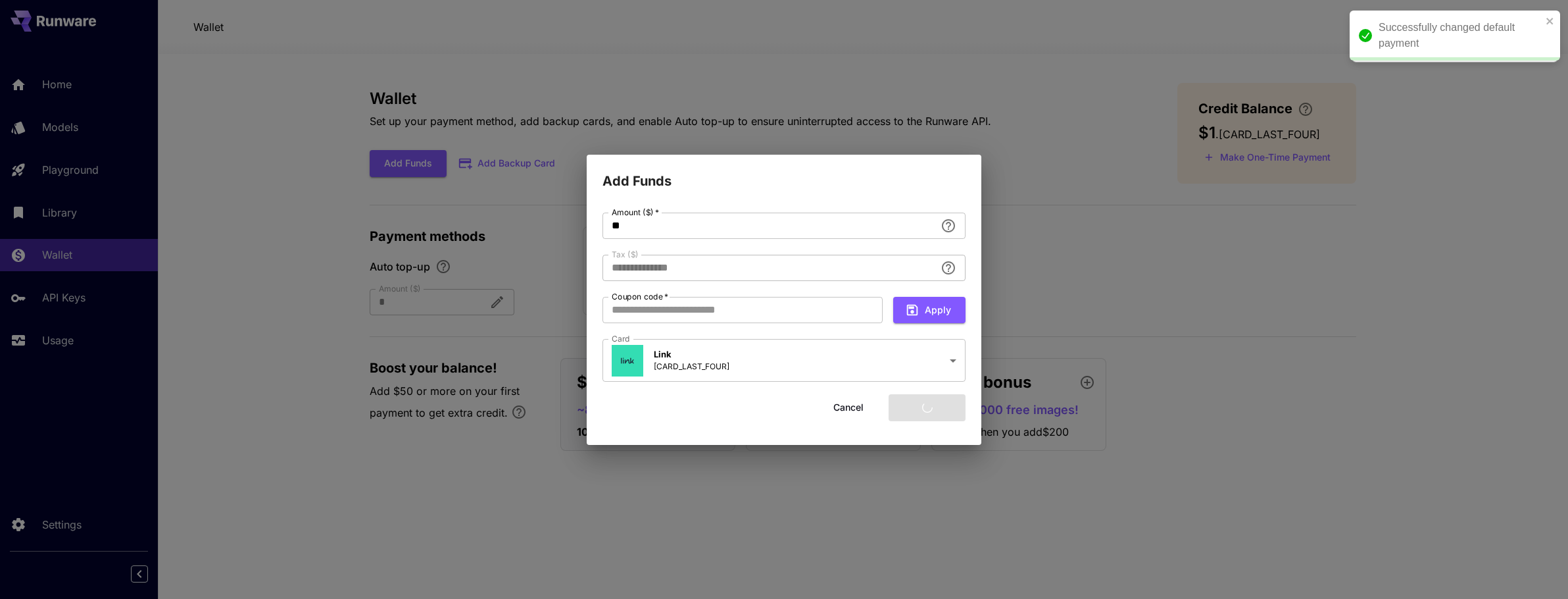type on "****" 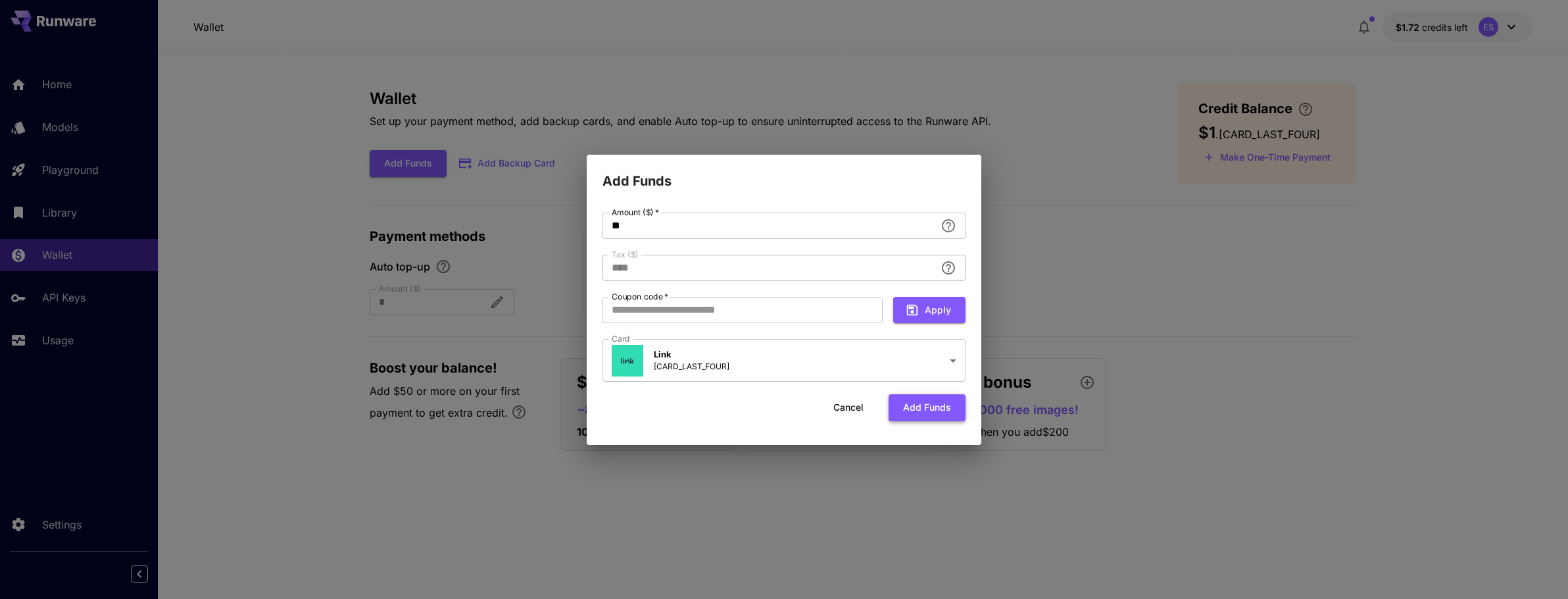 click on "Add funds" at bounding box center (927, 407) 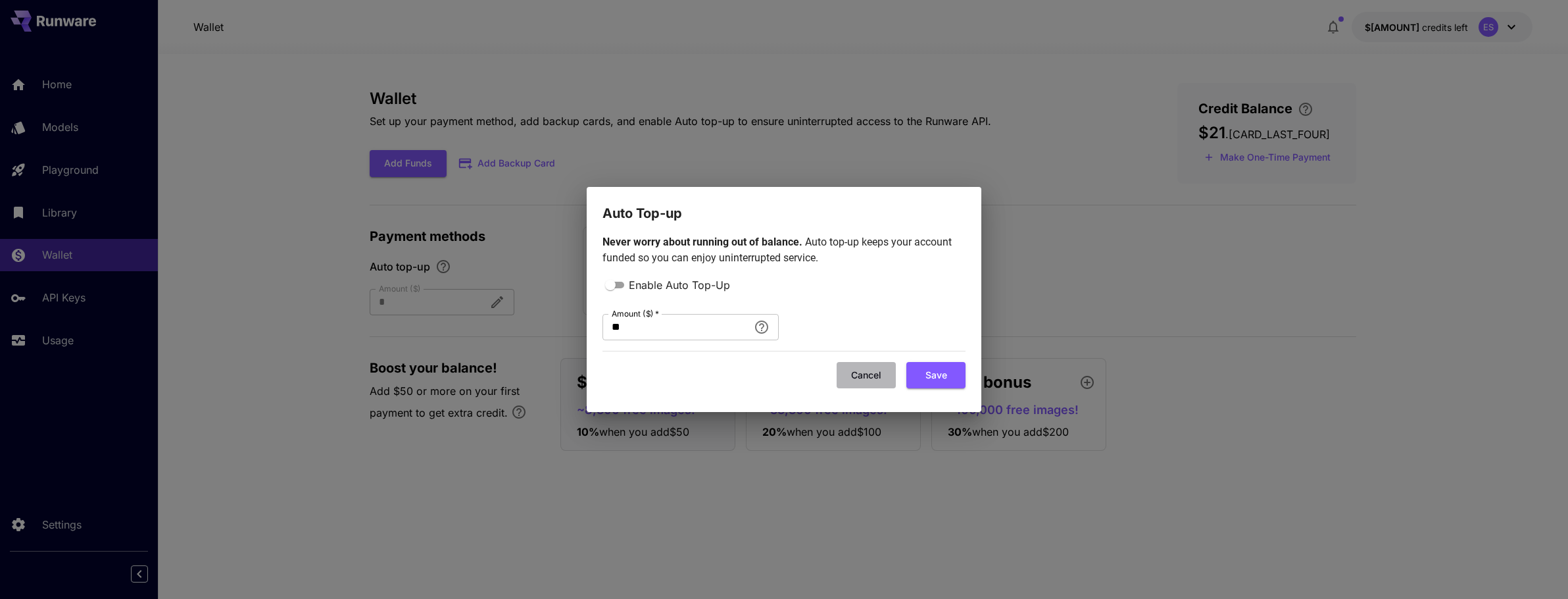 click on "Cancel" at bounding box center (866, 375) 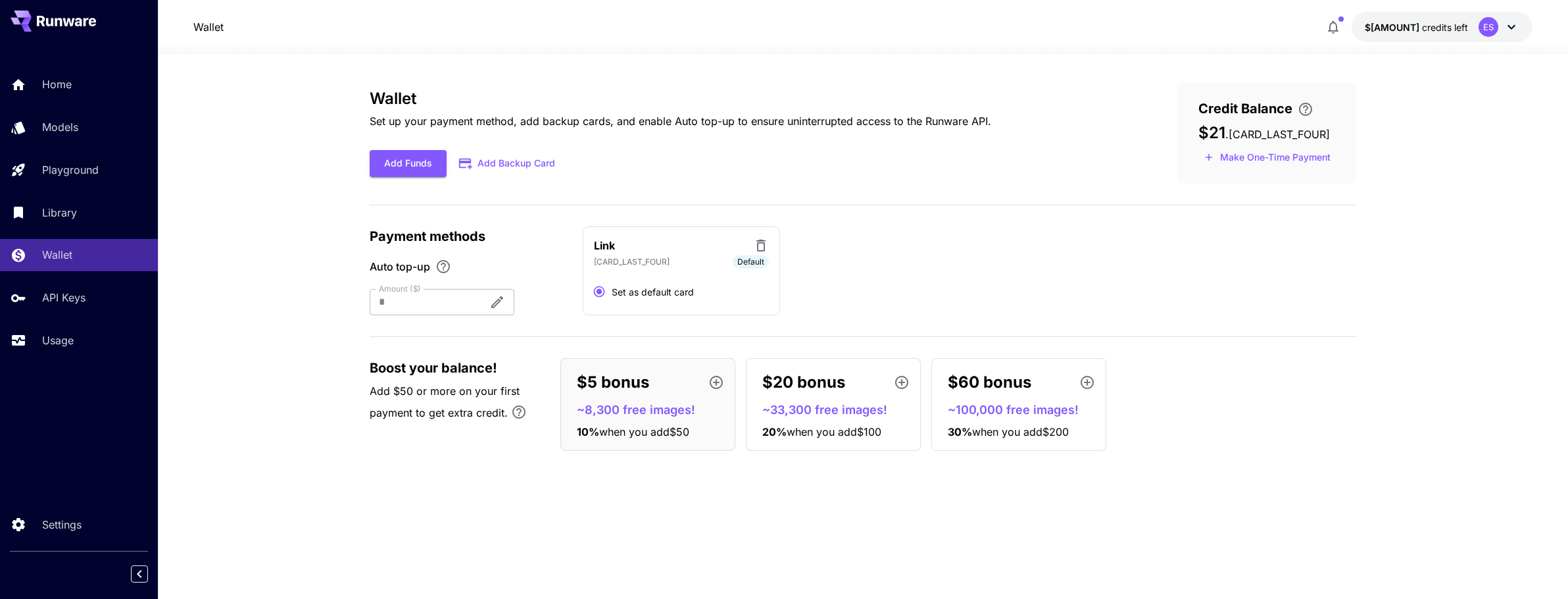 click on "Wallet Set up your payment method, add backup cards, and enable Auto top-up to ensure uninterrupted access to the Runware API. Add Funds Add Backup Card Credit Balance $21 . 7214 Make One-Time Payment Payment methods Auto top-up Amount ($) * Amount ($) Link virgili*** Default Set as default card Boost your balance! Add $50 or more on your first payment to get extra credit. $5 bonus ~8,300 free images!   10 %  when you add  $50 $20 bonus ~33,300 free images!   20 %  when you add  $100 $60 bonus ~100,000 free images!   30 %  when you add  $200" at bounding box center (863, 326) 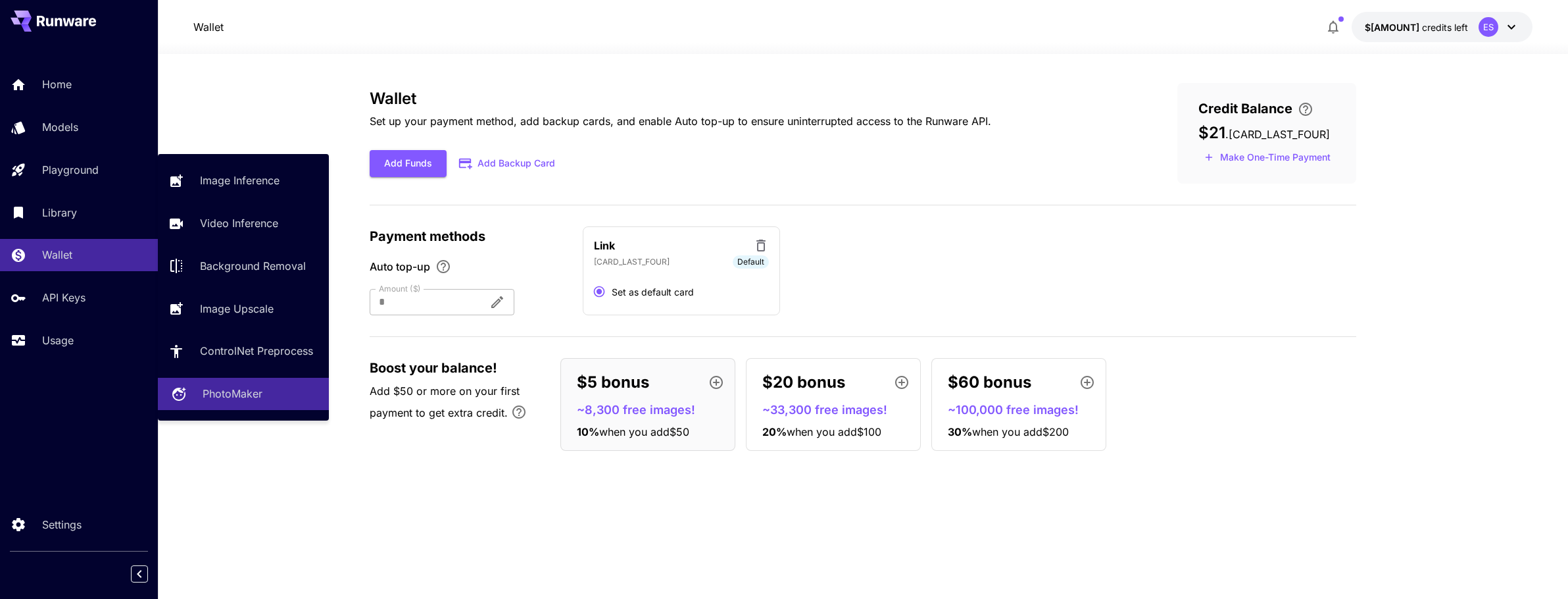 click on "PhotoMaker" at bounding box center (232, 394) 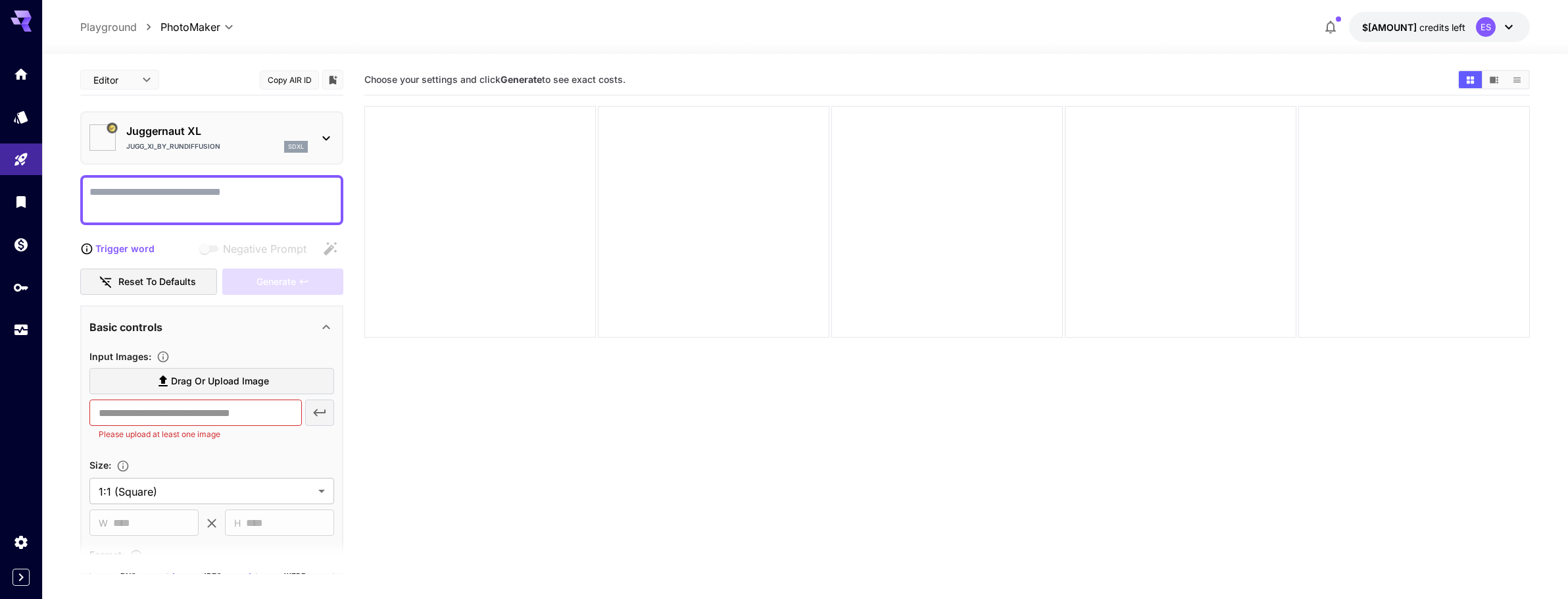 type on "*********" 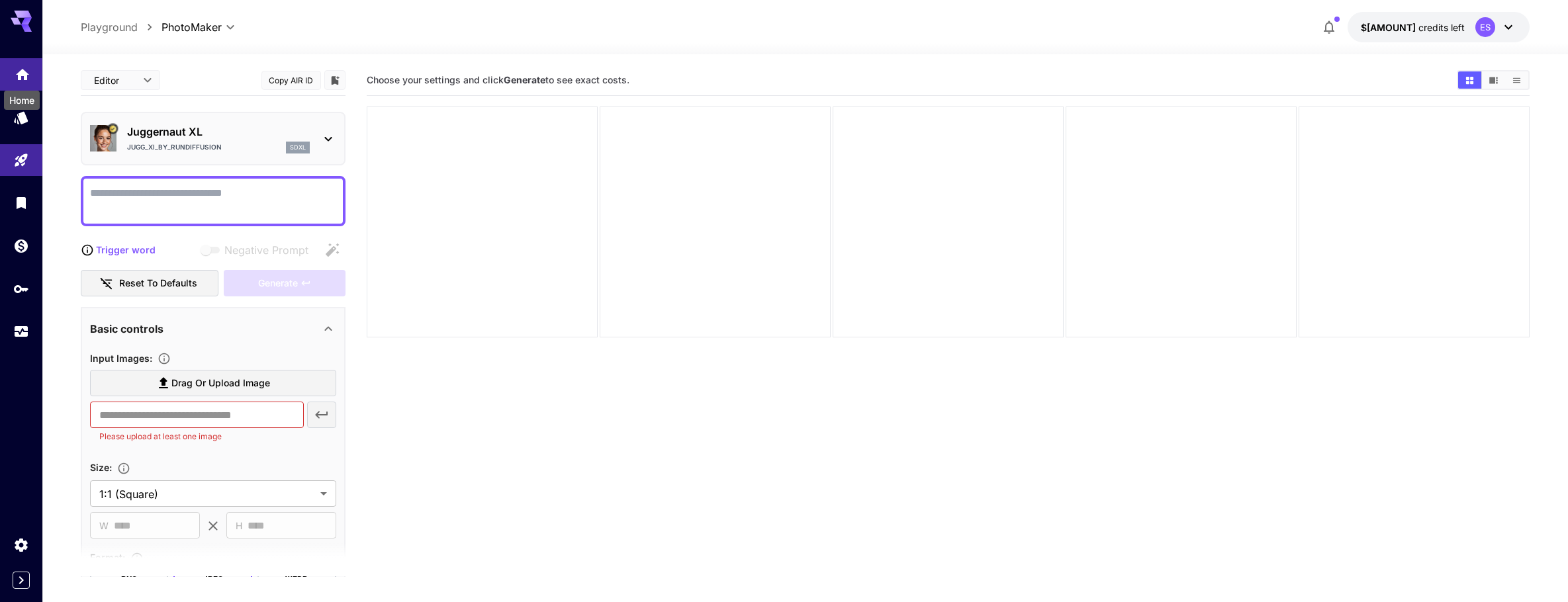 click 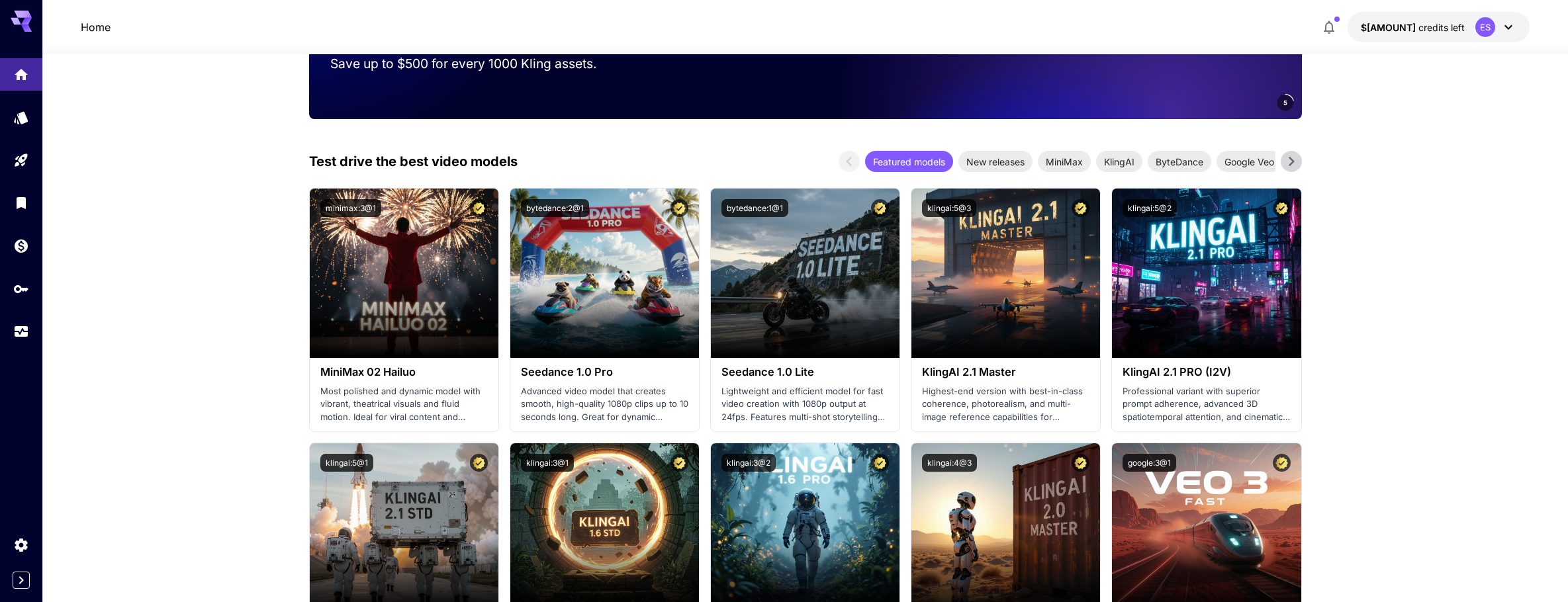 scroll, scrollTop: 265, scrollLeft: 0, axis: vertical 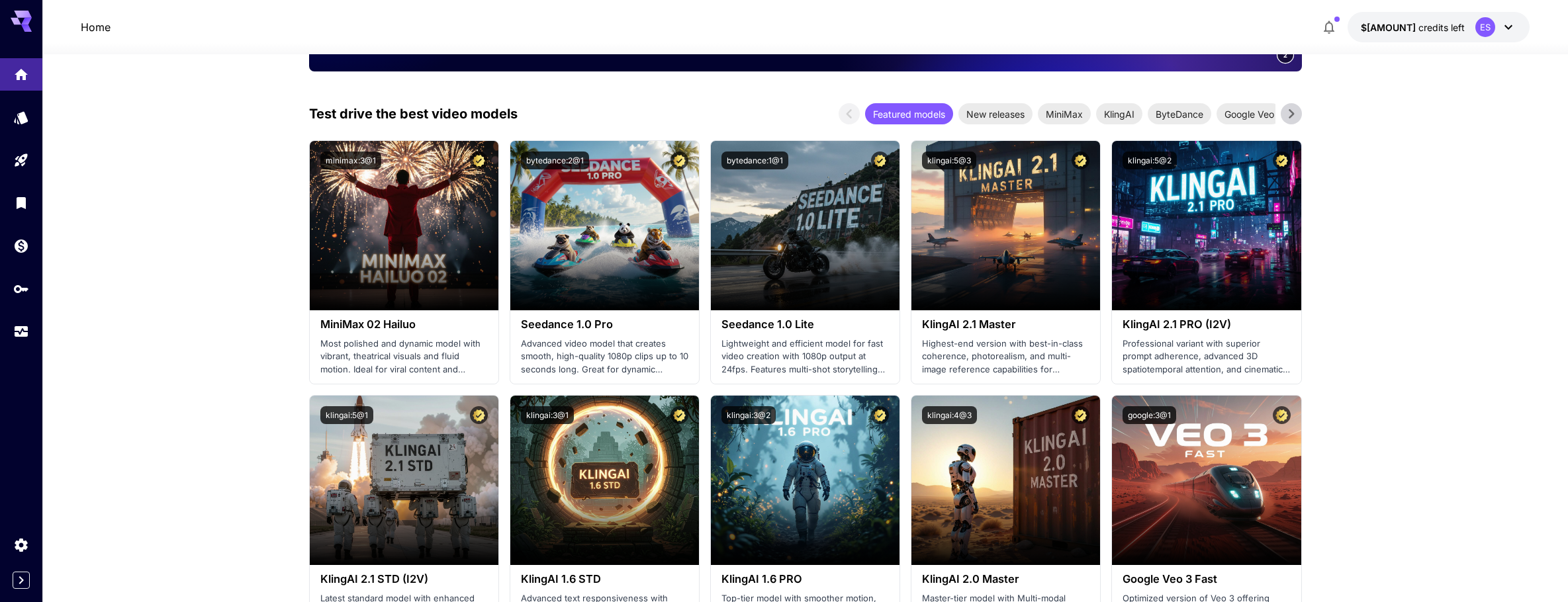 click 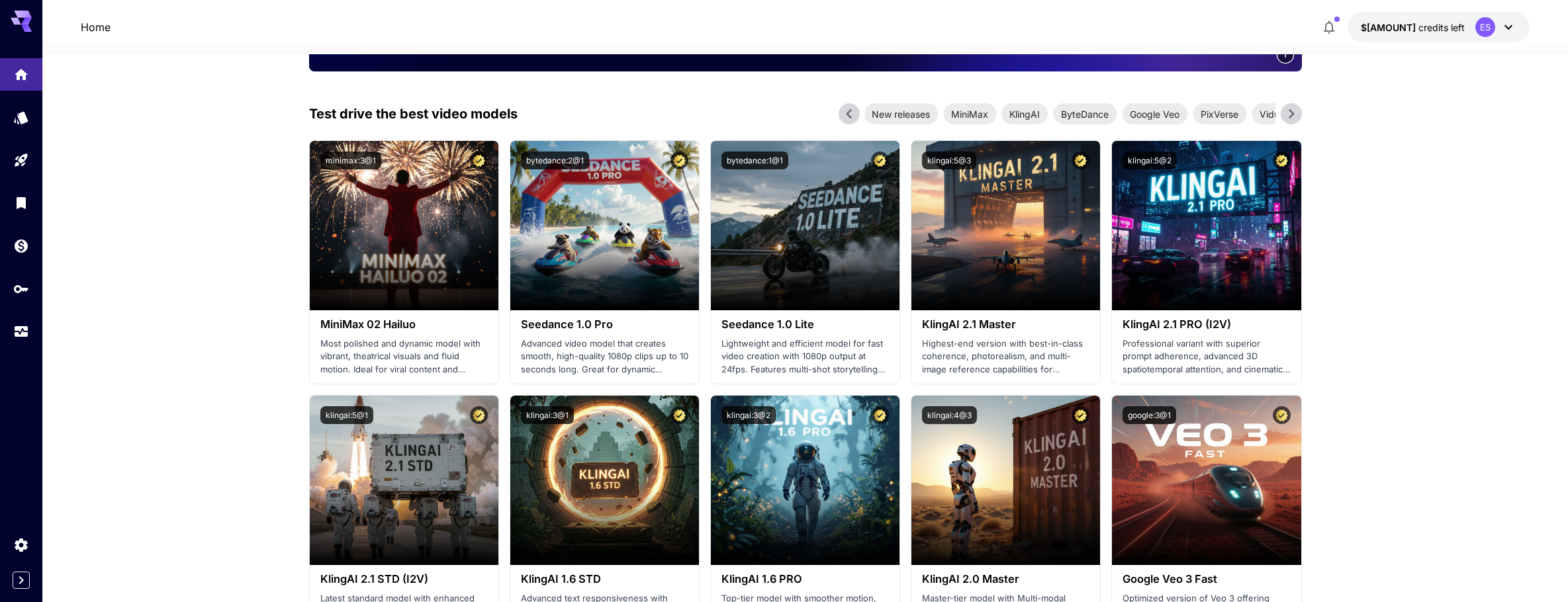 click 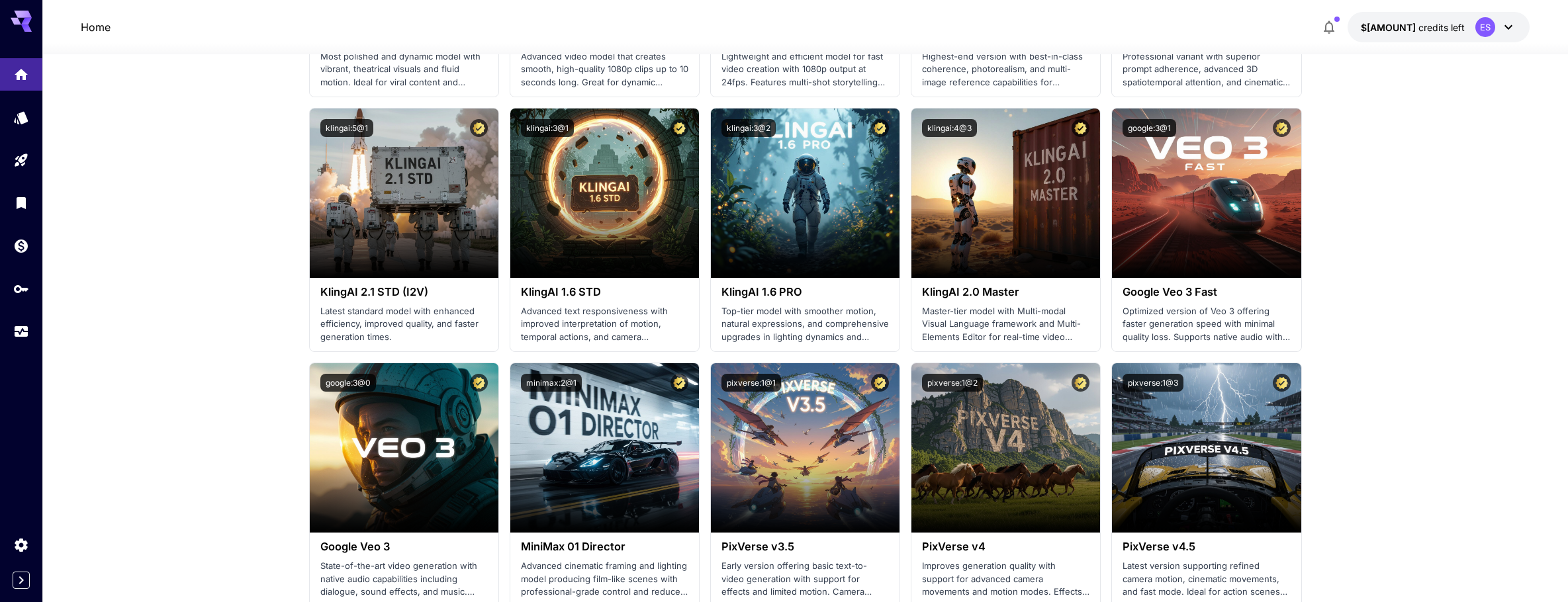 scroll, scrollTop: 513, scrollLeft: 0, axis: vertical 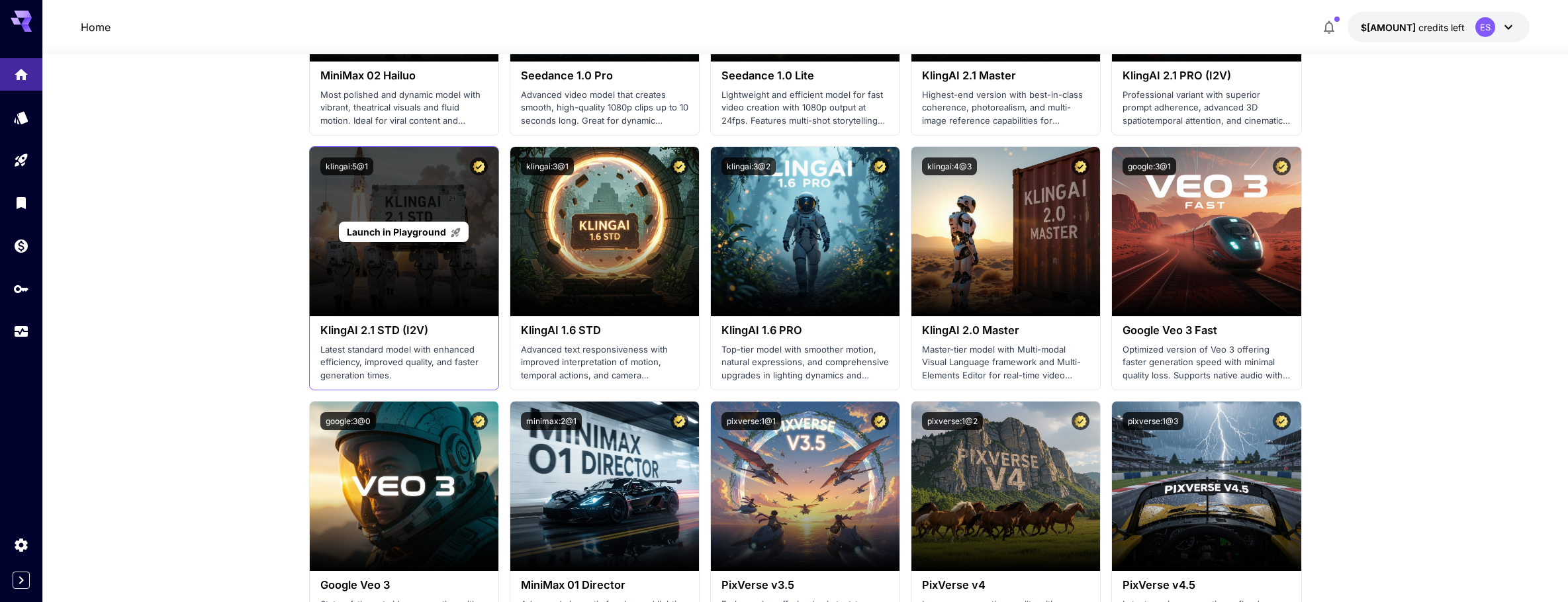 click on "Launch in Playground" at bounding box center (404, 232) 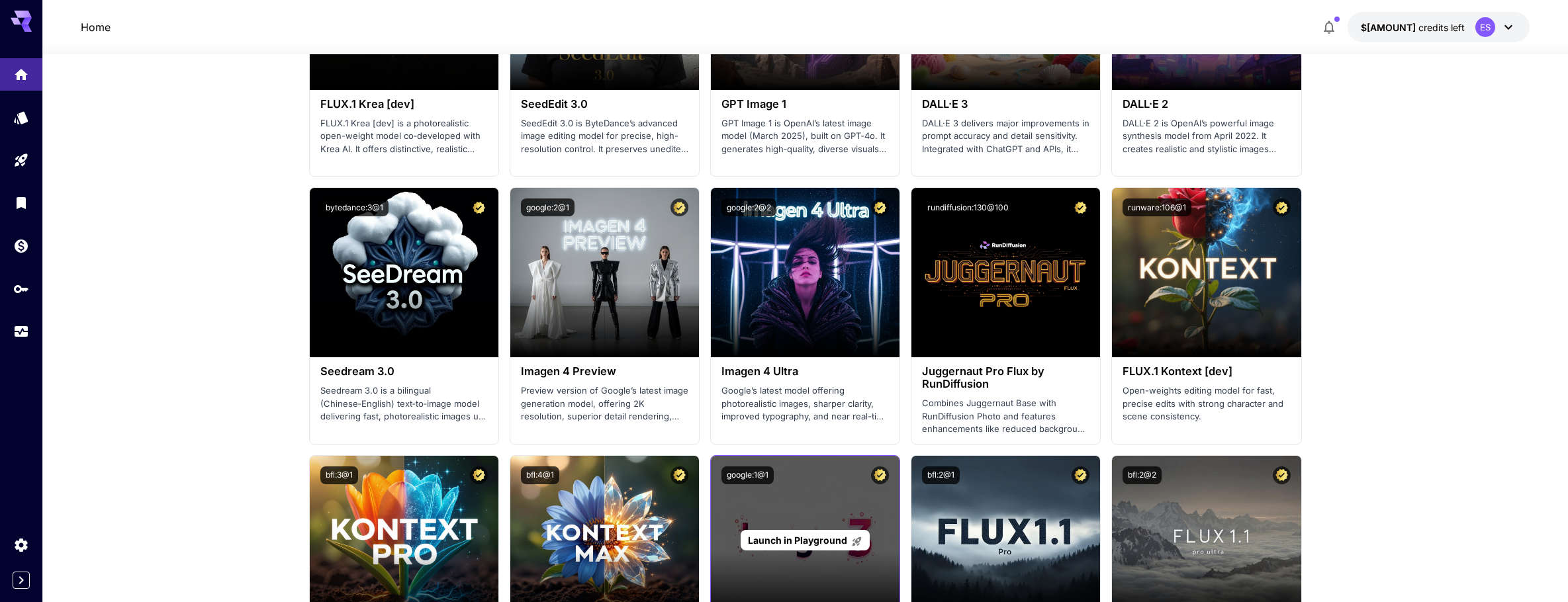 scroll, scrollTop: 1506, scrollLeft: 0, axis: vertical 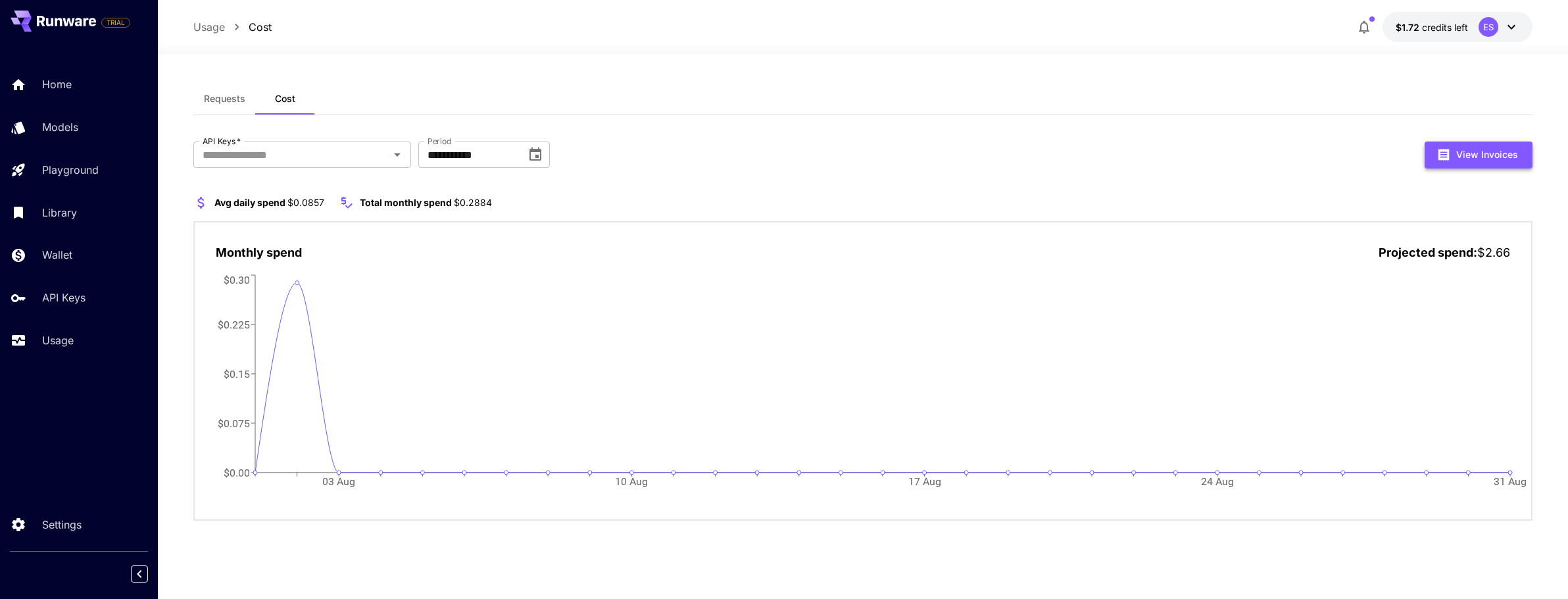 click on "View Invoices" at bounding box center [1479, 155] 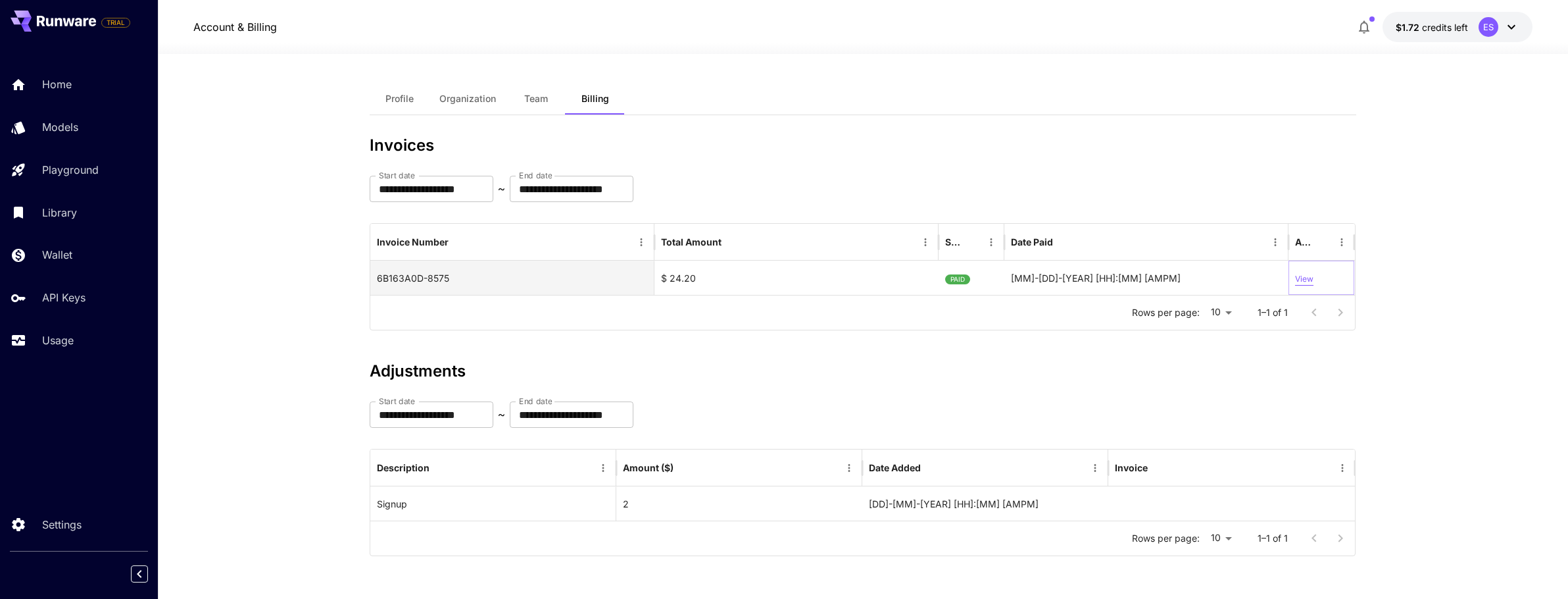 click on "View" at bounding box center [1304, 279] 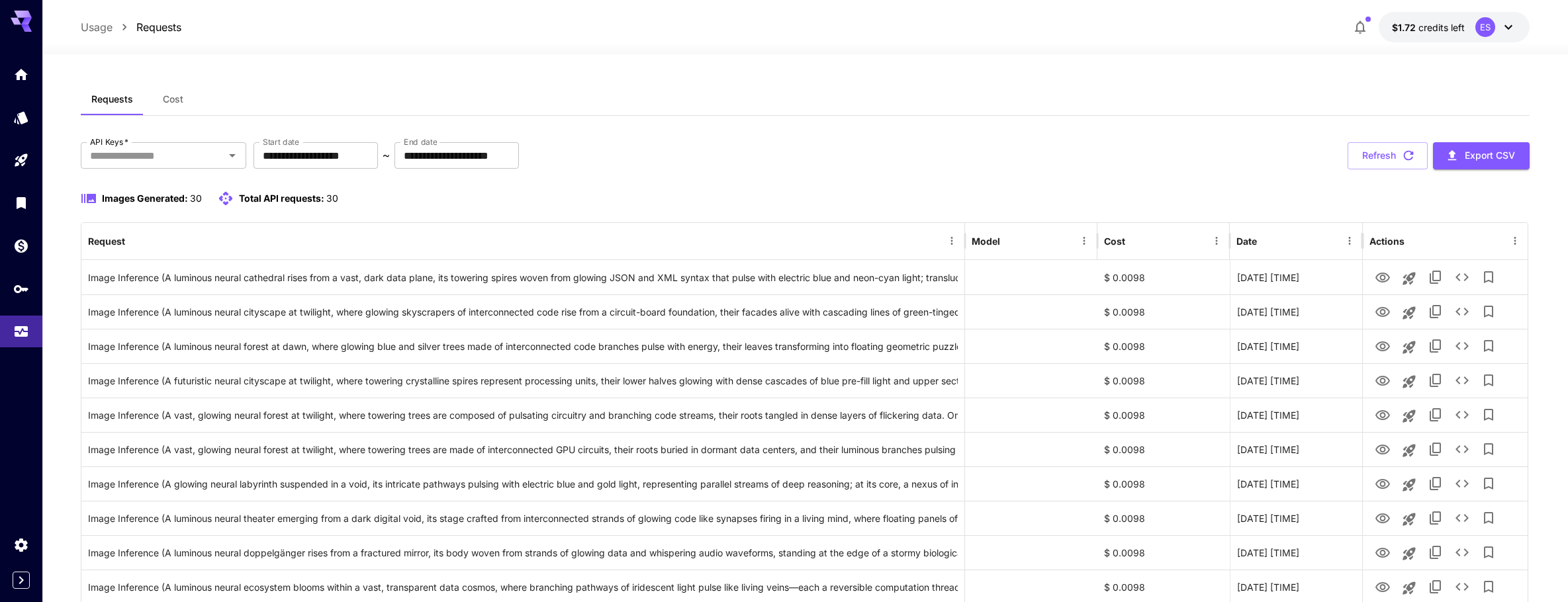 scroll, scrollTop: 765, scrollLeft: 0, axis: vertical 